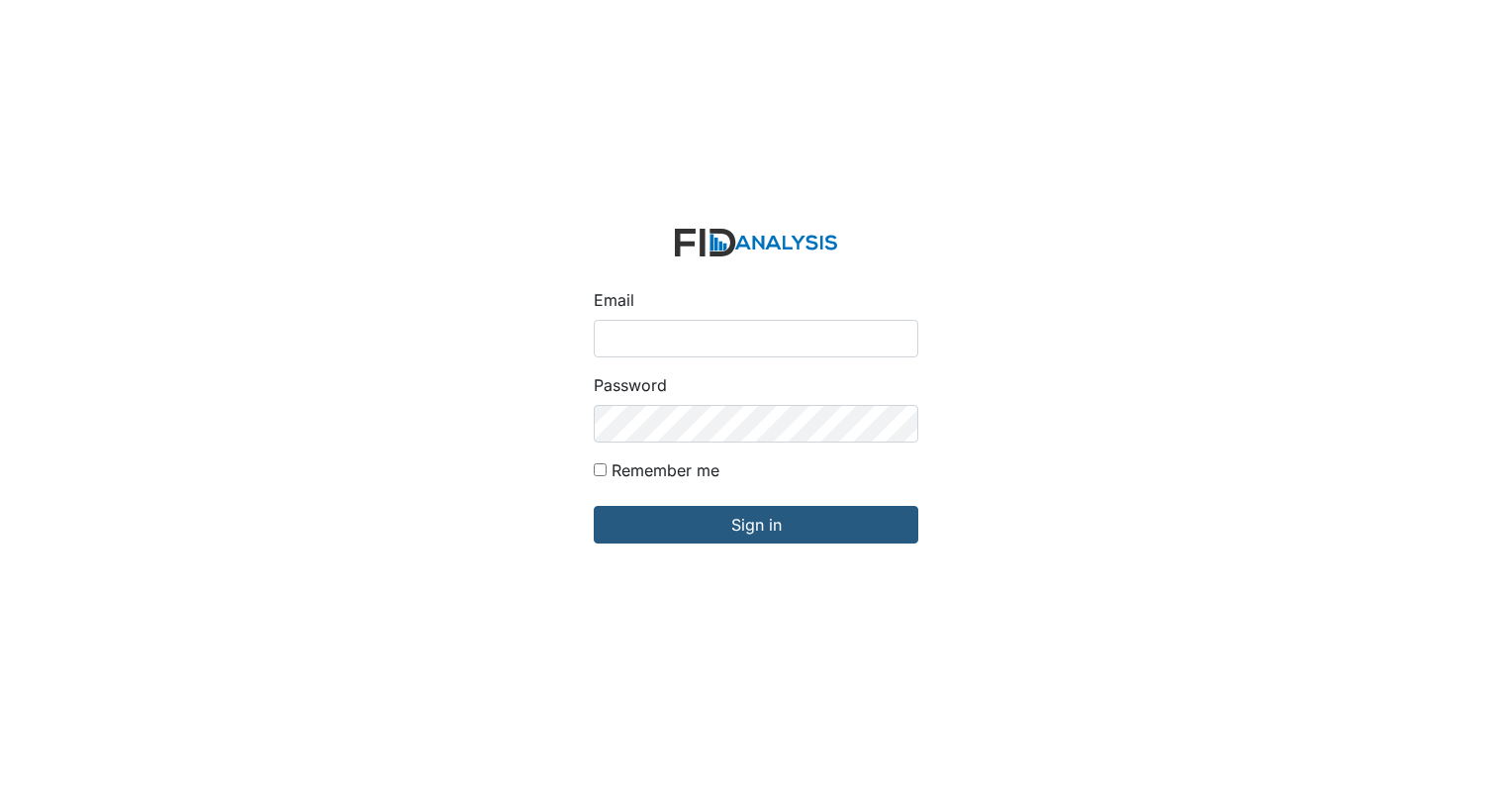 scroll, scrollTop: 0, scrollLeft: 0, axis: both 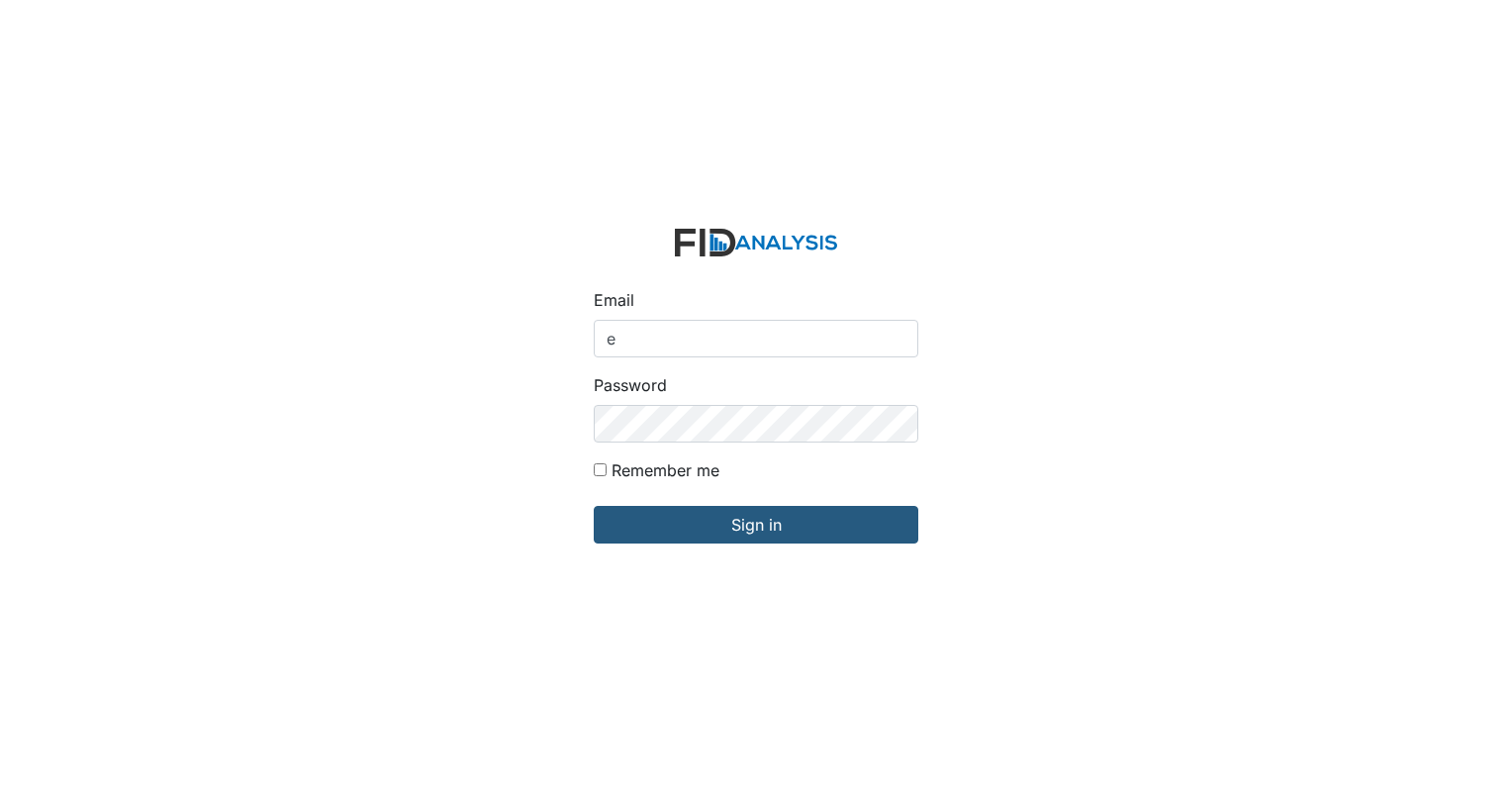 type on "[EMAIL_ADDRESS][DOMAIN_NAME]" 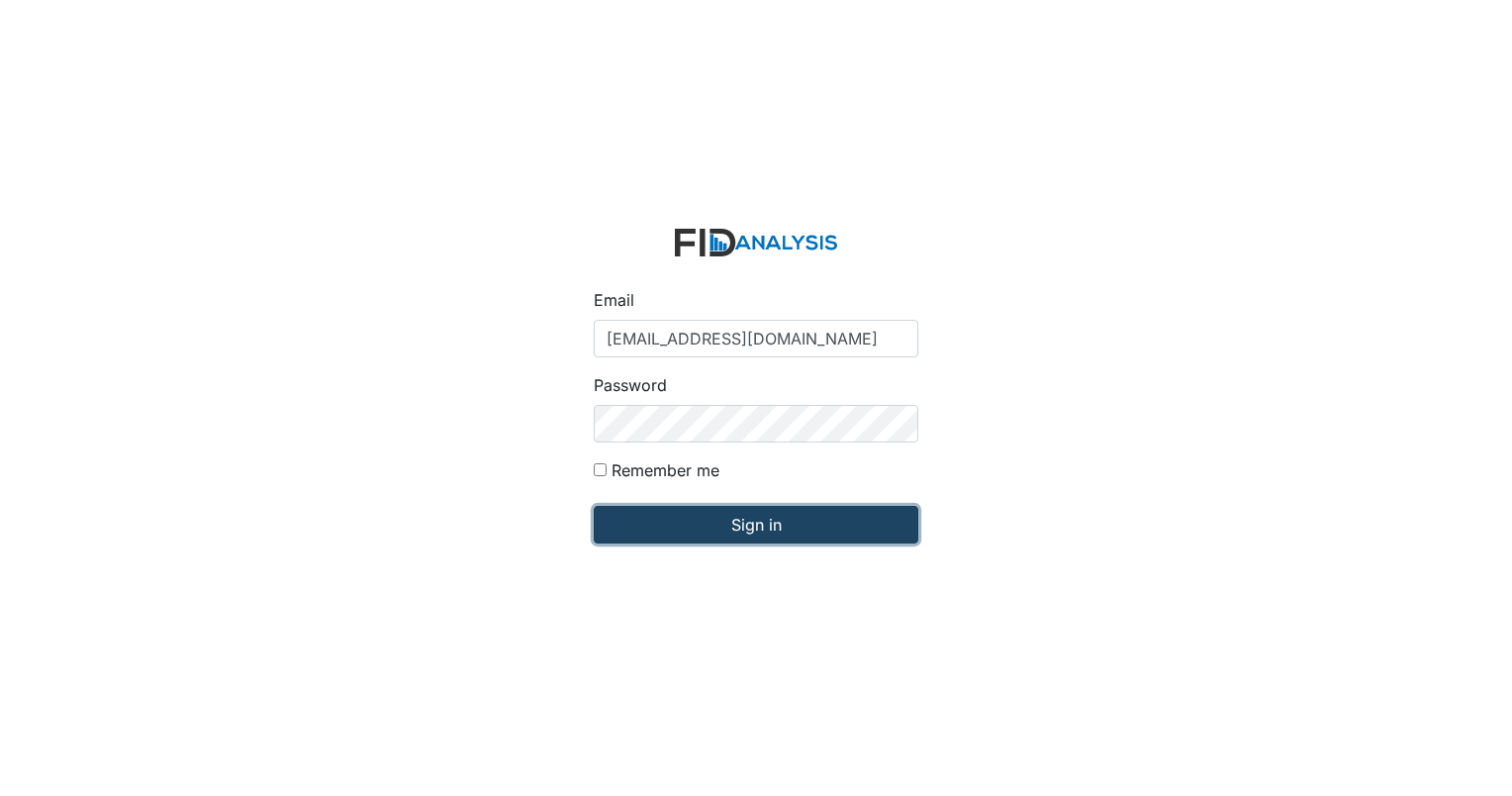 click on "Sign in" at bounding box center (756, 525) 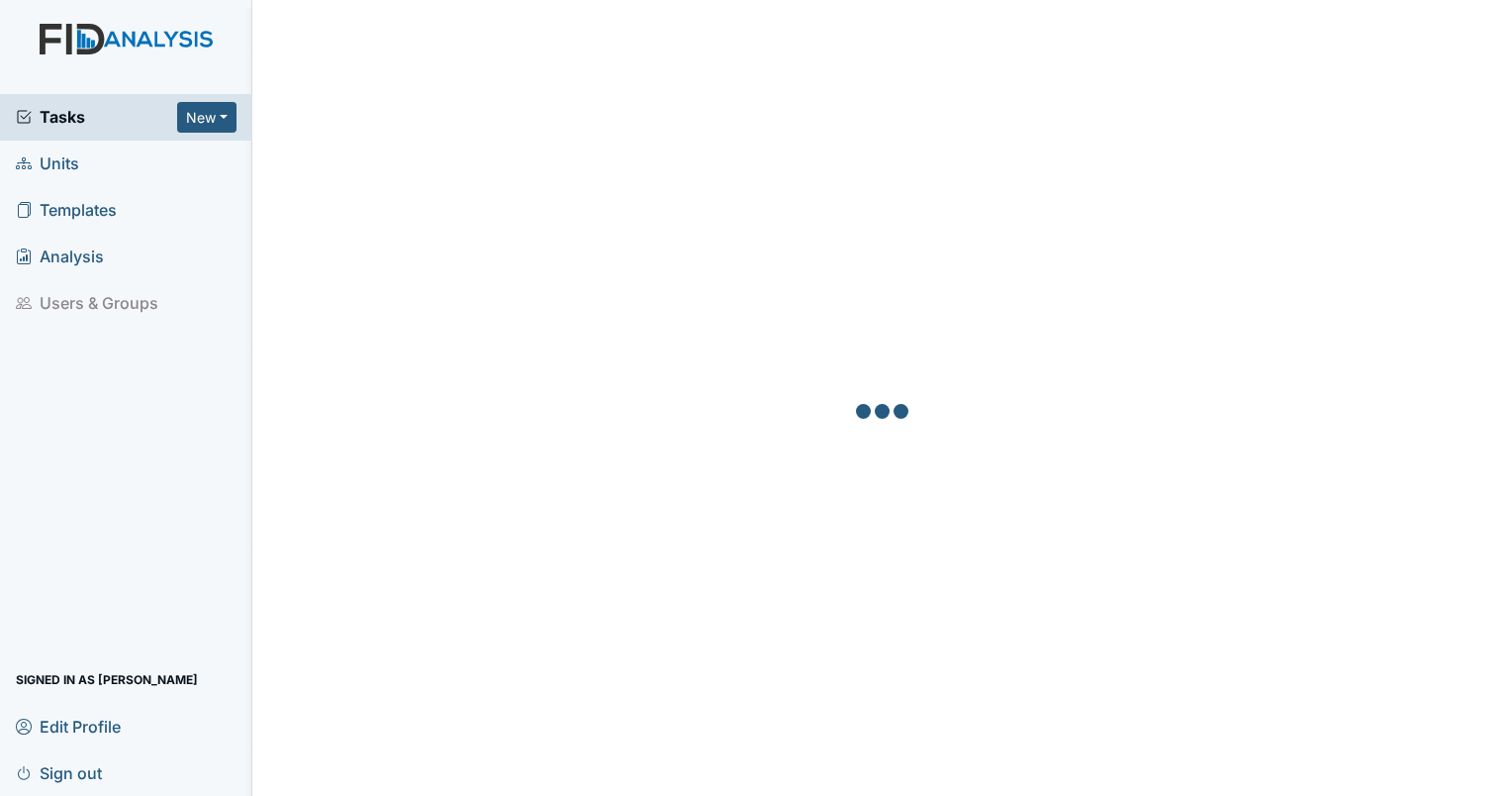 scroll, scrollTop: 0, scrollLeft: 0, axis: both 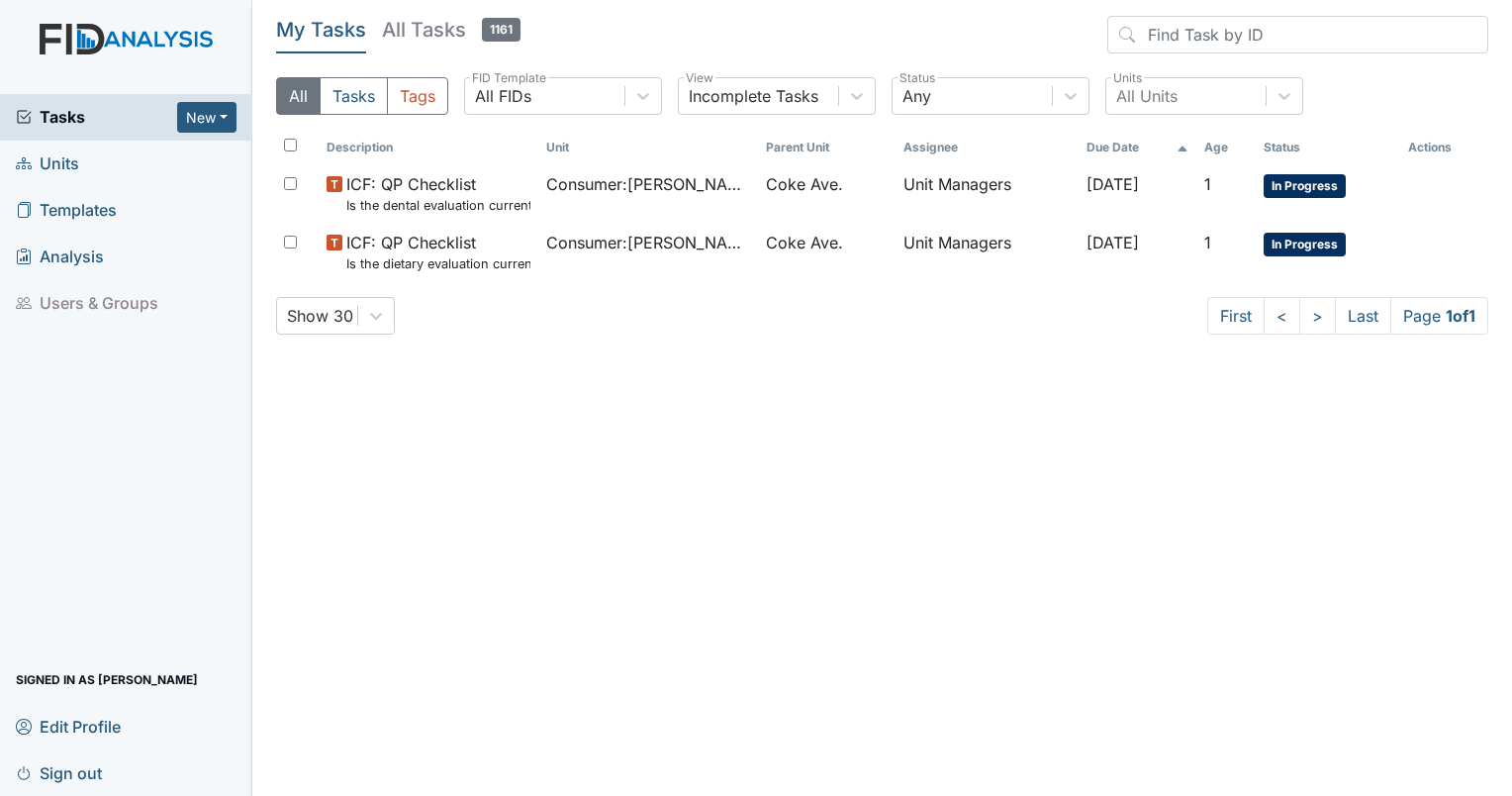 click on "Units" at bounding box center (47, 163) 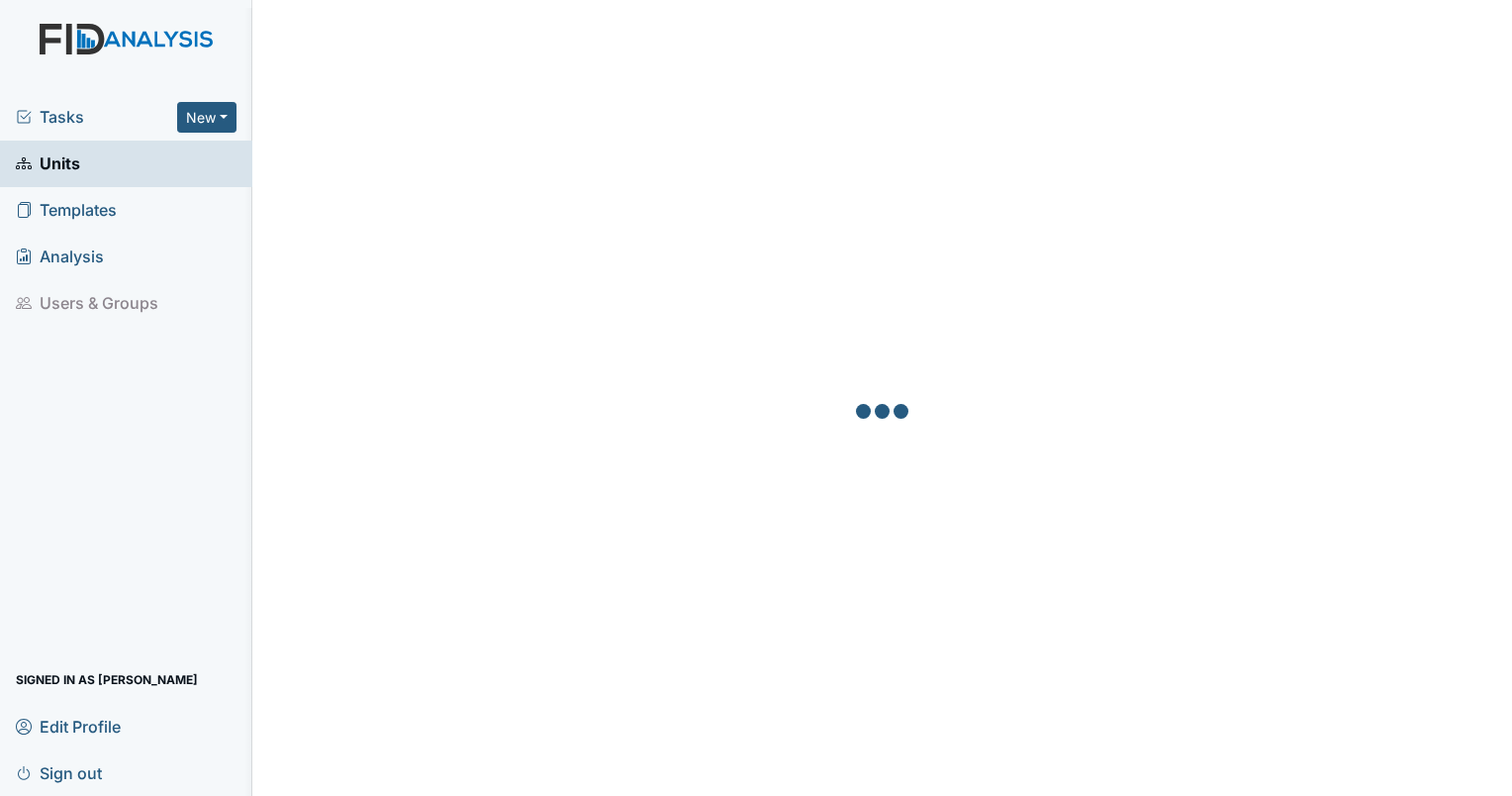 scroll, scrollTop: 0, scrollLeft: 0, axis: both 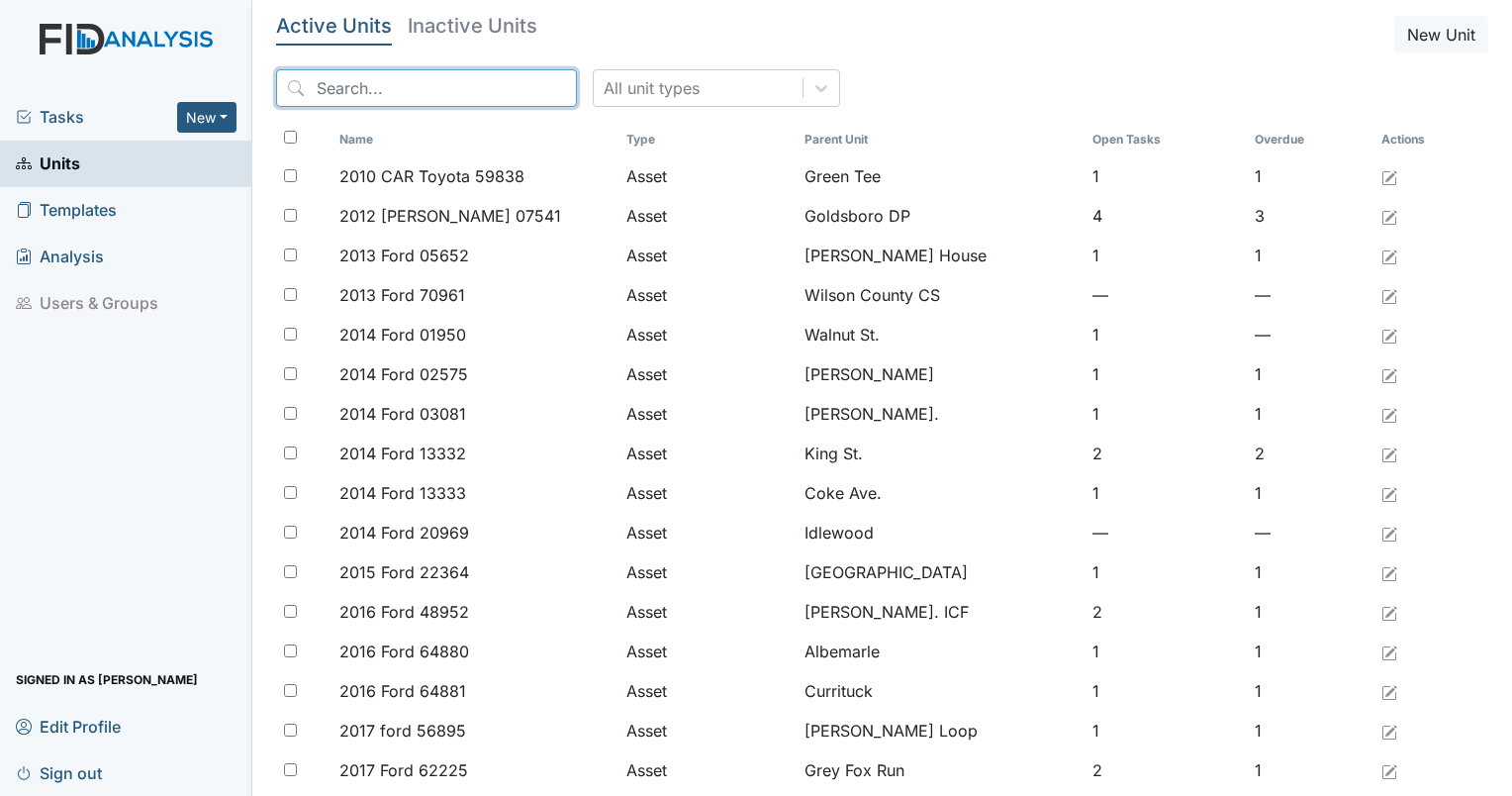 click at bounding box center [426, 88] 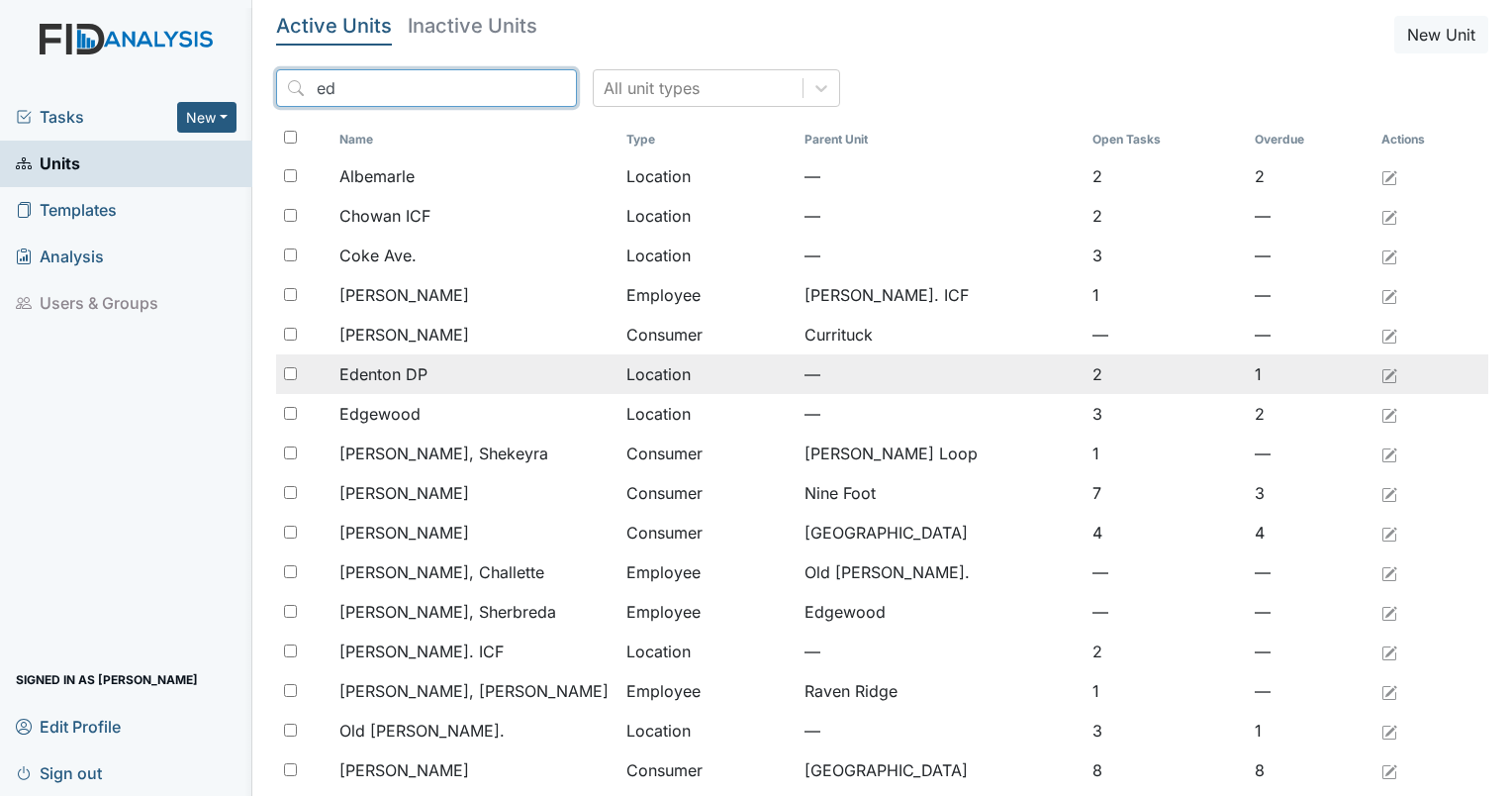type on "ed" 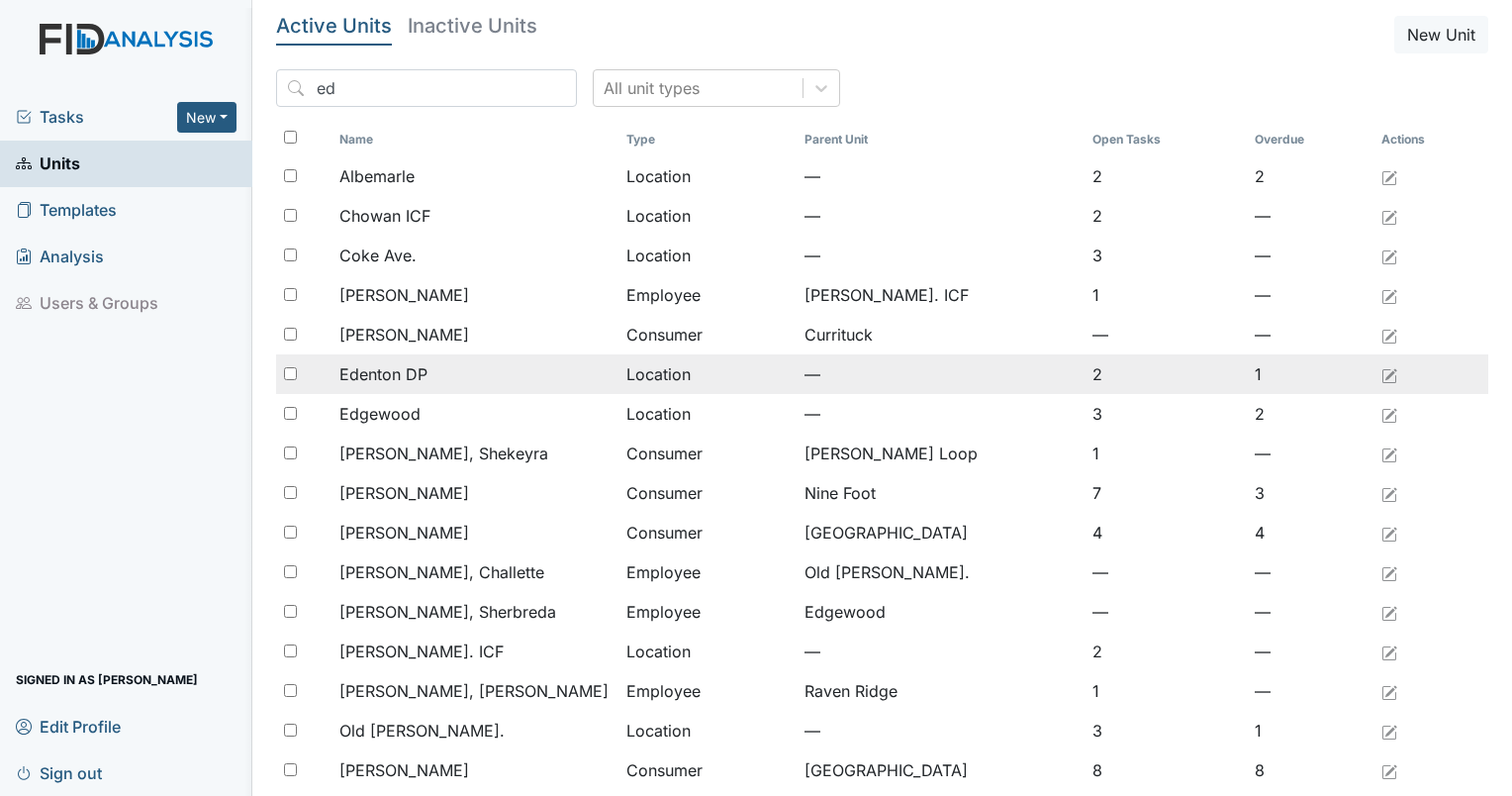 click on "Edenton DP" at bounding box center (475, 374) 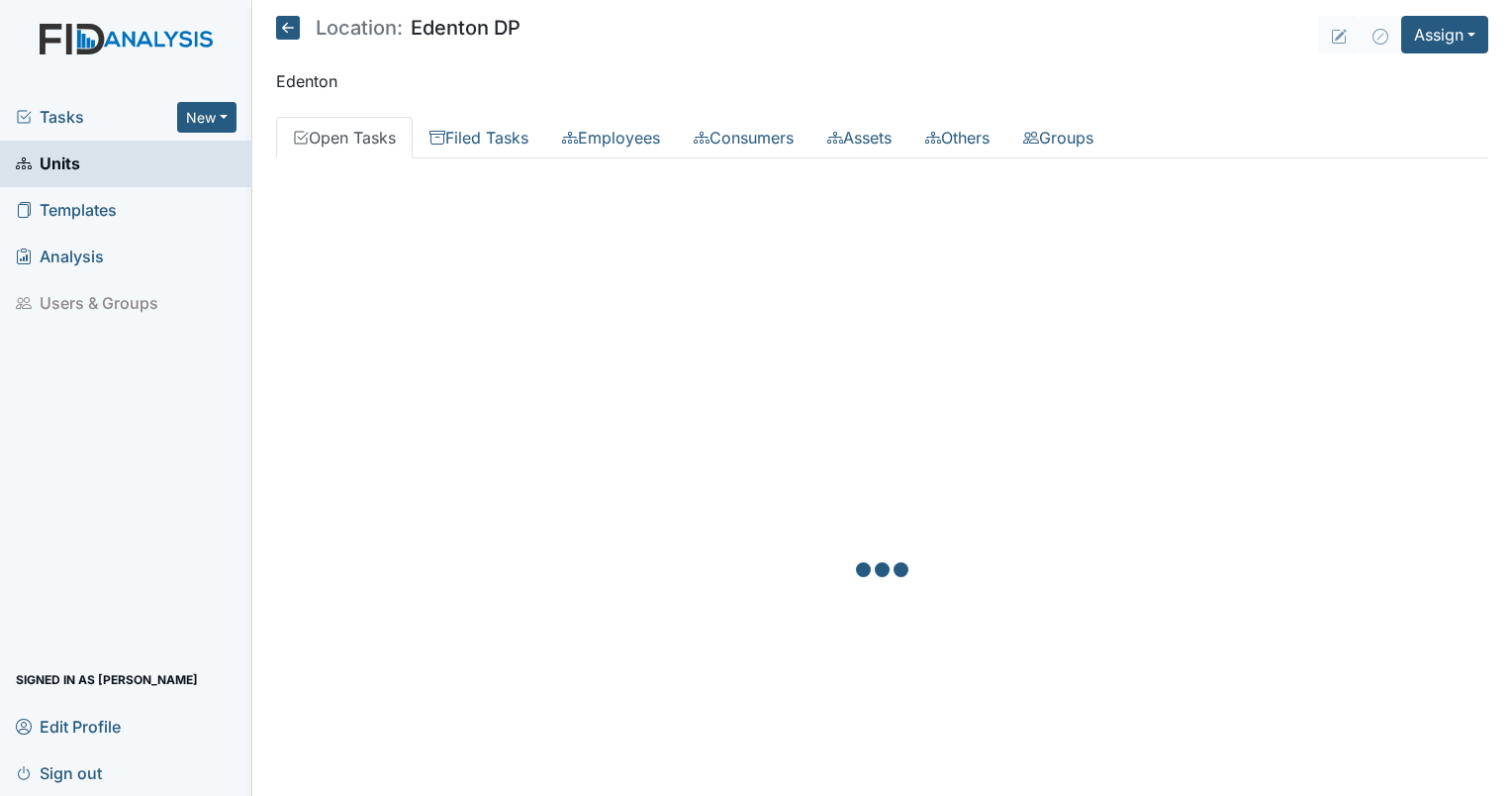 scroll, scrollTop: 0, scrollLeft: 0, axis: both 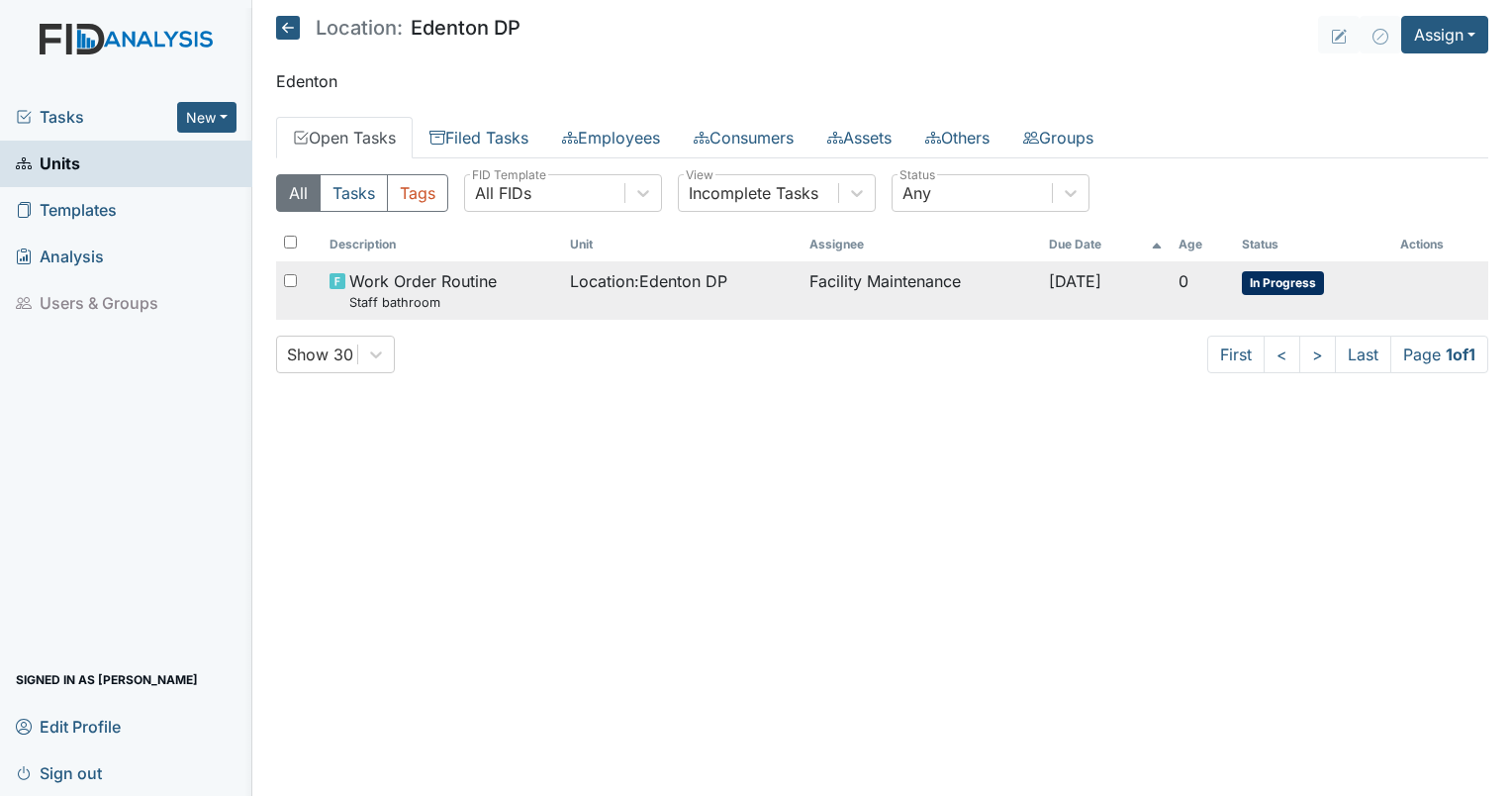 click on "Location :  Edenton DP" at bounding box center [682, 281] 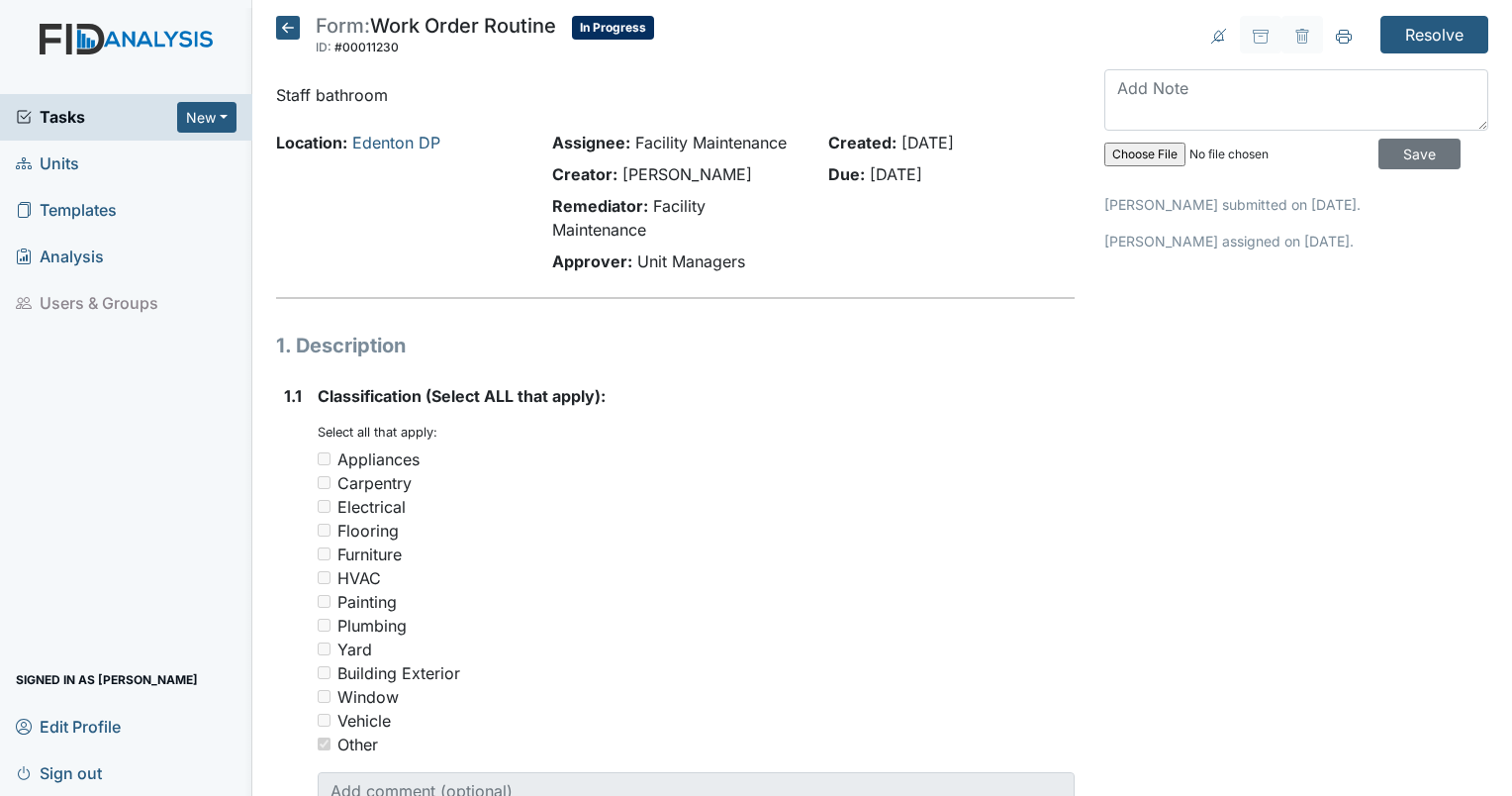 scroll, scrollTop: 0, scrollLeft: 0, axis: both 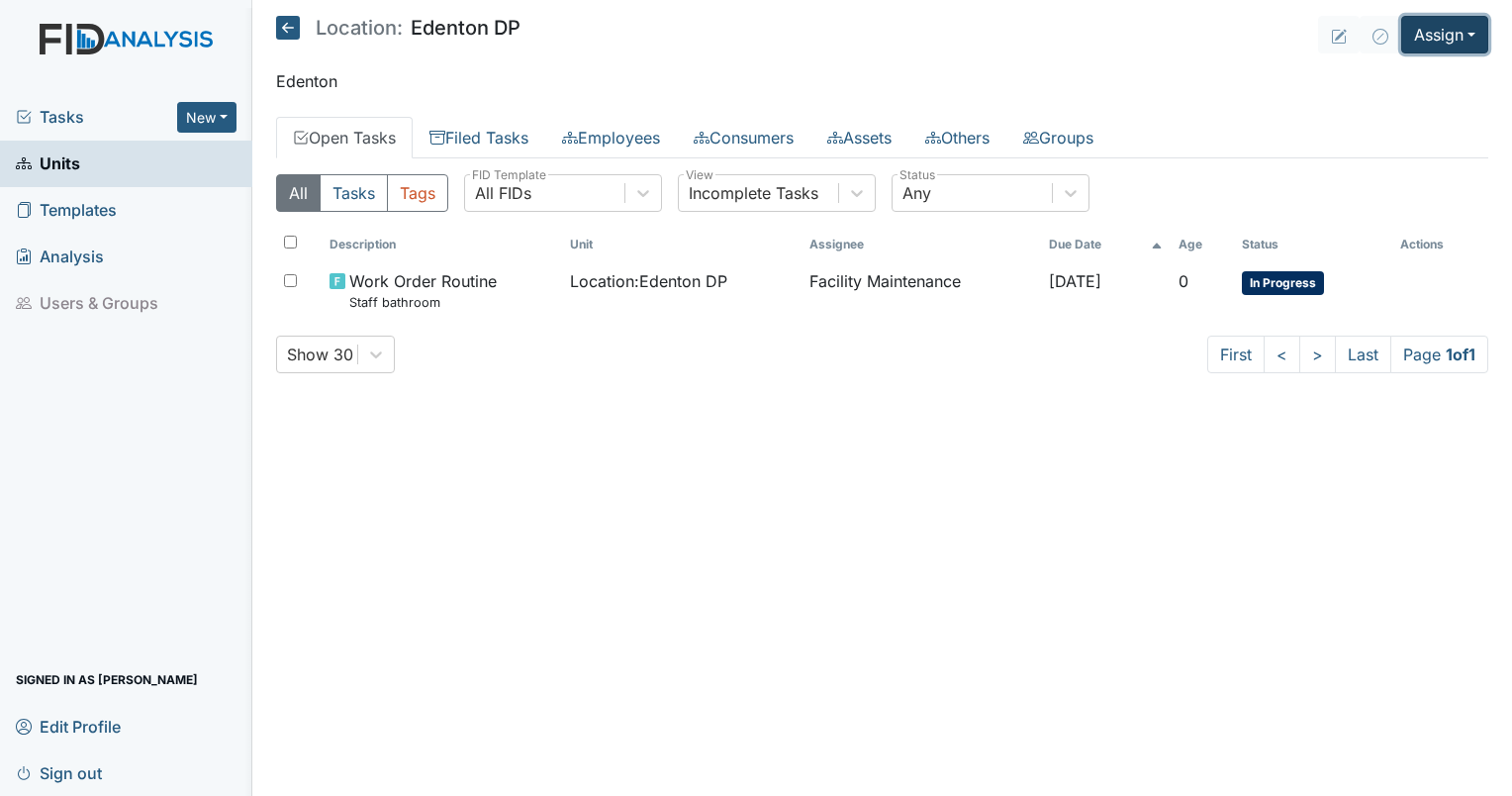click on "Assign" at bounding box center [1445, 35] 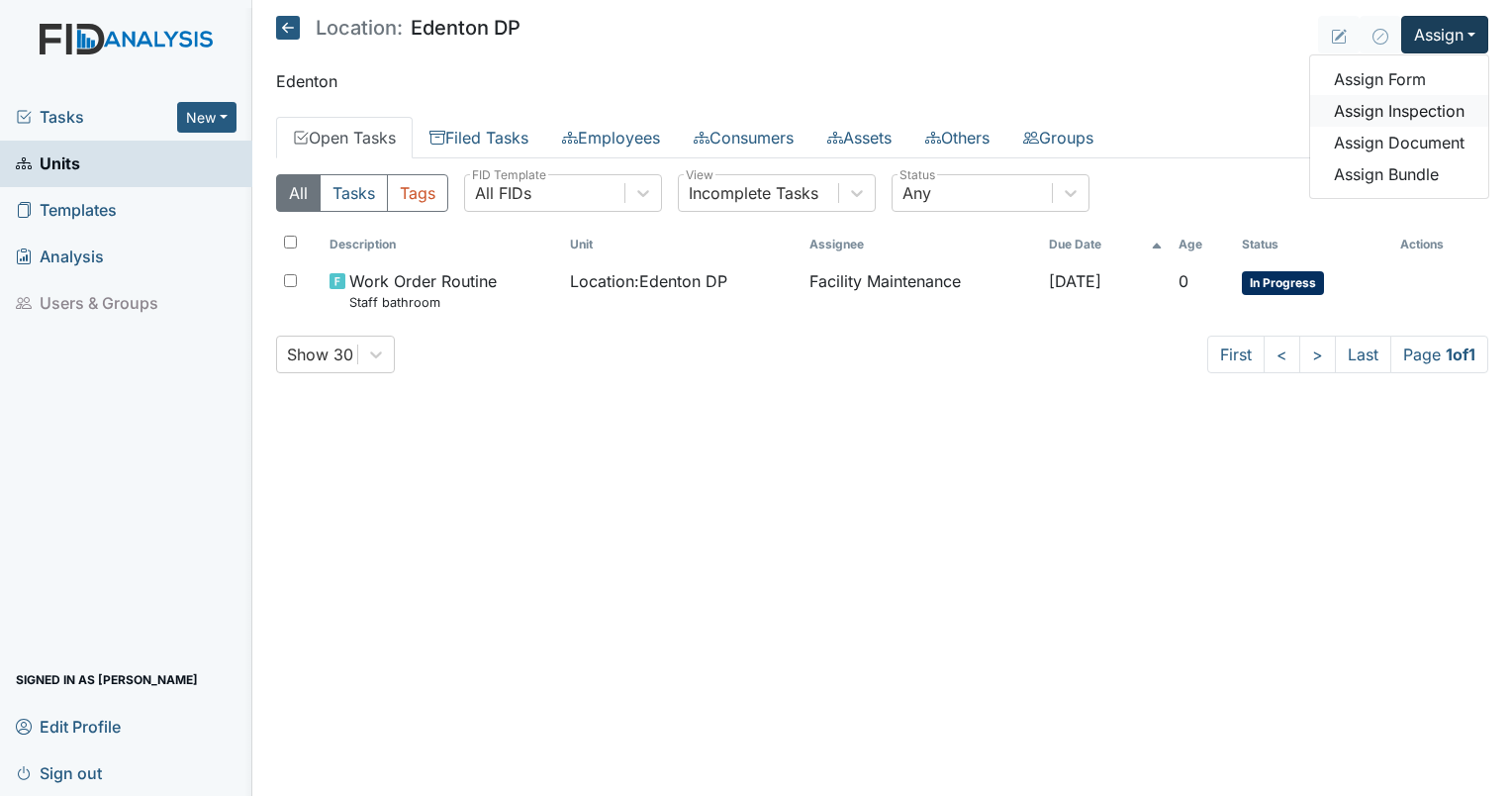 click on "Assign Inspection" at bounding box center (1399, 111) 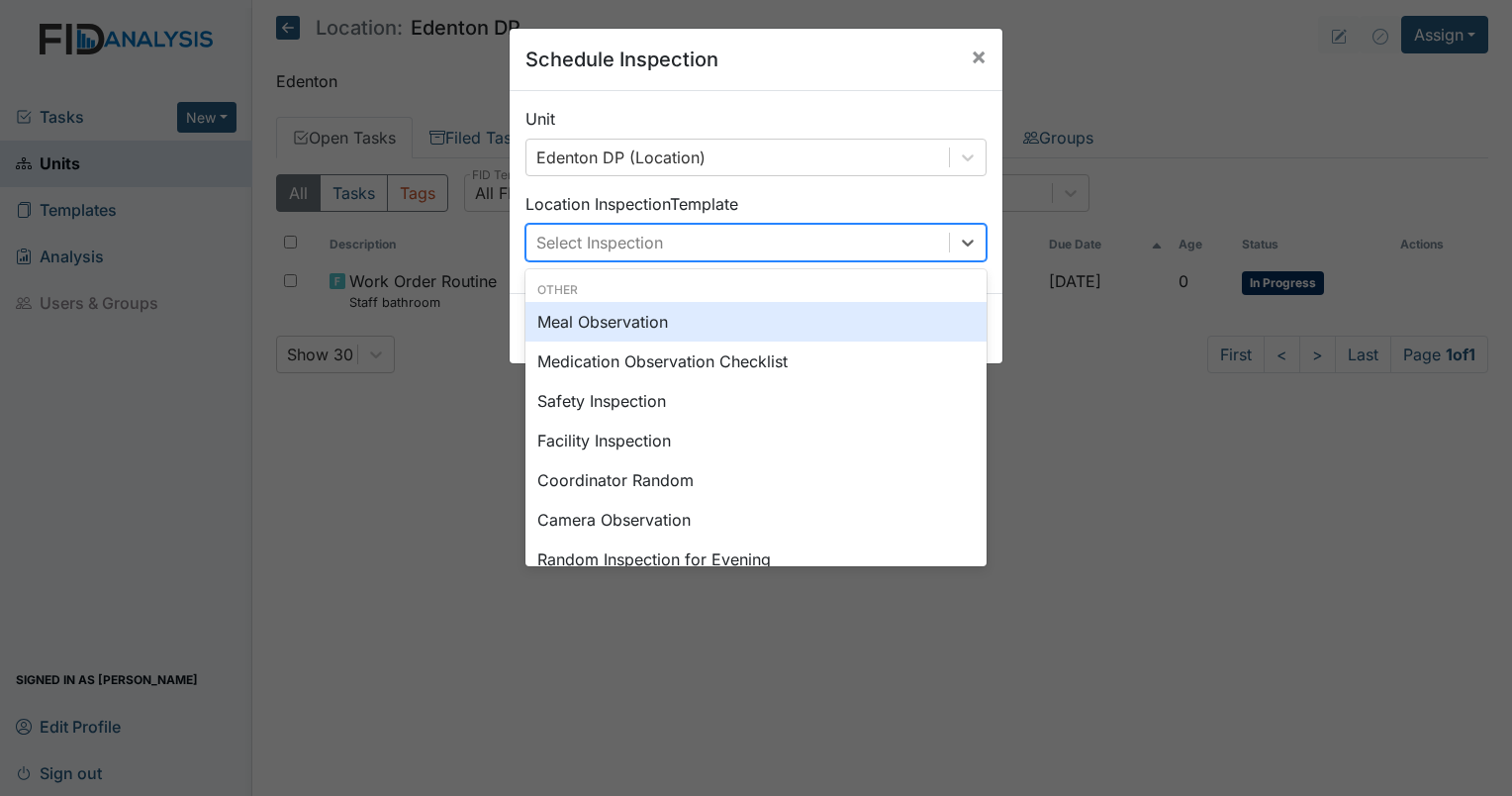 click on "Select Inspection" at bounding box center (737, 243) 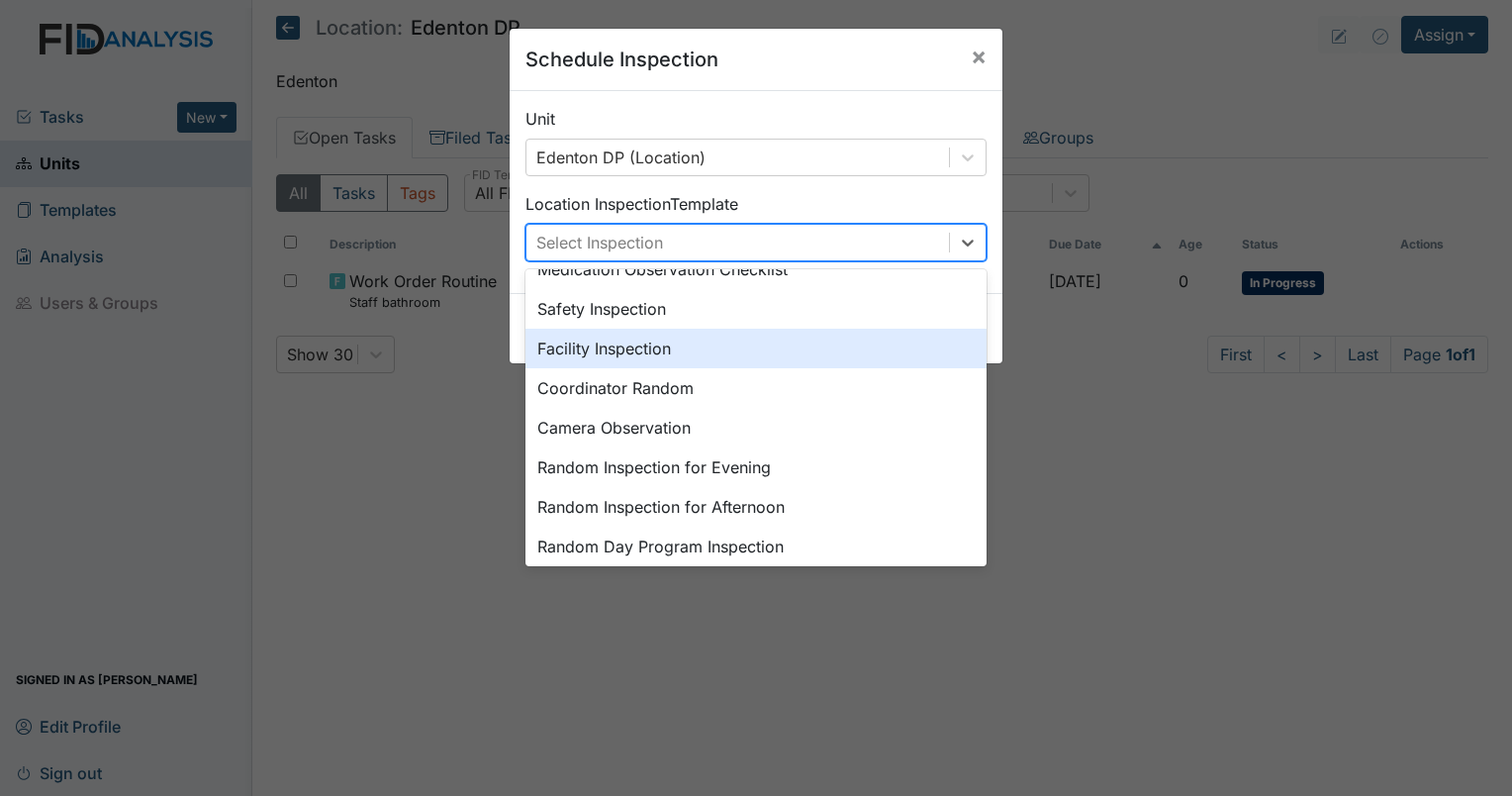 scroll, scrollTop: 0, scrollLeft: 0, axis: both 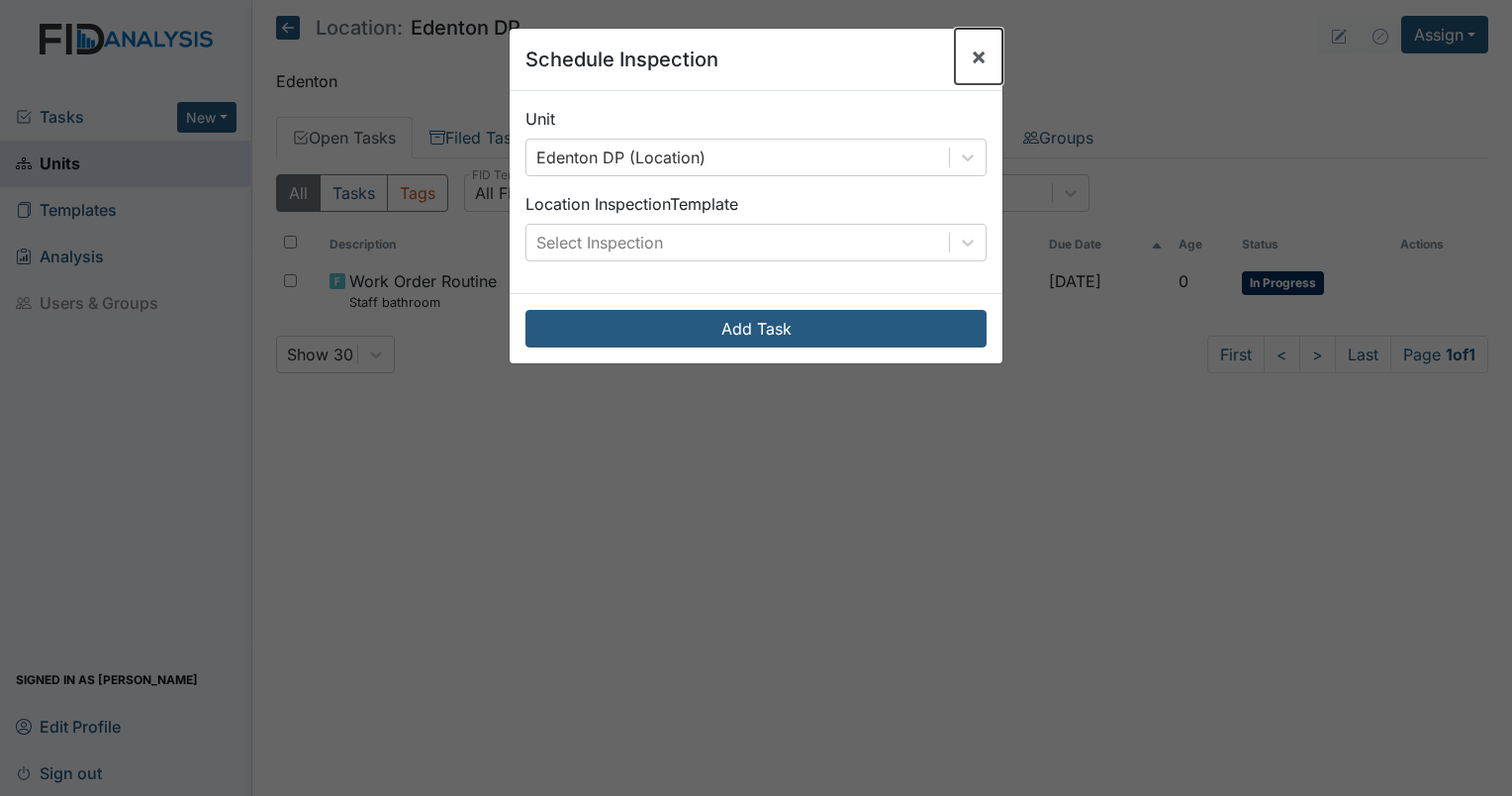 click on "×" at bounding box center (979, 55) 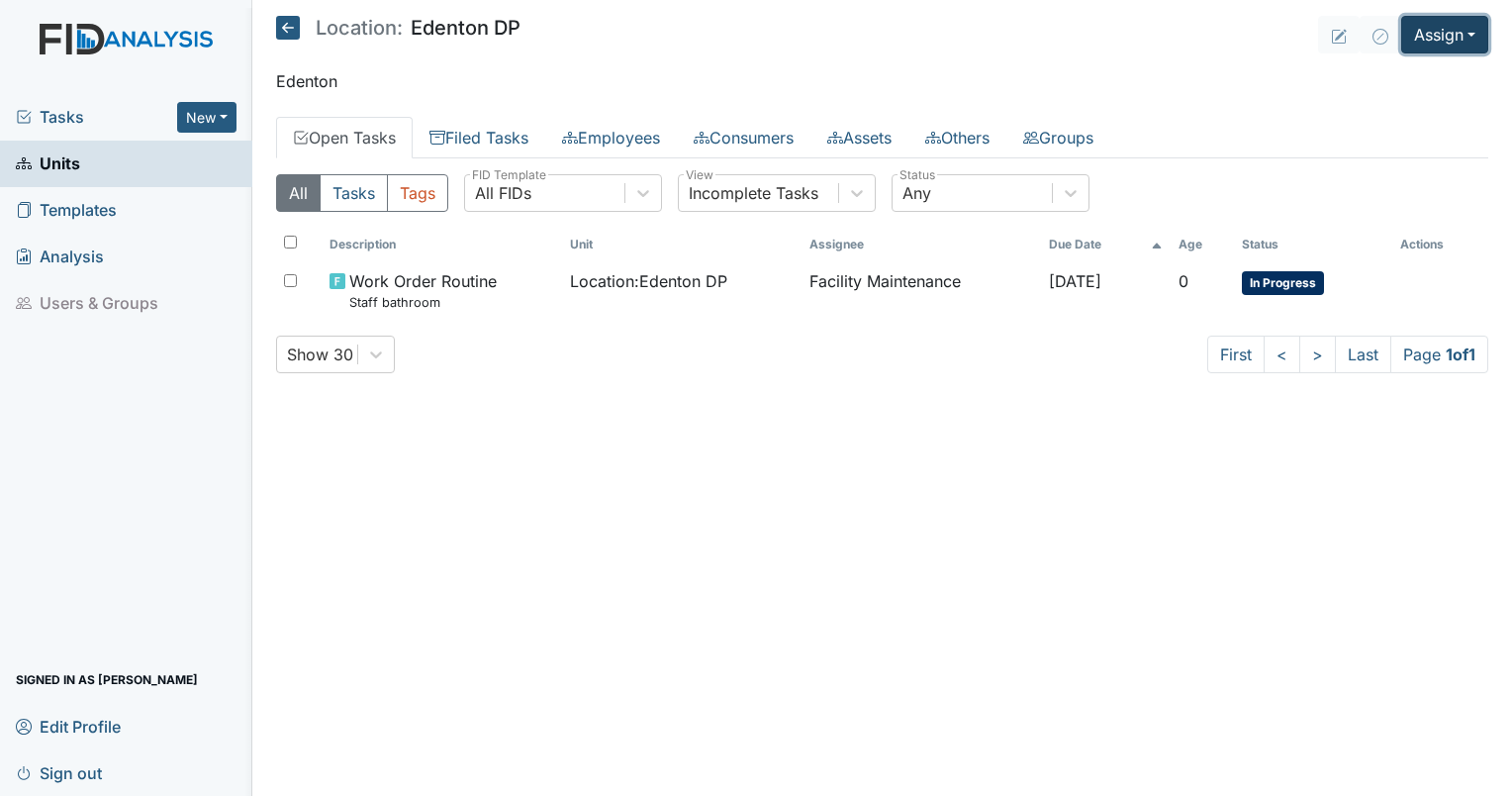 click on "Assign" at bounding box center (1445, 35) 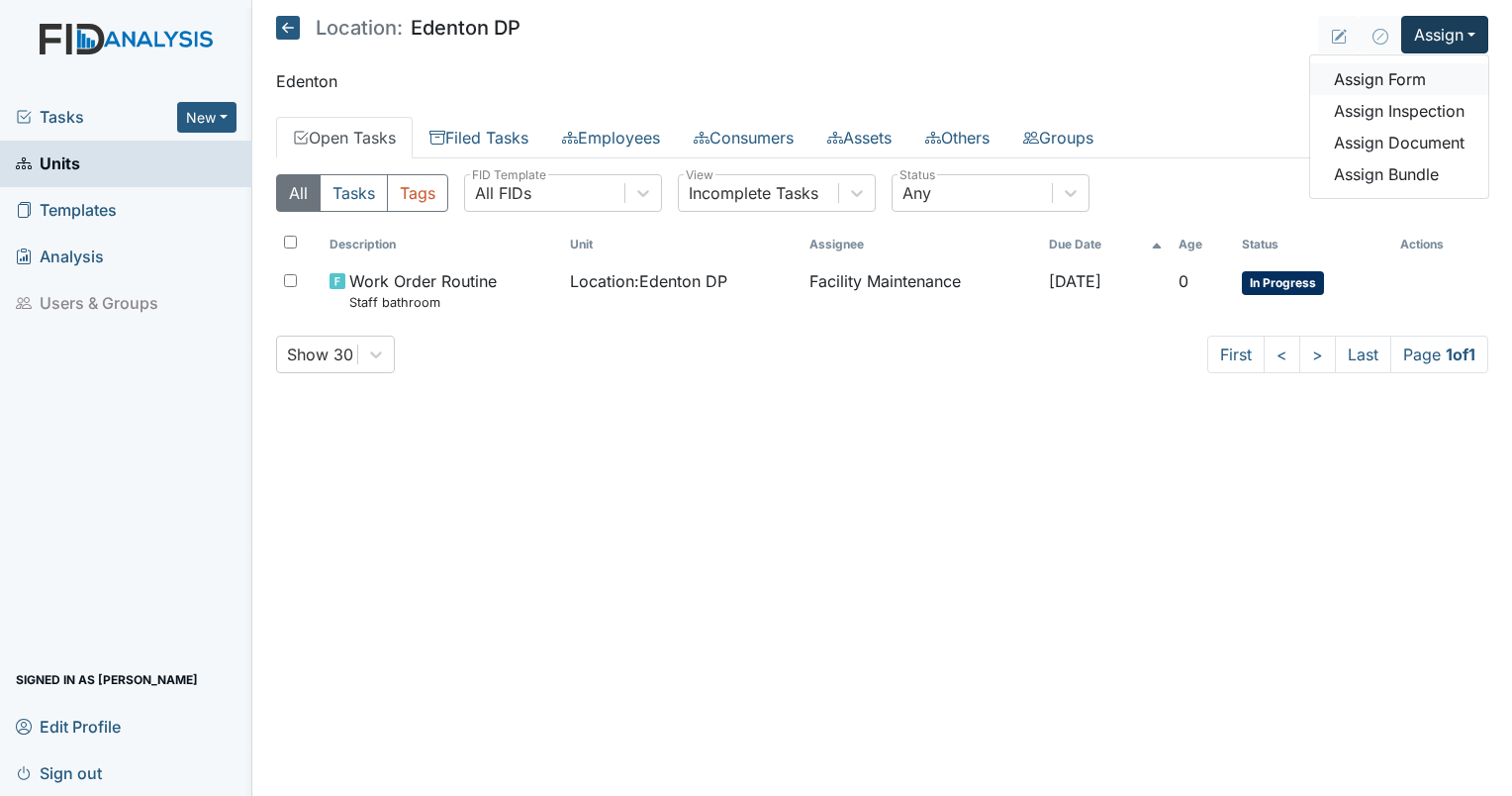 click on "Assign Form" at bounding box center [1399, 79] 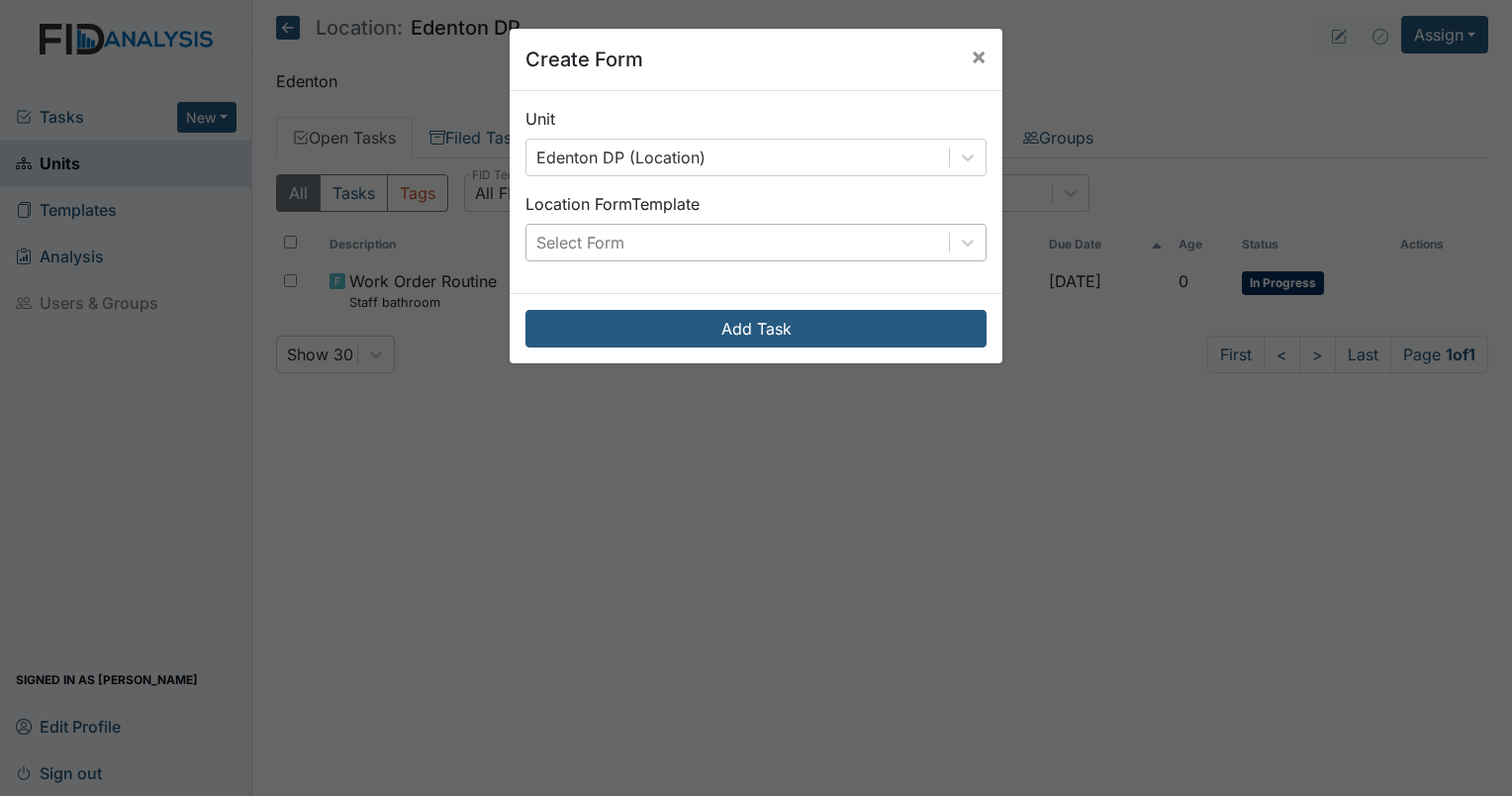 click on "Select Form" at bounding box center [737, 243] 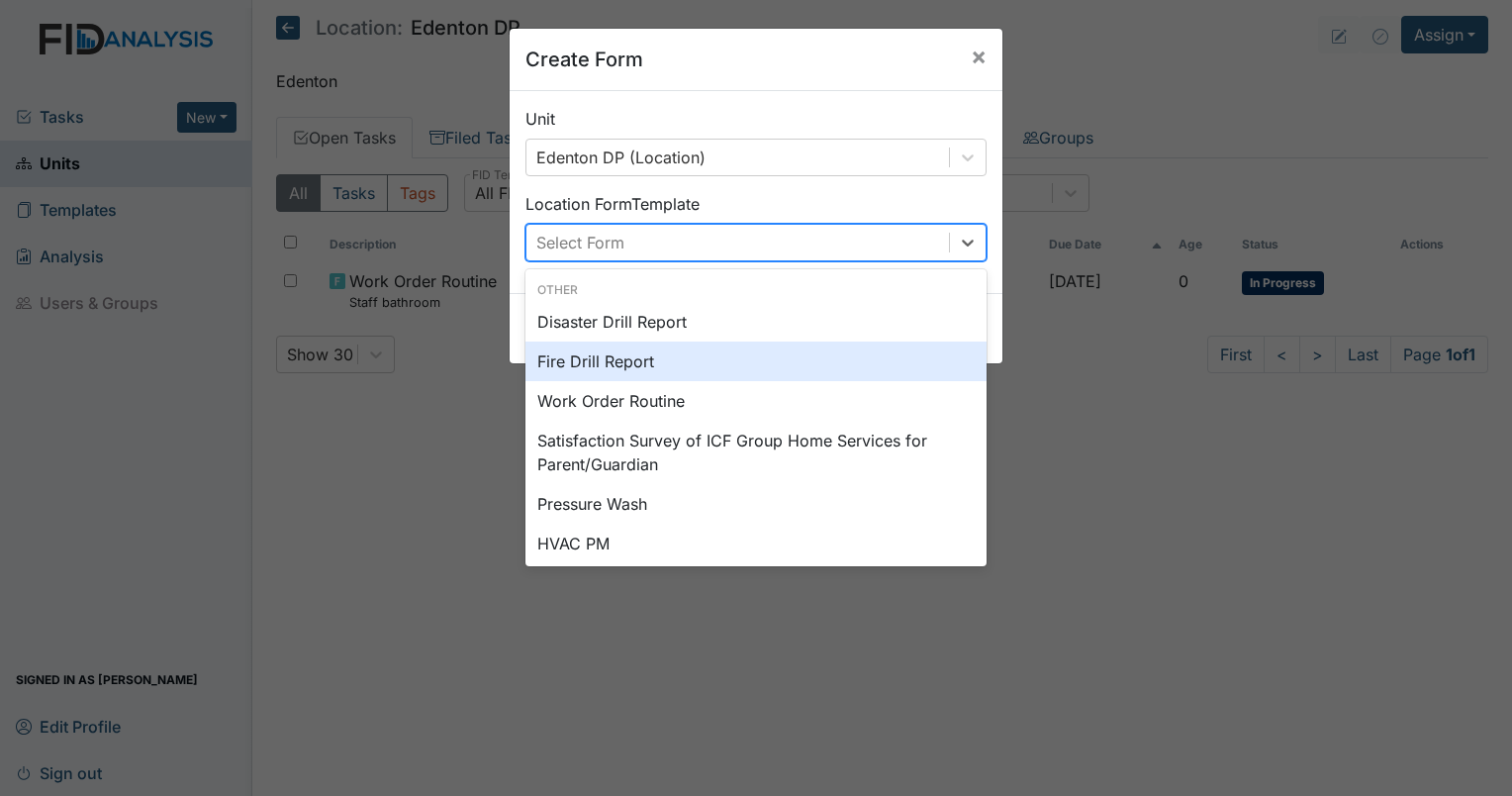click on "Fire Drill Report" at bounding box center (756, 361) 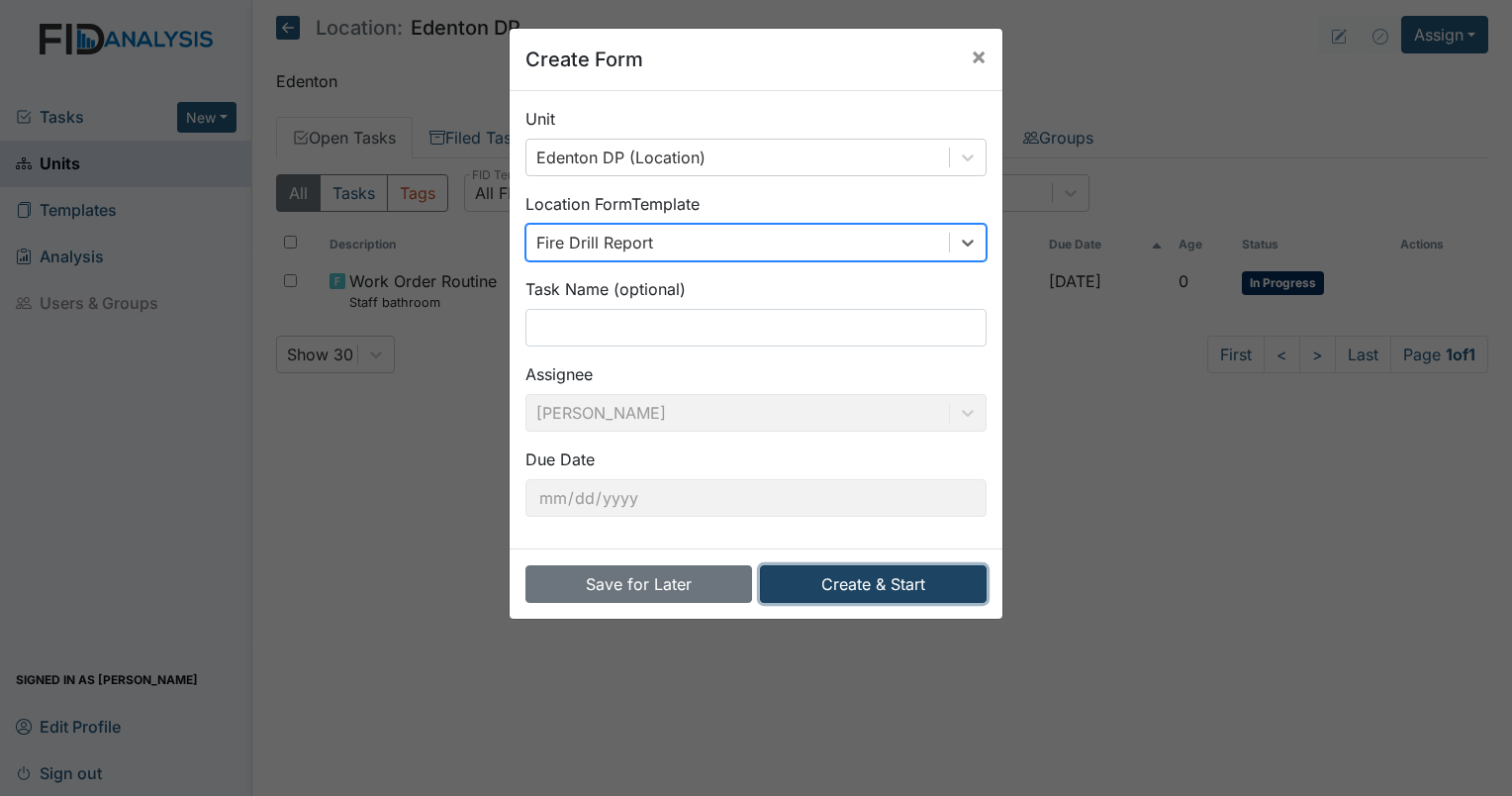 click on "Create & Start" at bounding box center [873, 584] 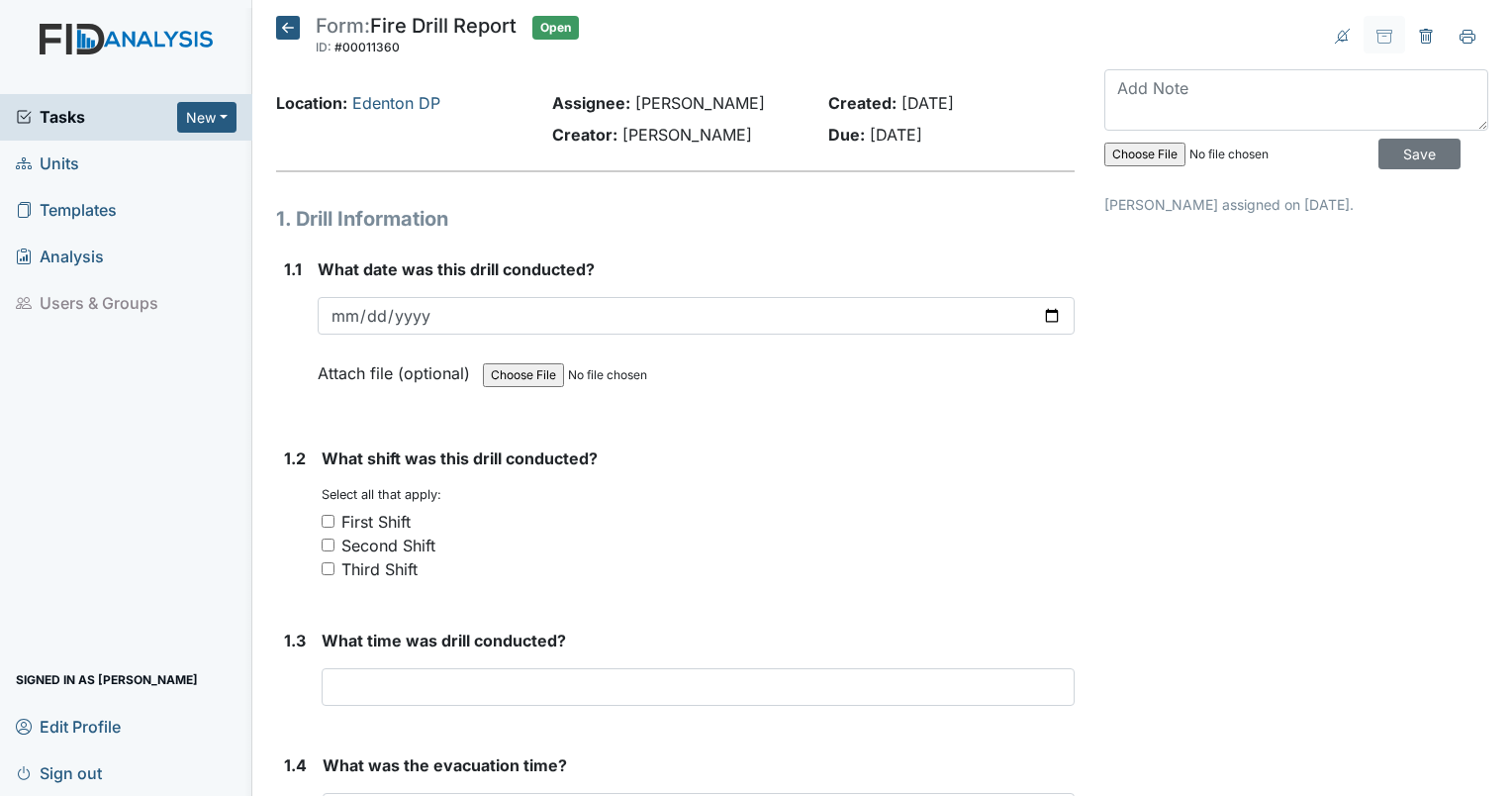 scroll, scrollTop: 0, scrollLeft: 0, axis: both 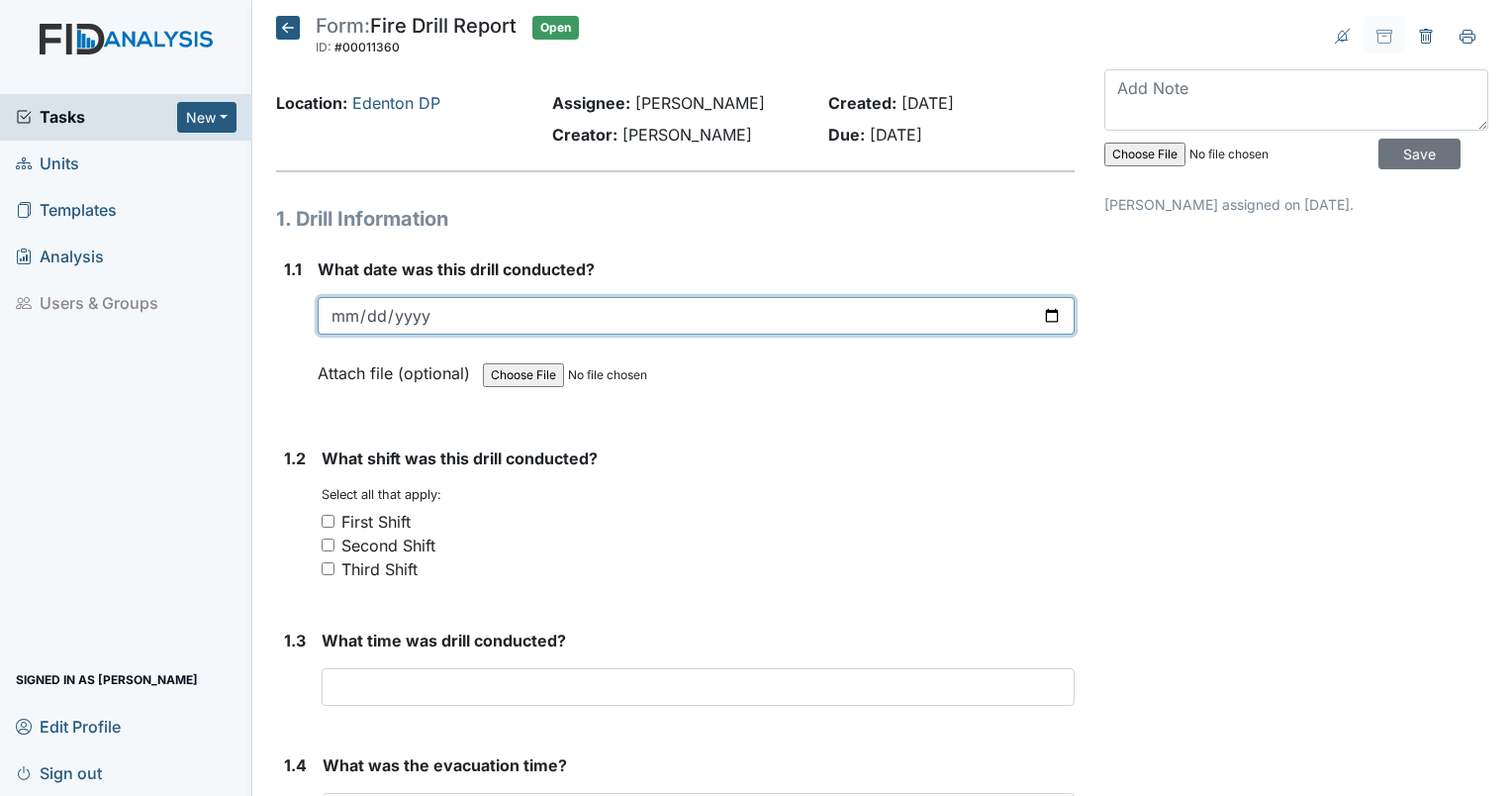 click at bounding box center (696, 316) 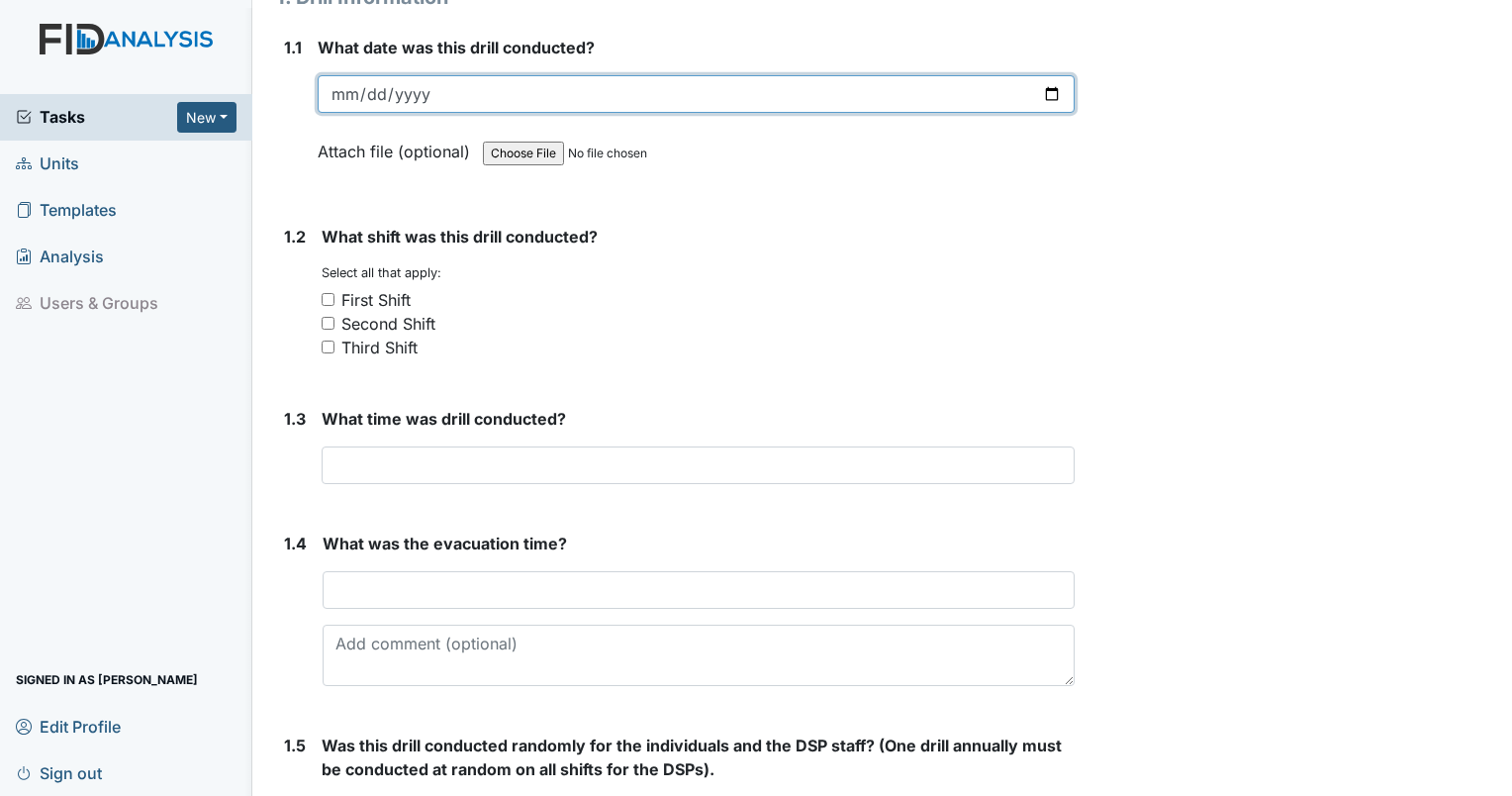 scroll, scrollTop: 297, scrollLeft: 0, axis: vertical 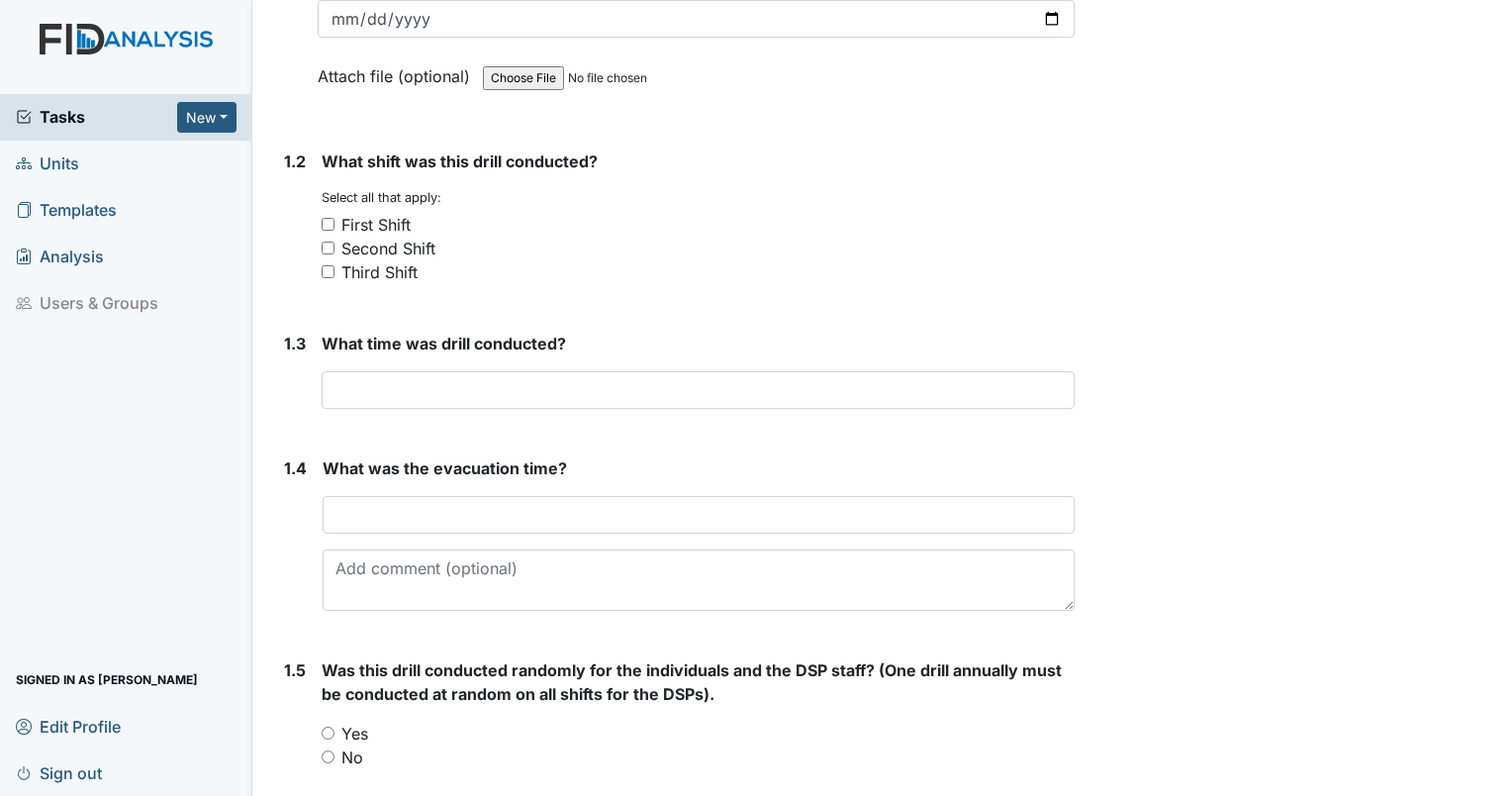 click on "First Shift" at bounding box center (328, 224) 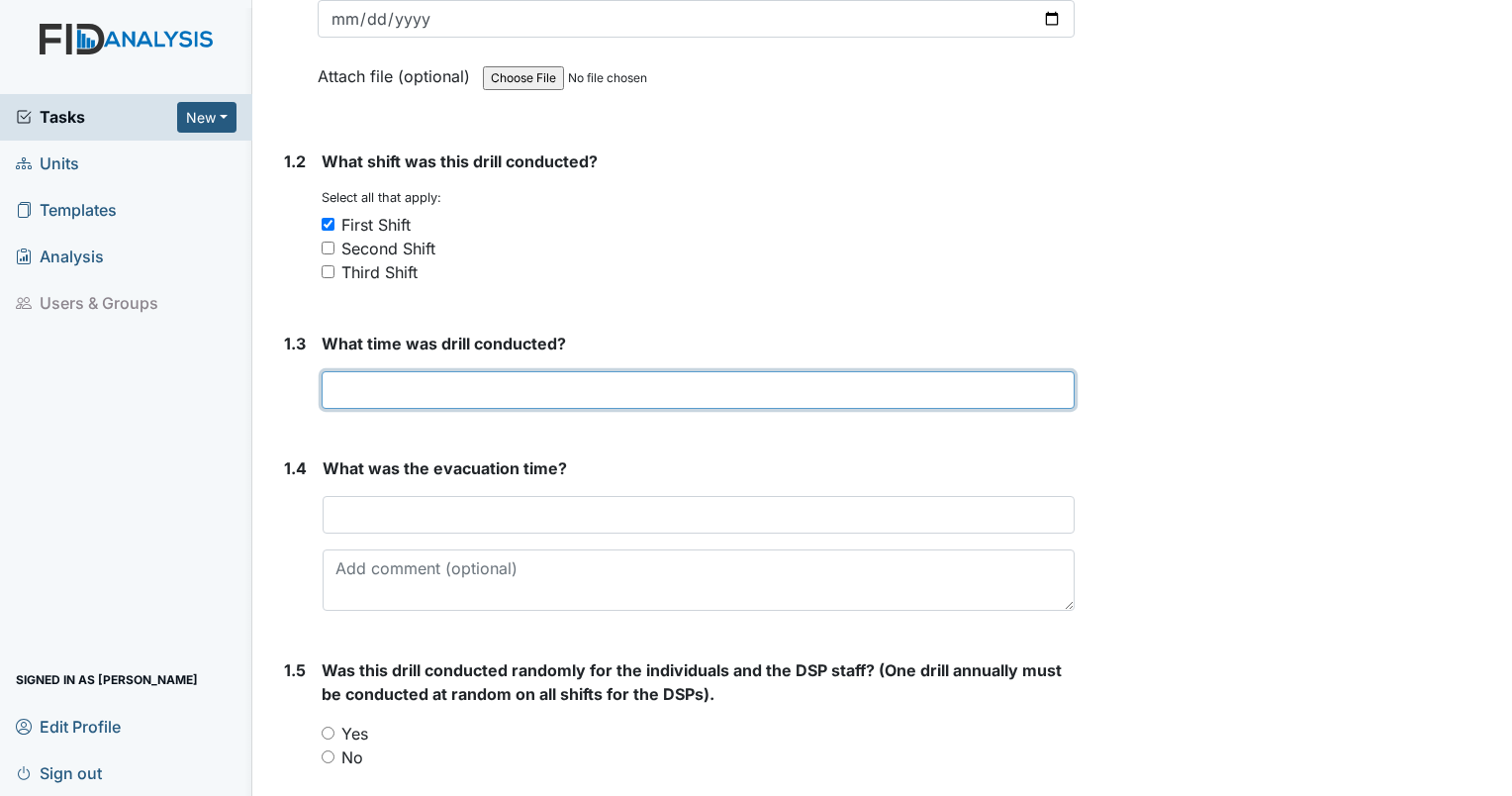 click at bounding box center [698, 390] 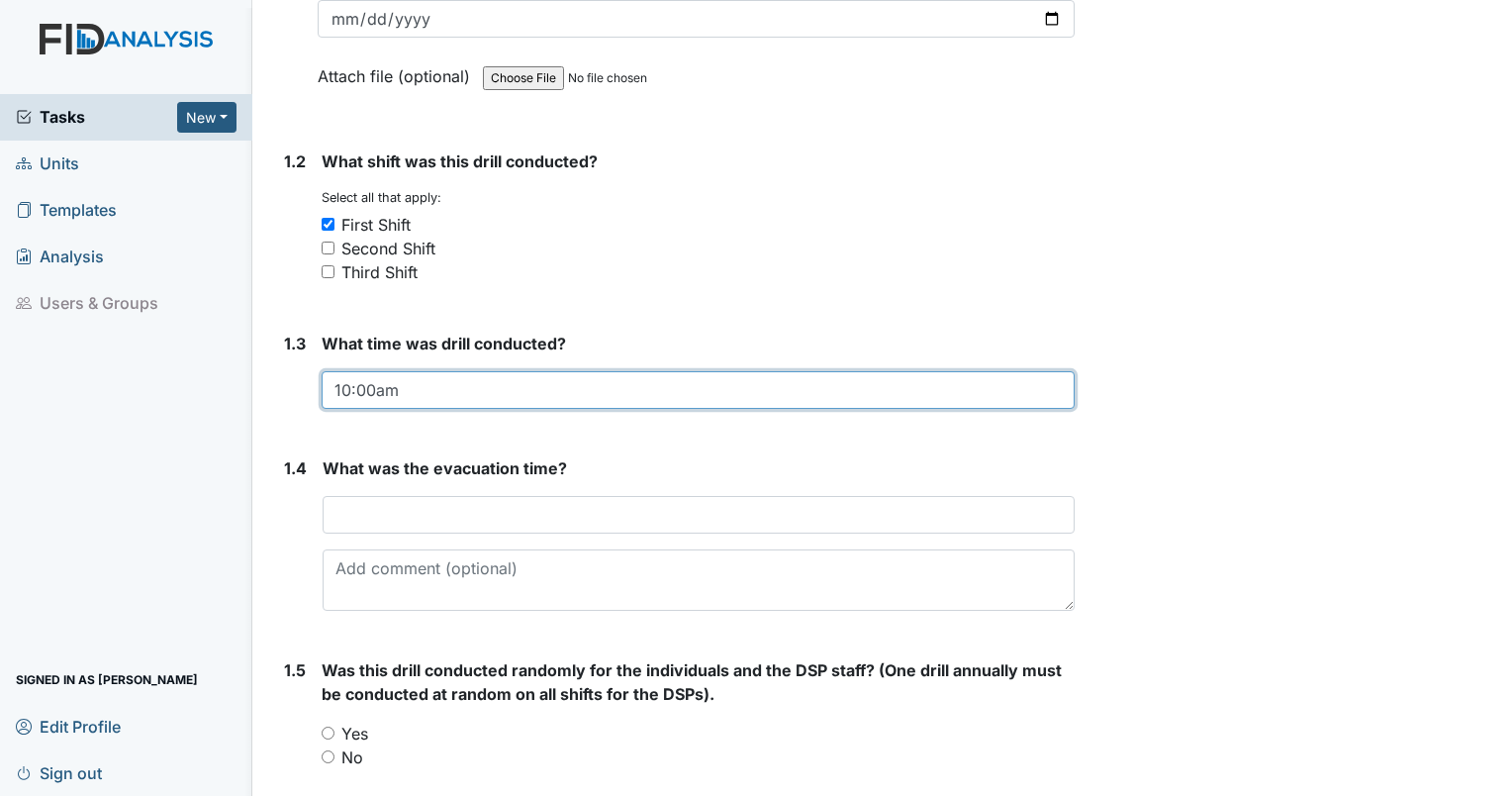 type on "10:00am" 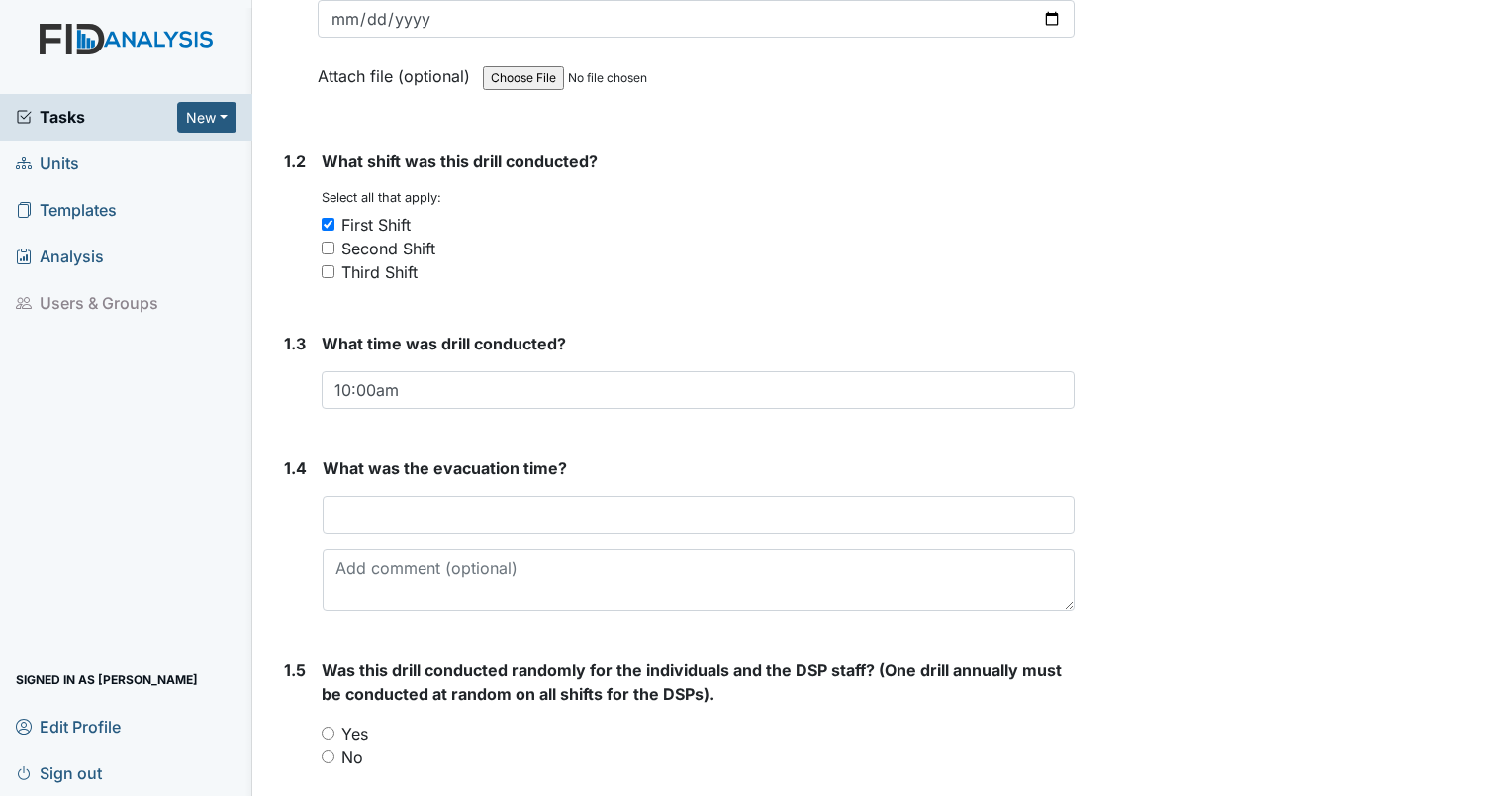 click on "Archive Task
×
Are you sure you want to archive this task? It will appear as incomplete on reports.
Archive
Delete Task
×
Are you sure you want to delete this task?
Delete
Save
Ericka Holley assigned on Jul 23, 2025." at bounding box center (1296, 1321) 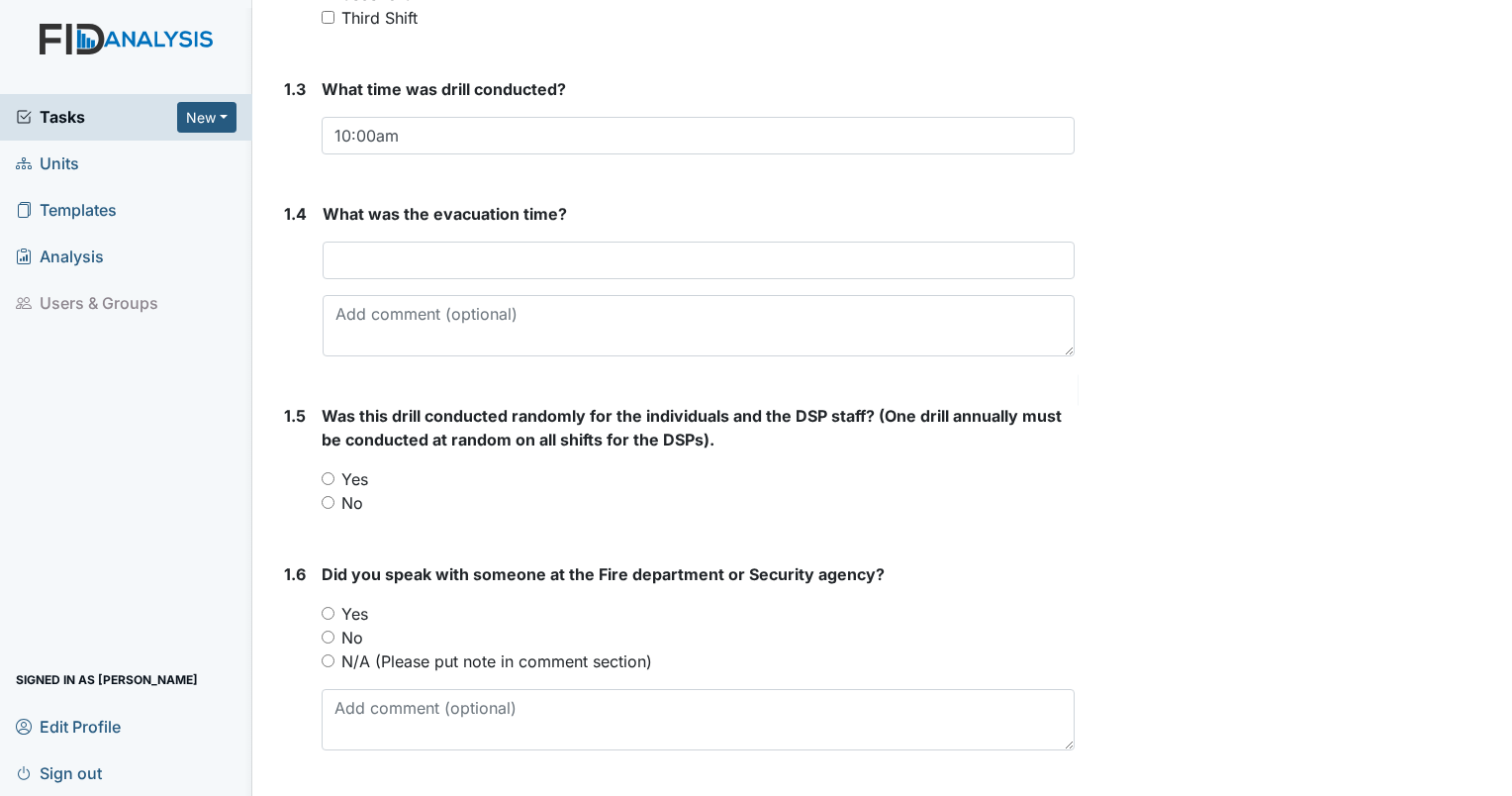 scroll, scrollTop: 594, scrollLeft: 0, axis: vertical 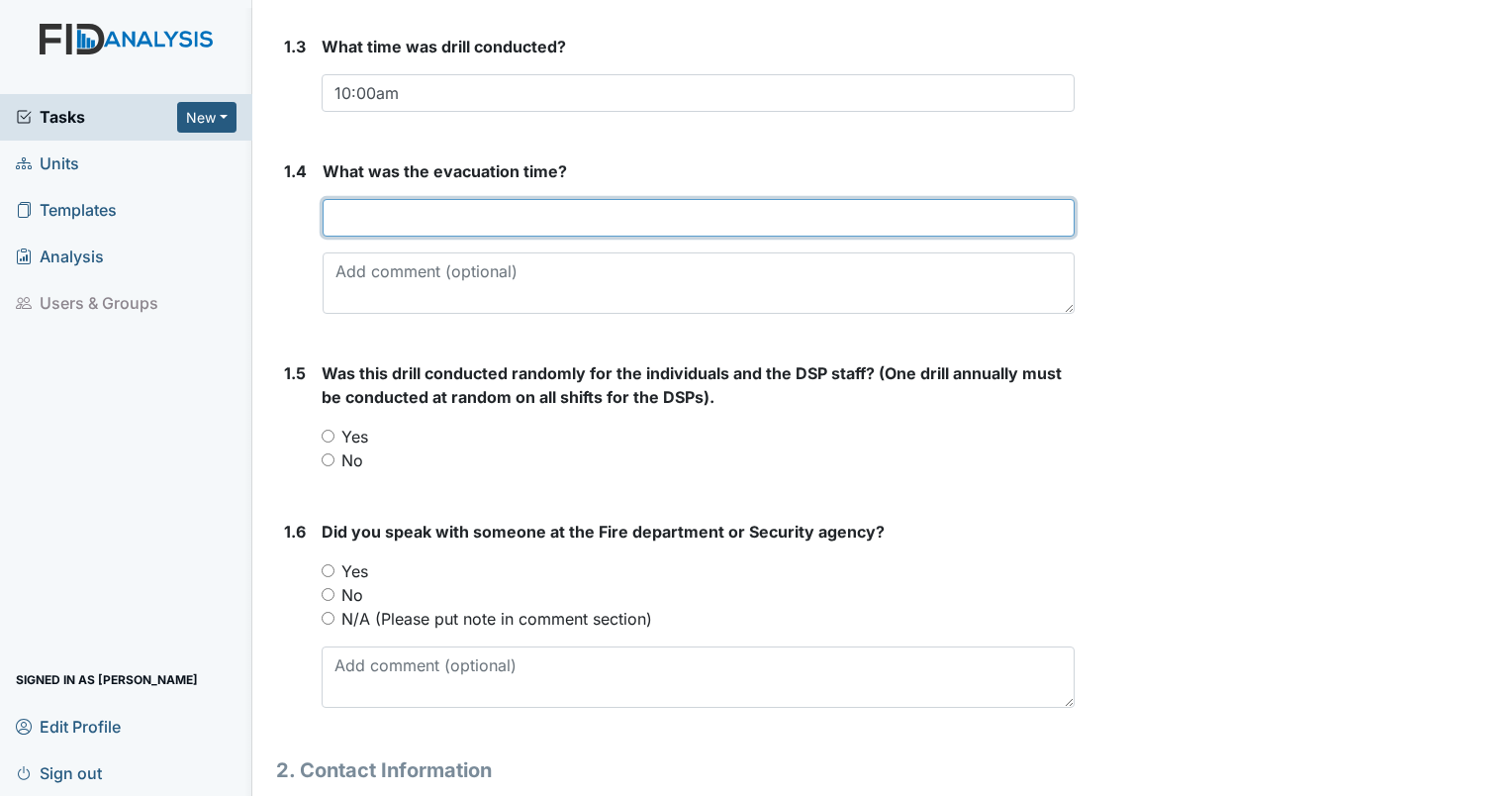 click at bounding box center [699, 218] 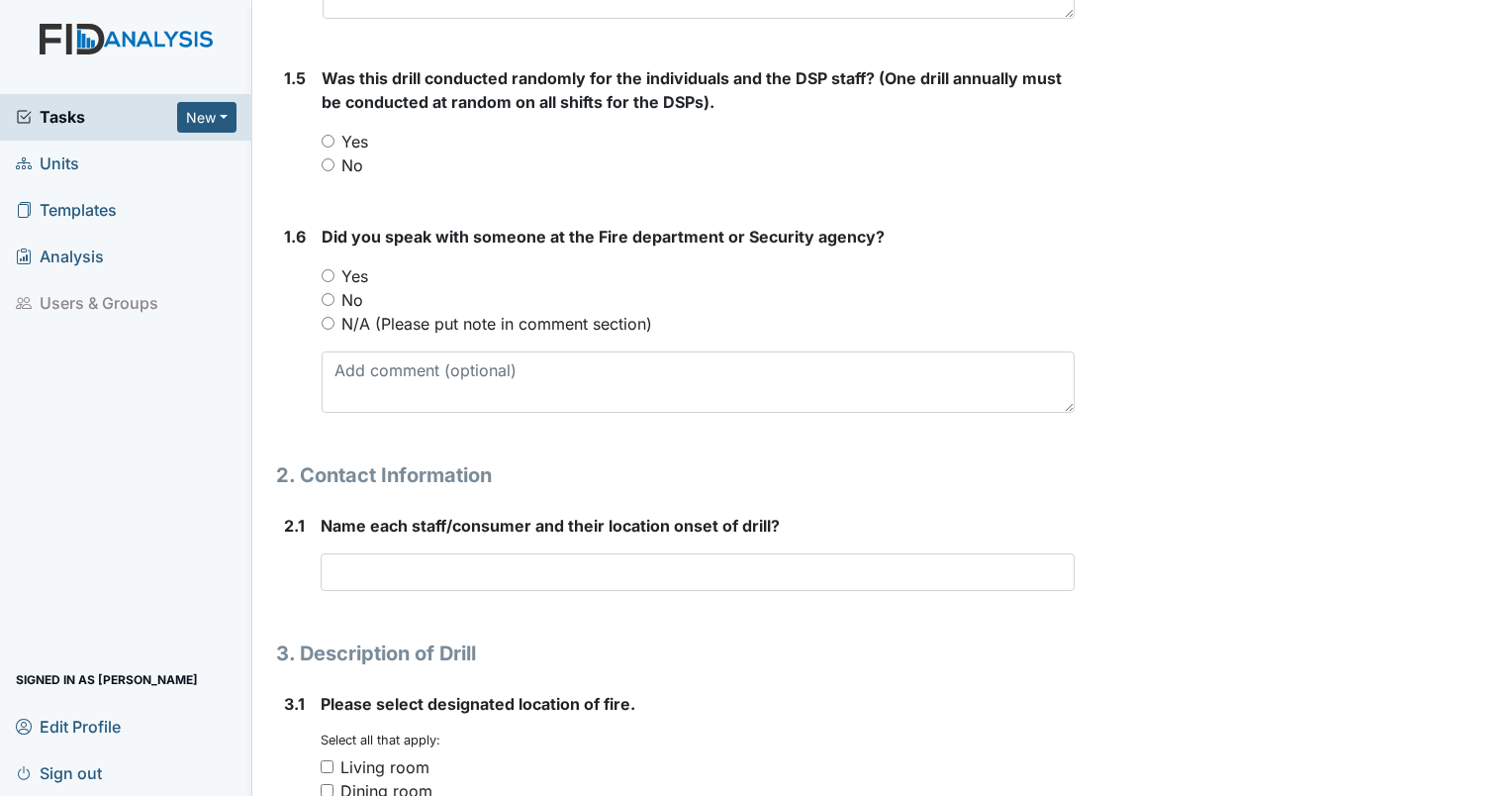 scroll, scrollTop: 891, scrollLeft: 0, axis: vertical 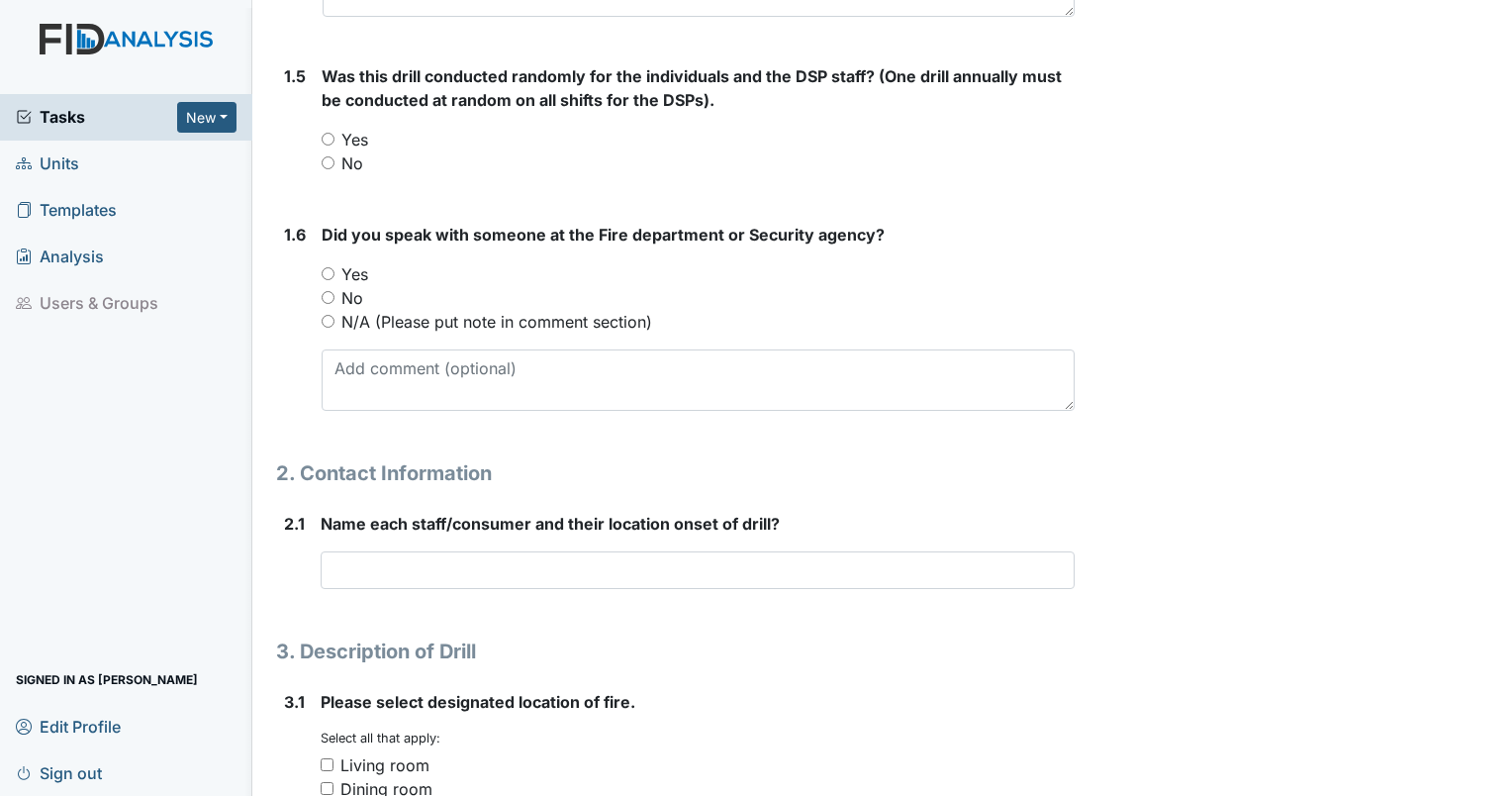 type on "4 mins" 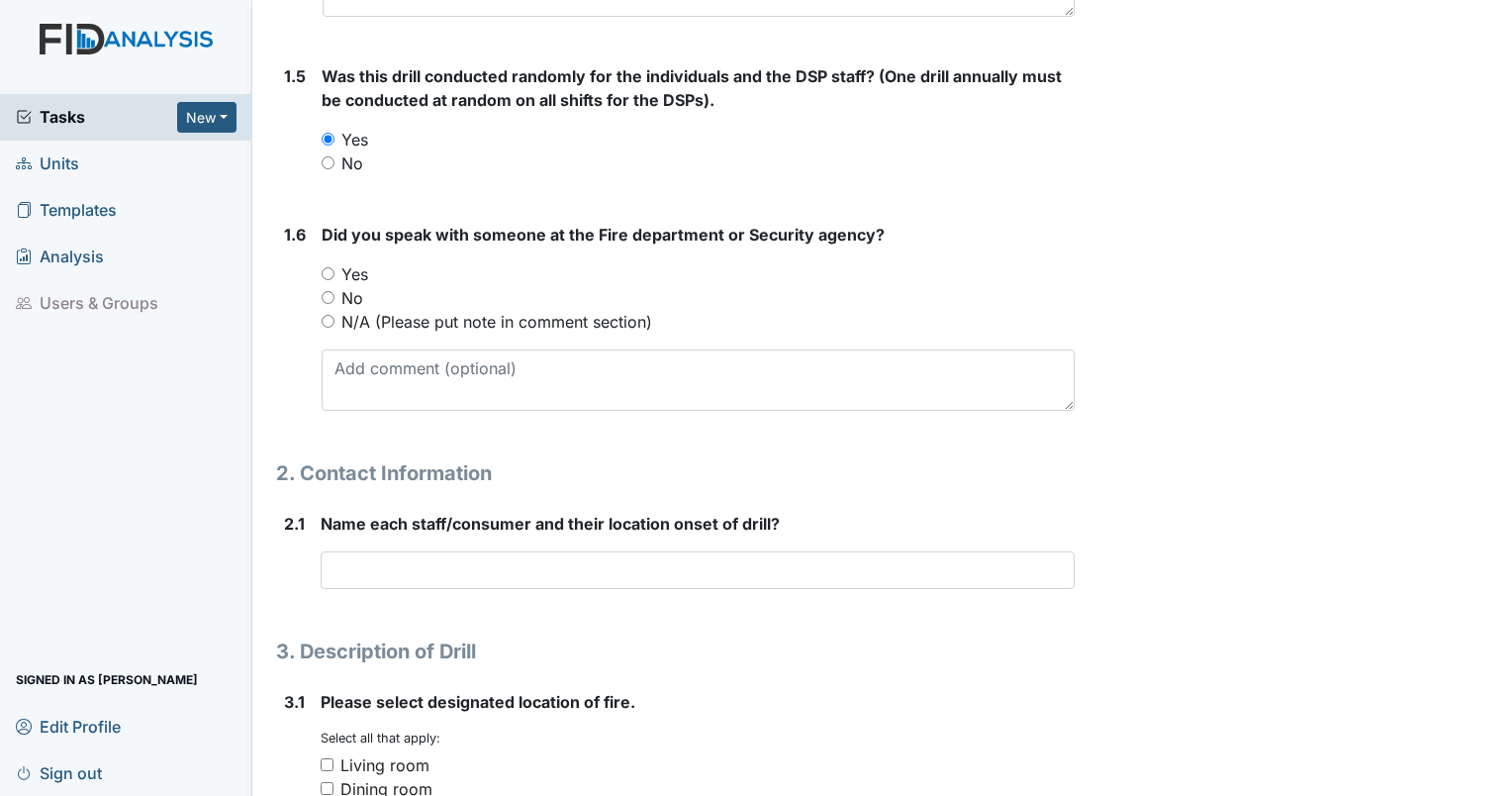 click on "N/A (Please put note in comment section)" at bounding box center (328, 321) 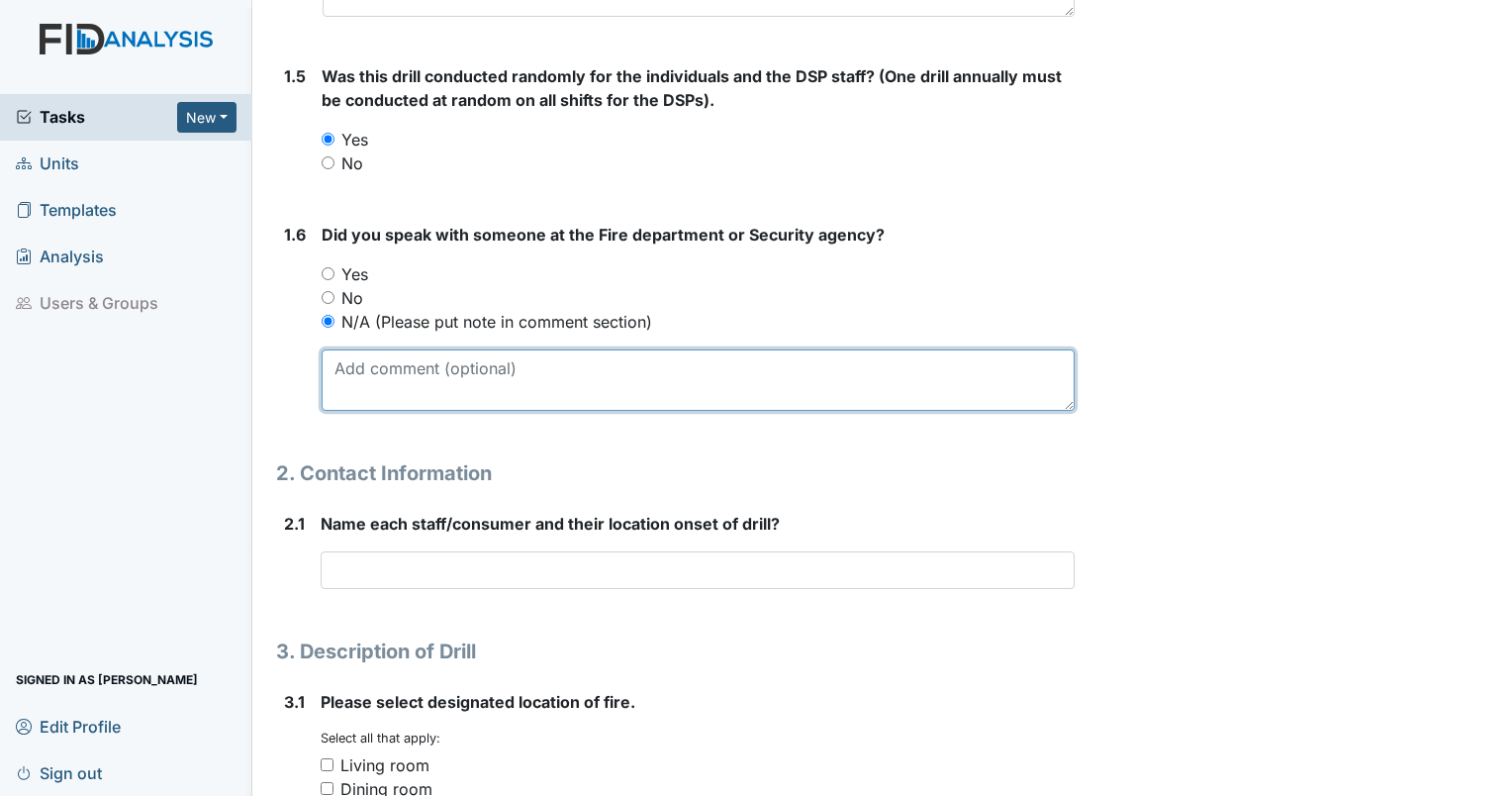 click at bounding box center [698, 380] 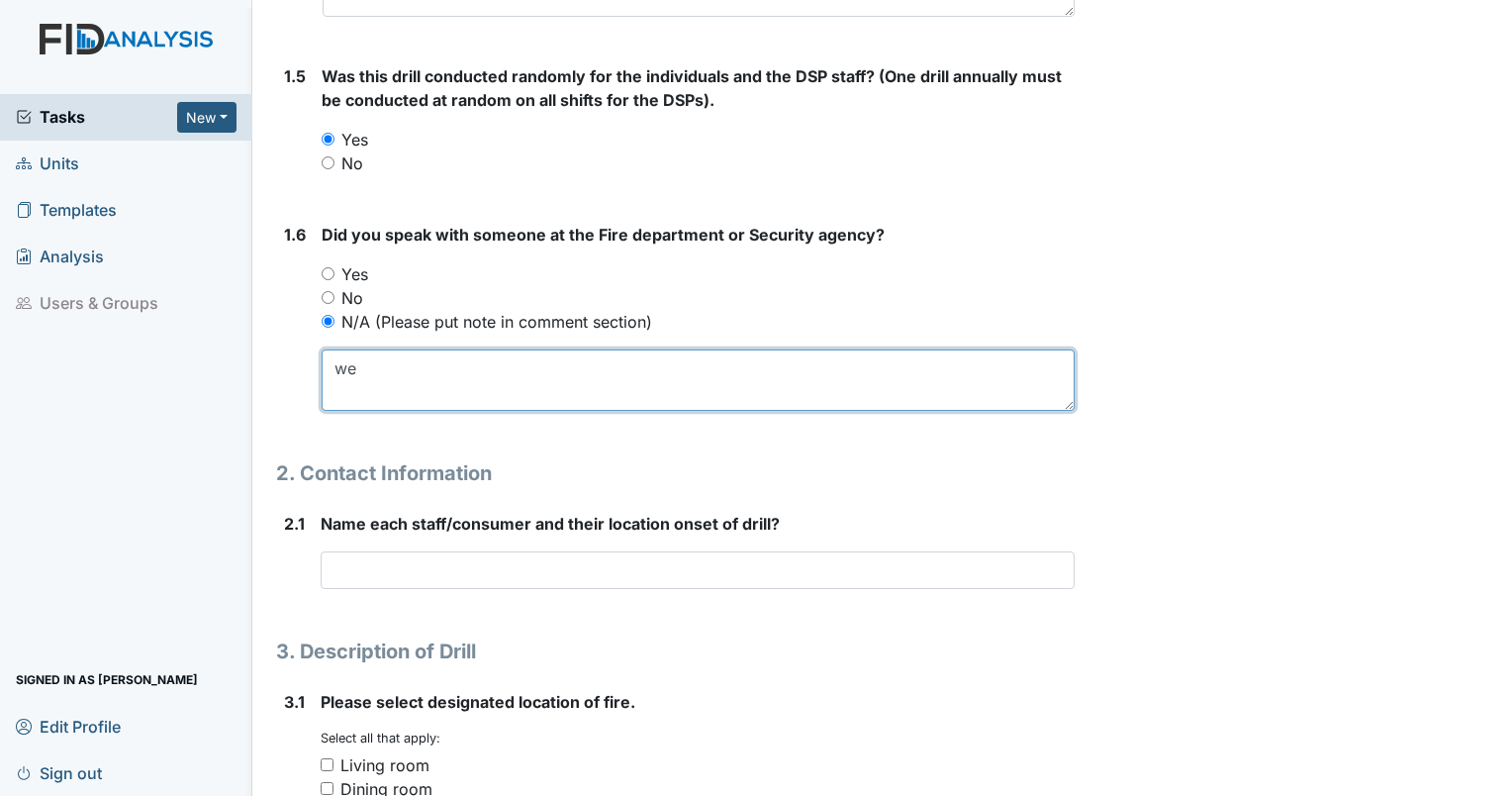 type on "w" 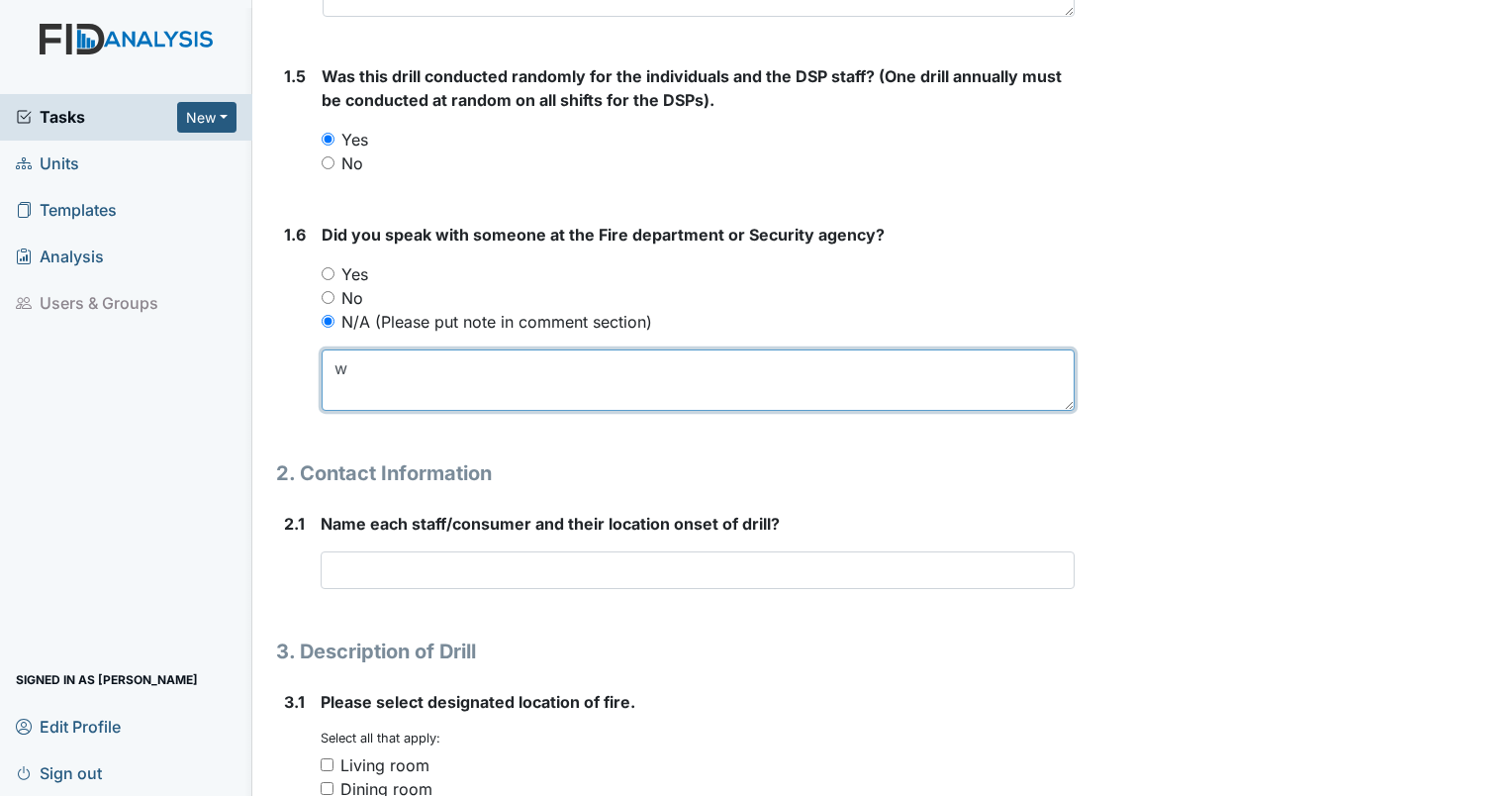 type 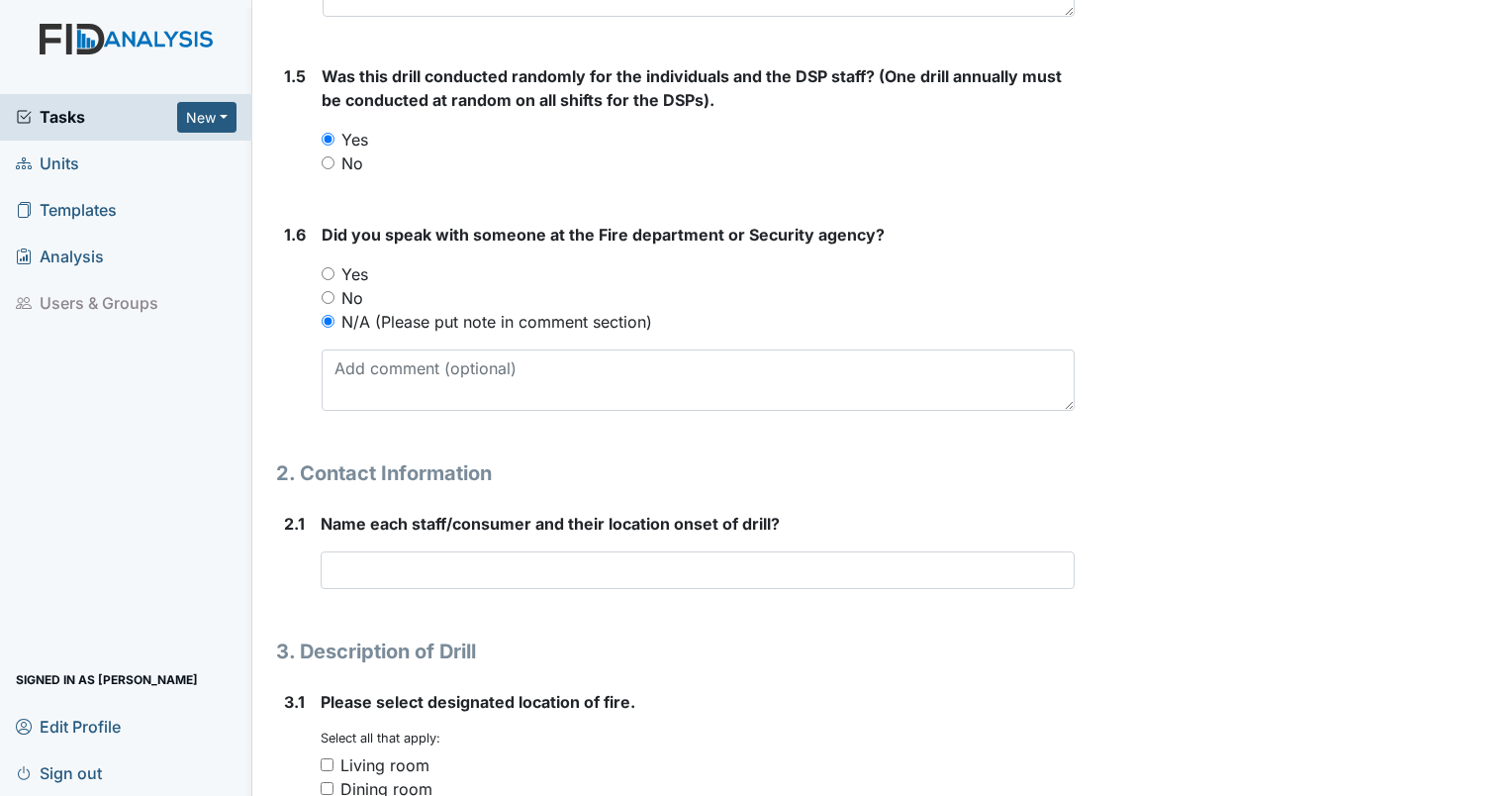 click on "Yes" at bounding box center [328, 273] 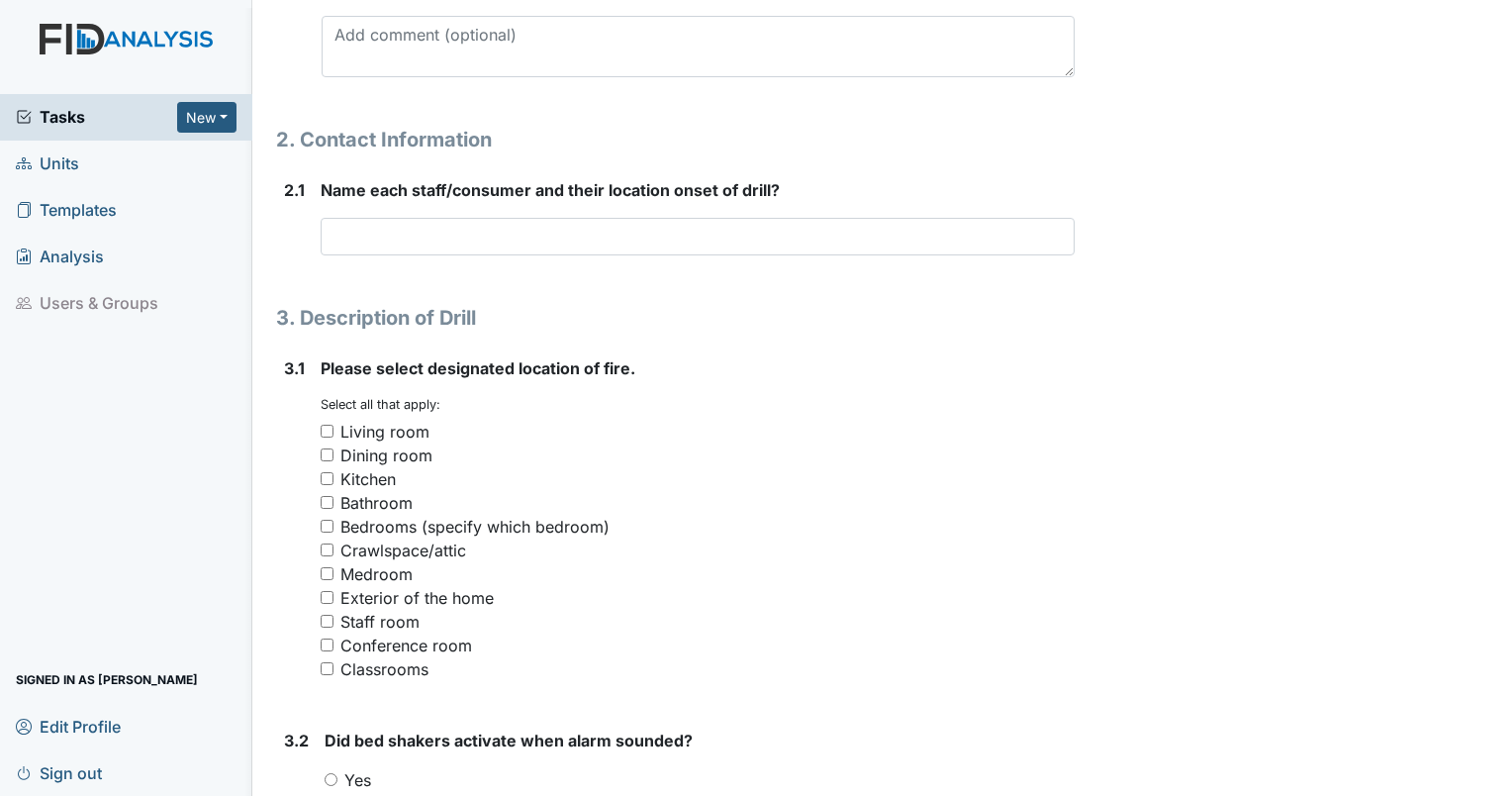 scroll, scrollTop: 1287, scrollLeft: 0, axis: vertical 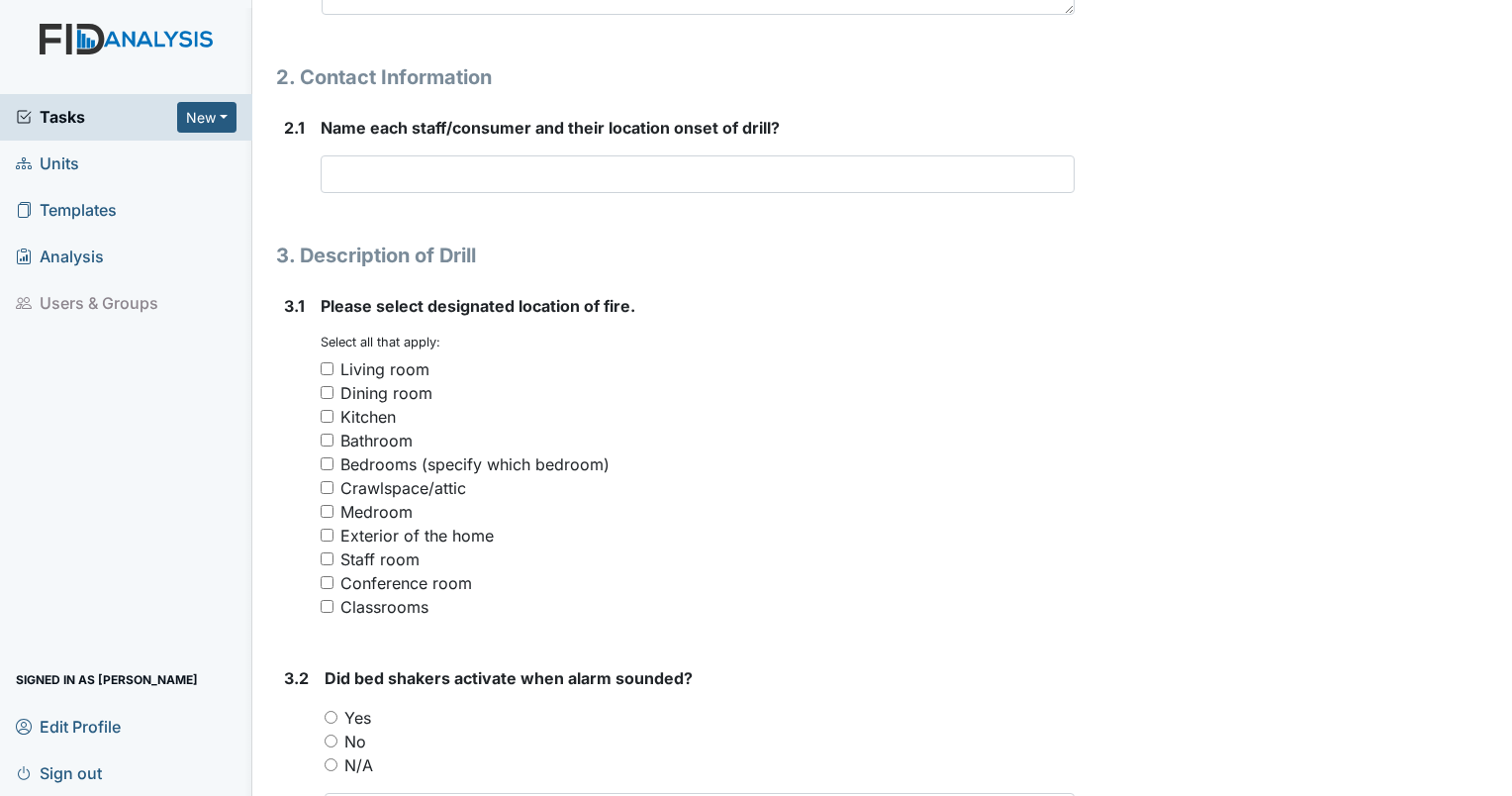 click on "Classrooms" at bounding box center [384, 607] 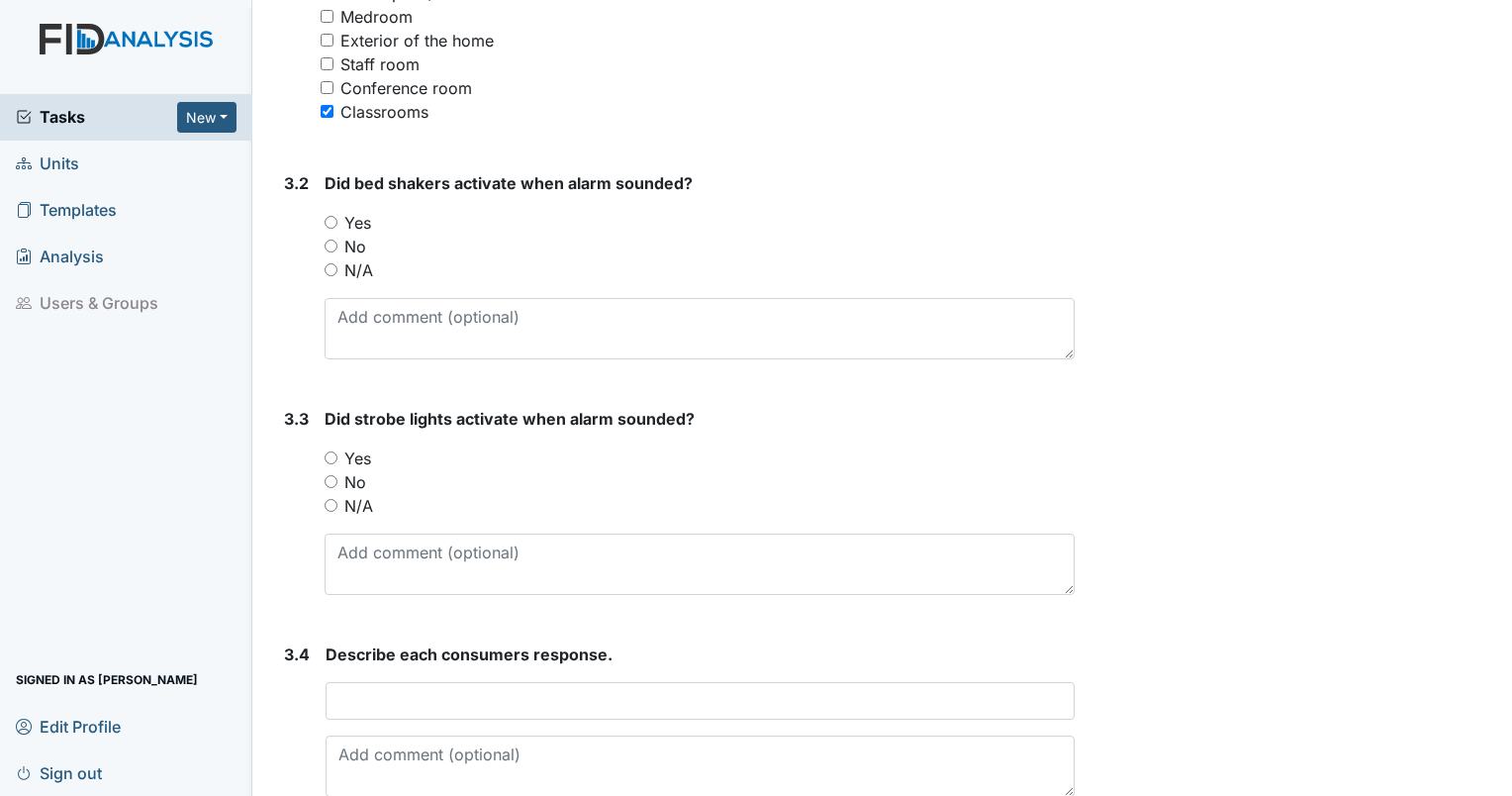 scroll, scrollTop: 1683, scrollLeft: 0, axis: vertical 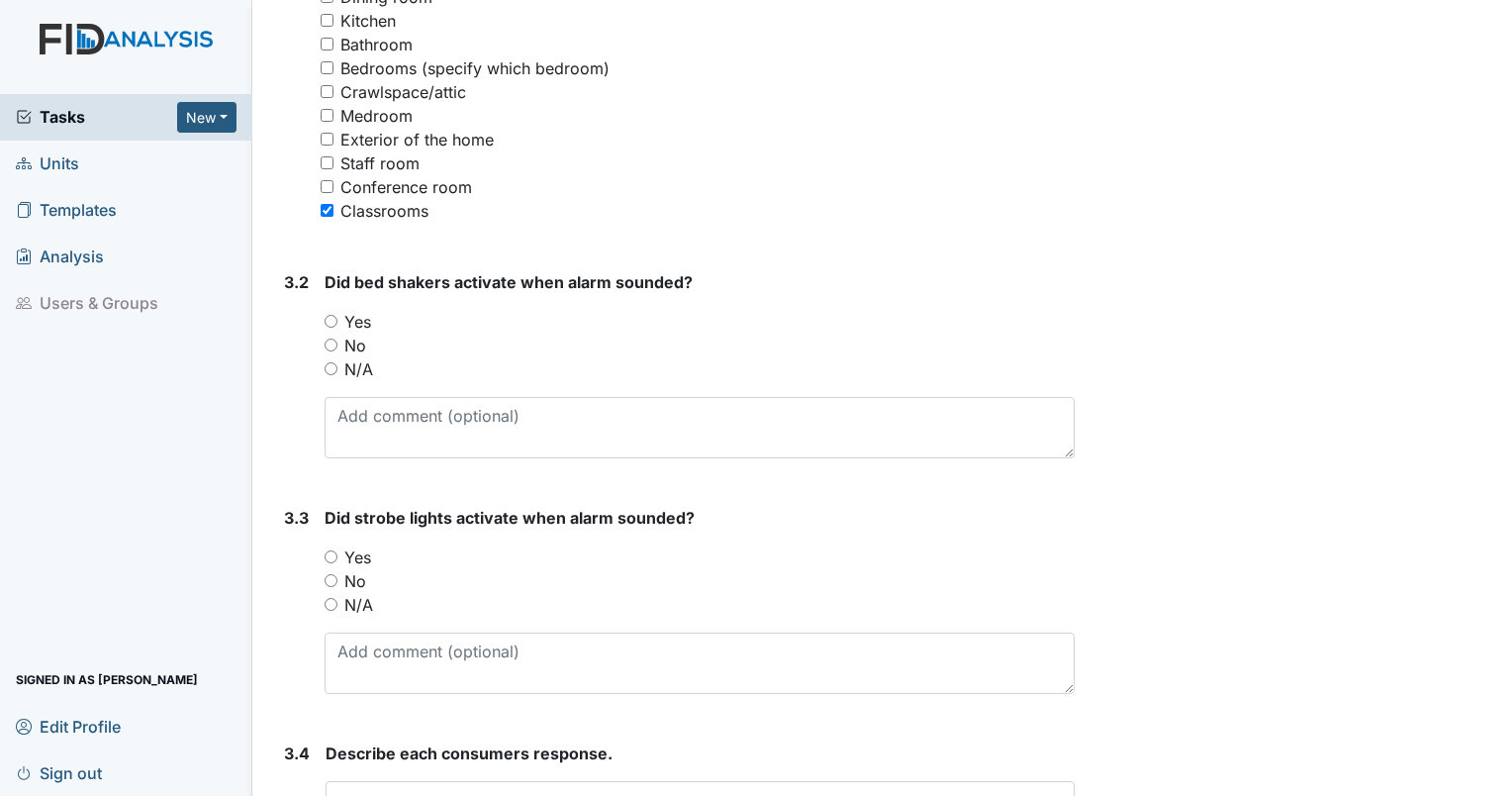 click on "N/A" at bounding box center [331, 368] 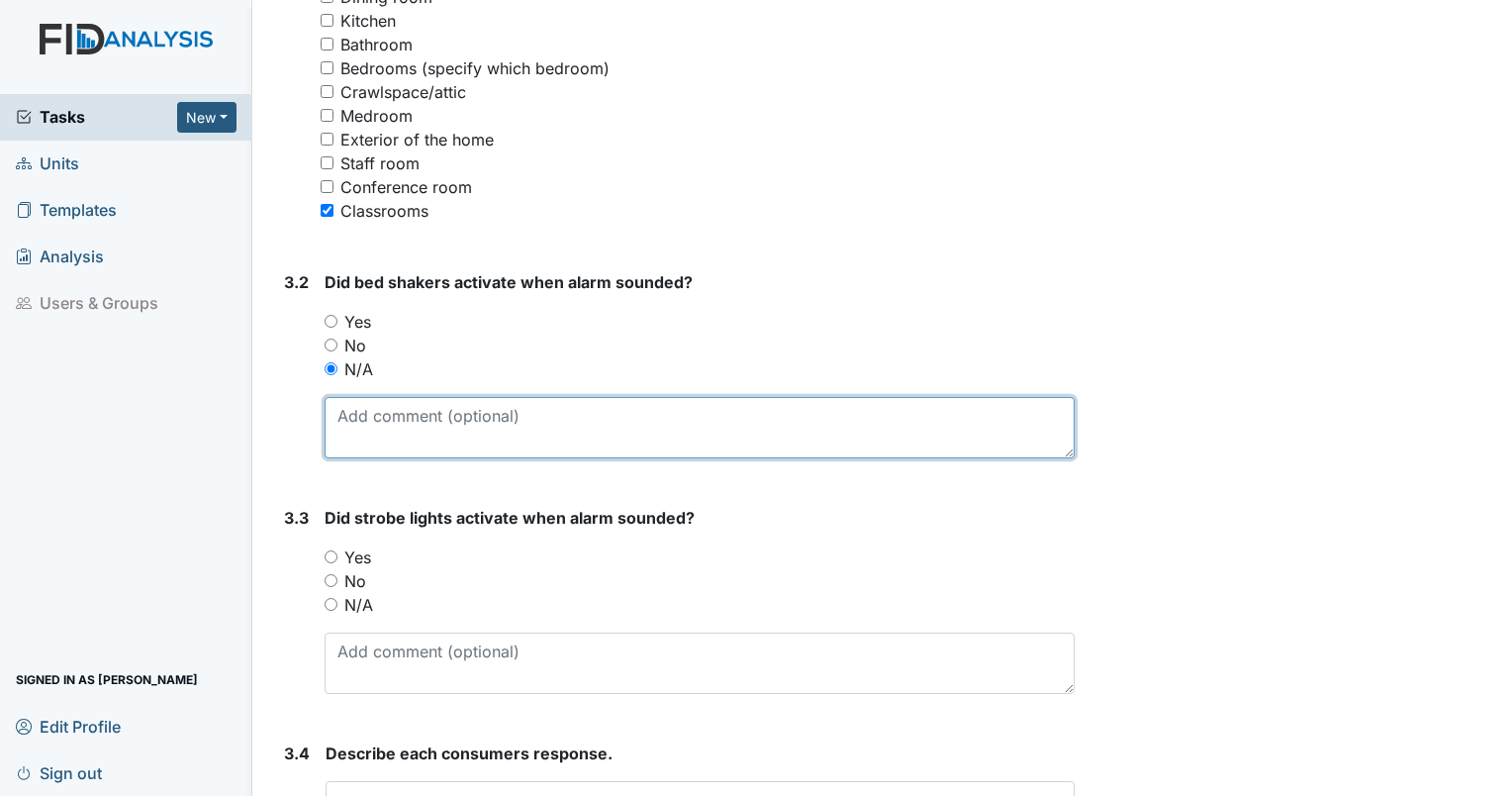 click at bounding box center [700, 428] 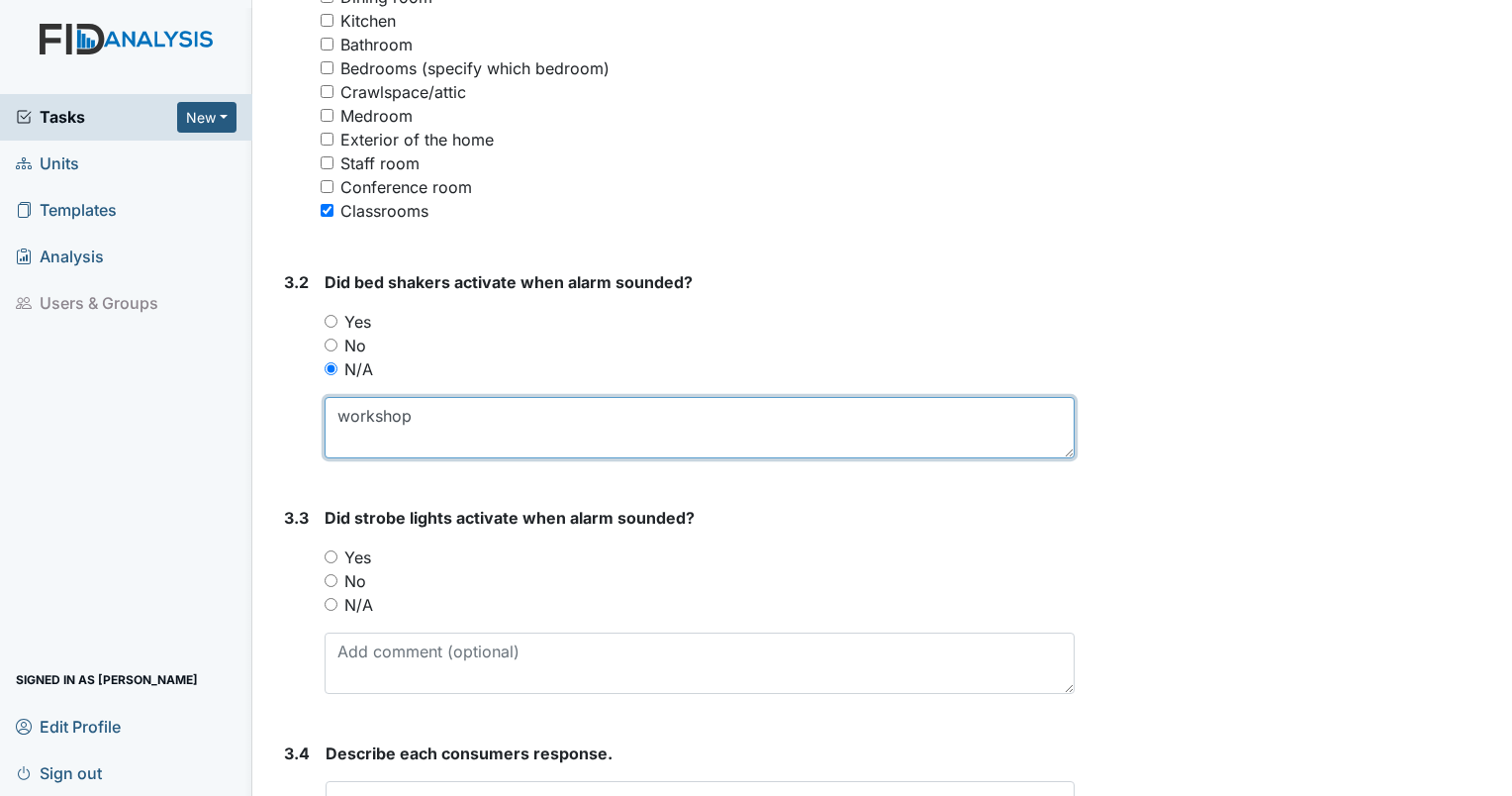 type on "workshop" 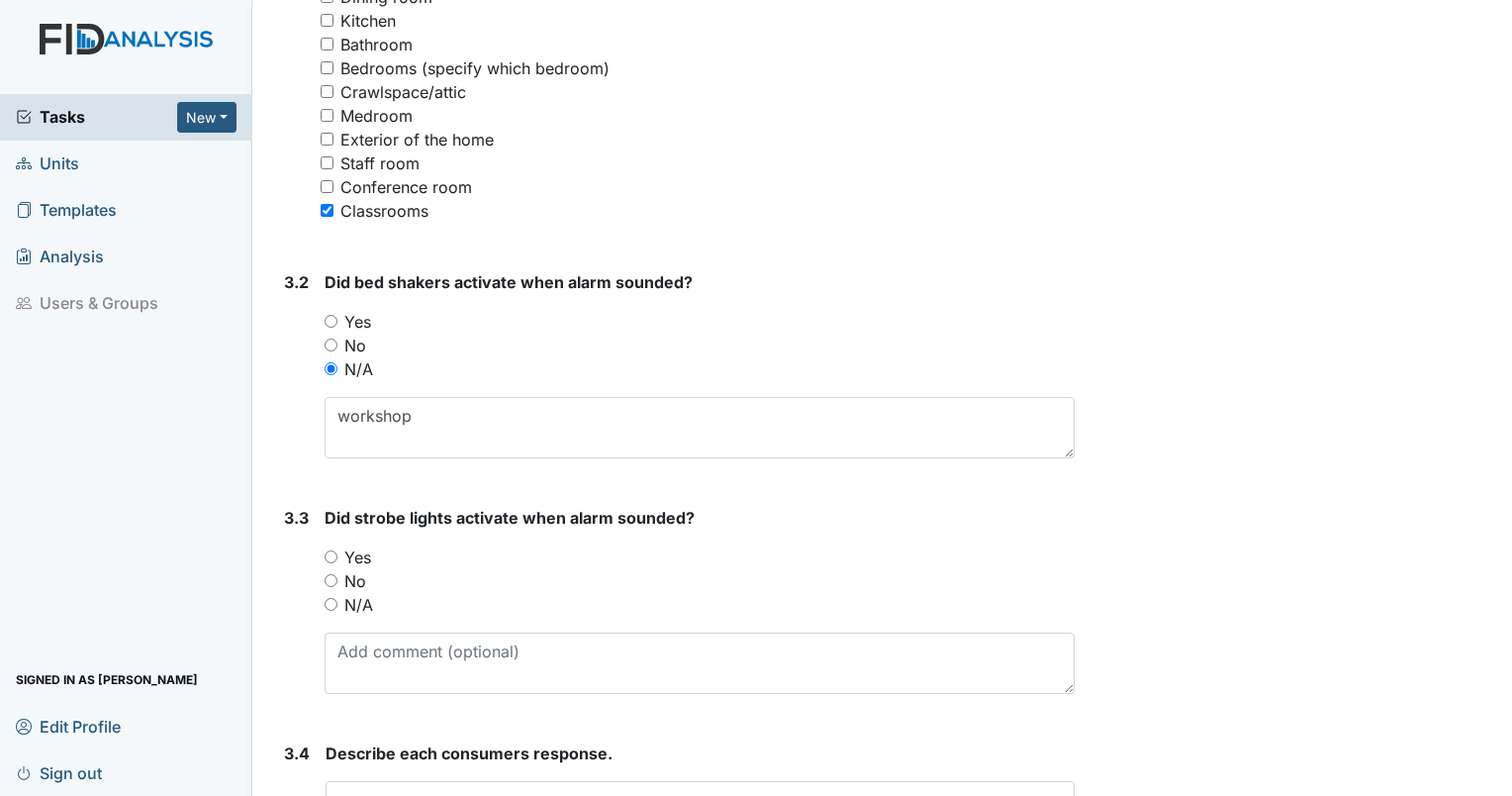 click on "Archive Task
×
Are you sure you want to archive this task? It will appear as incomplete on reports.
Archive
Delete Task
×
Are you sure you want to delete this task?
Delete
Save
Ericka Holley assigned on Jul 23, 2025." at bounding box center [1296, -65] 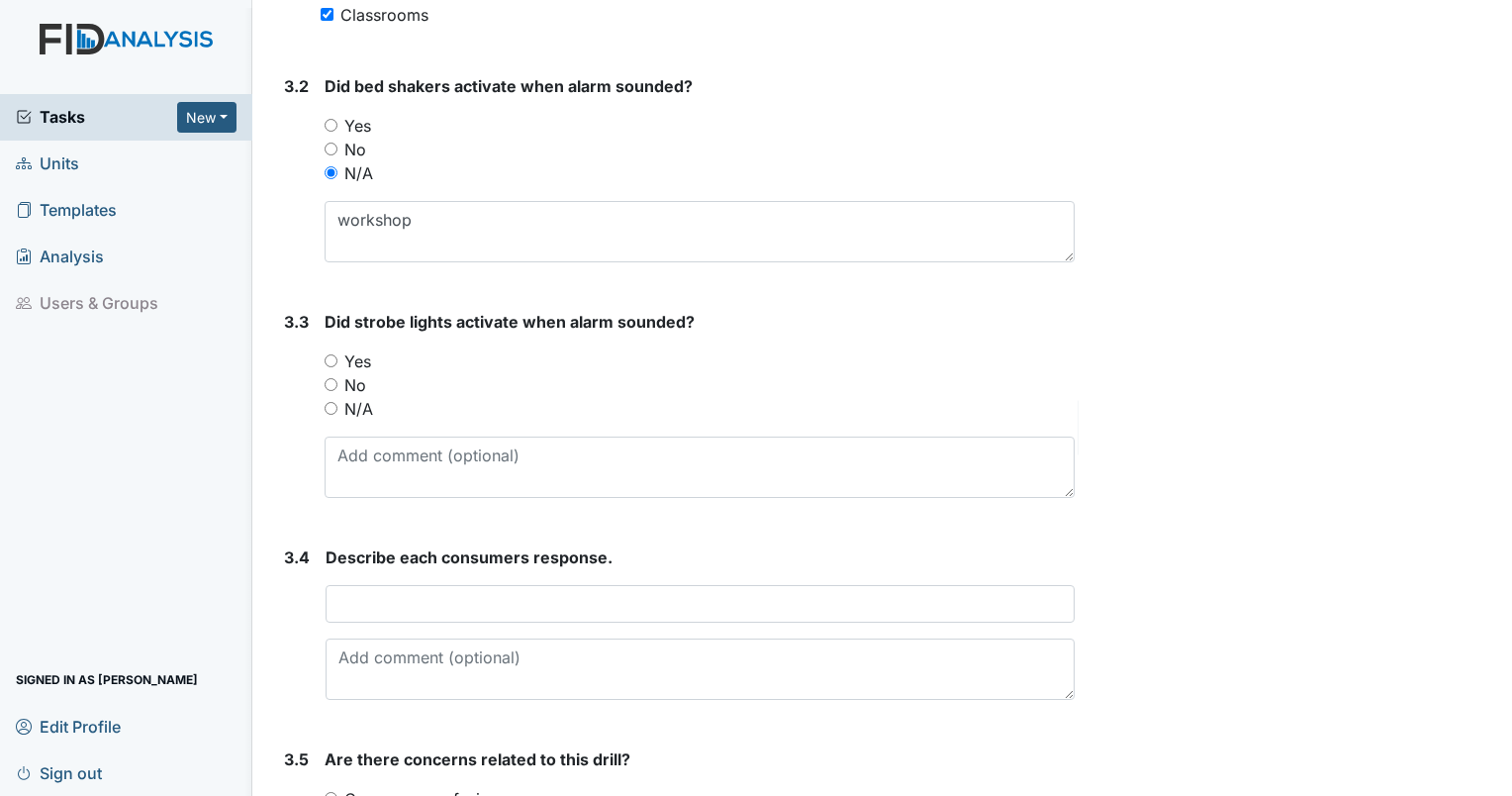 scroll, scrollTop: 1881, scrollLeft: 0, axis: vertical 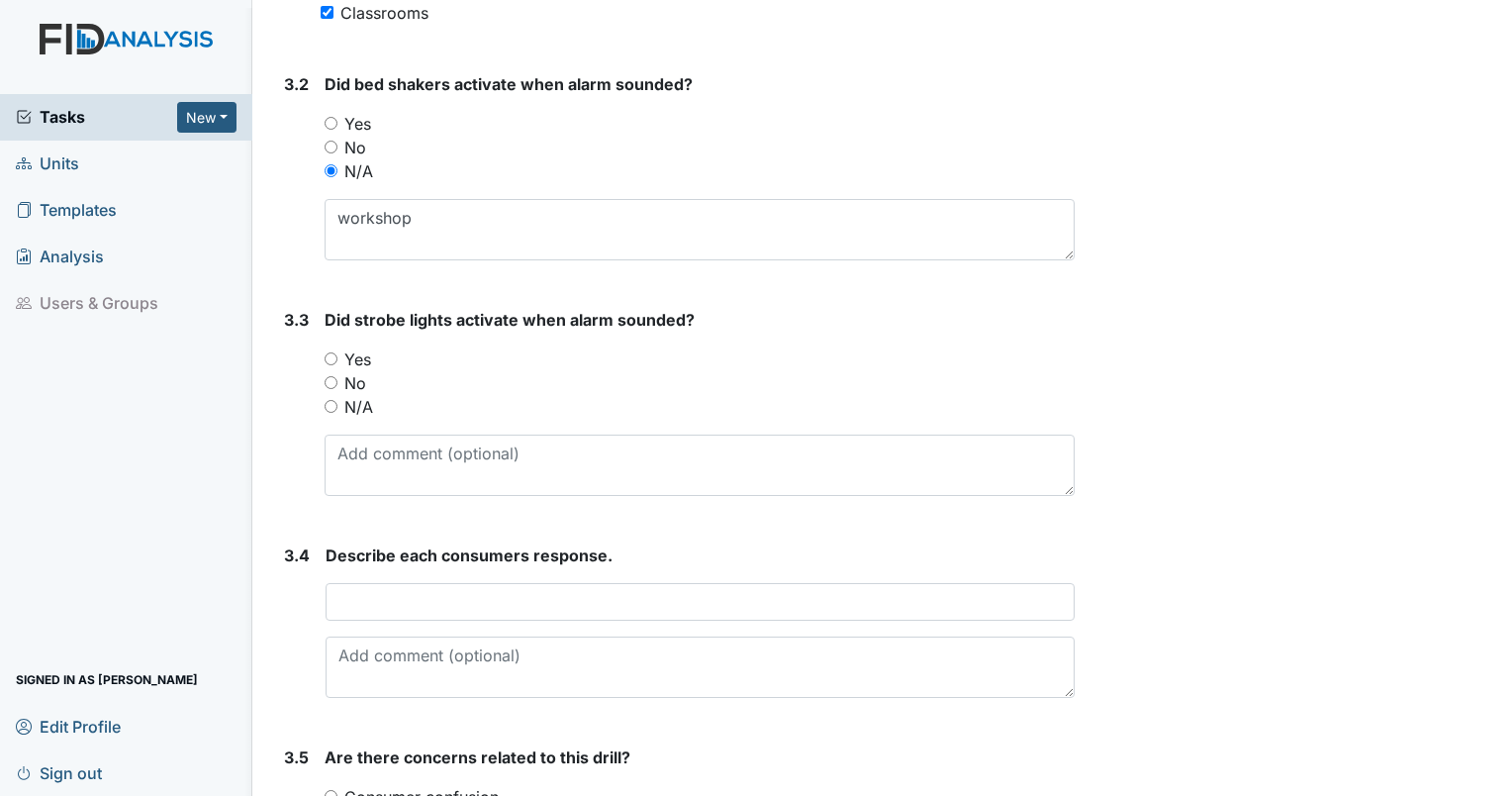 click on "N/A" at bounding box center [331, 406] 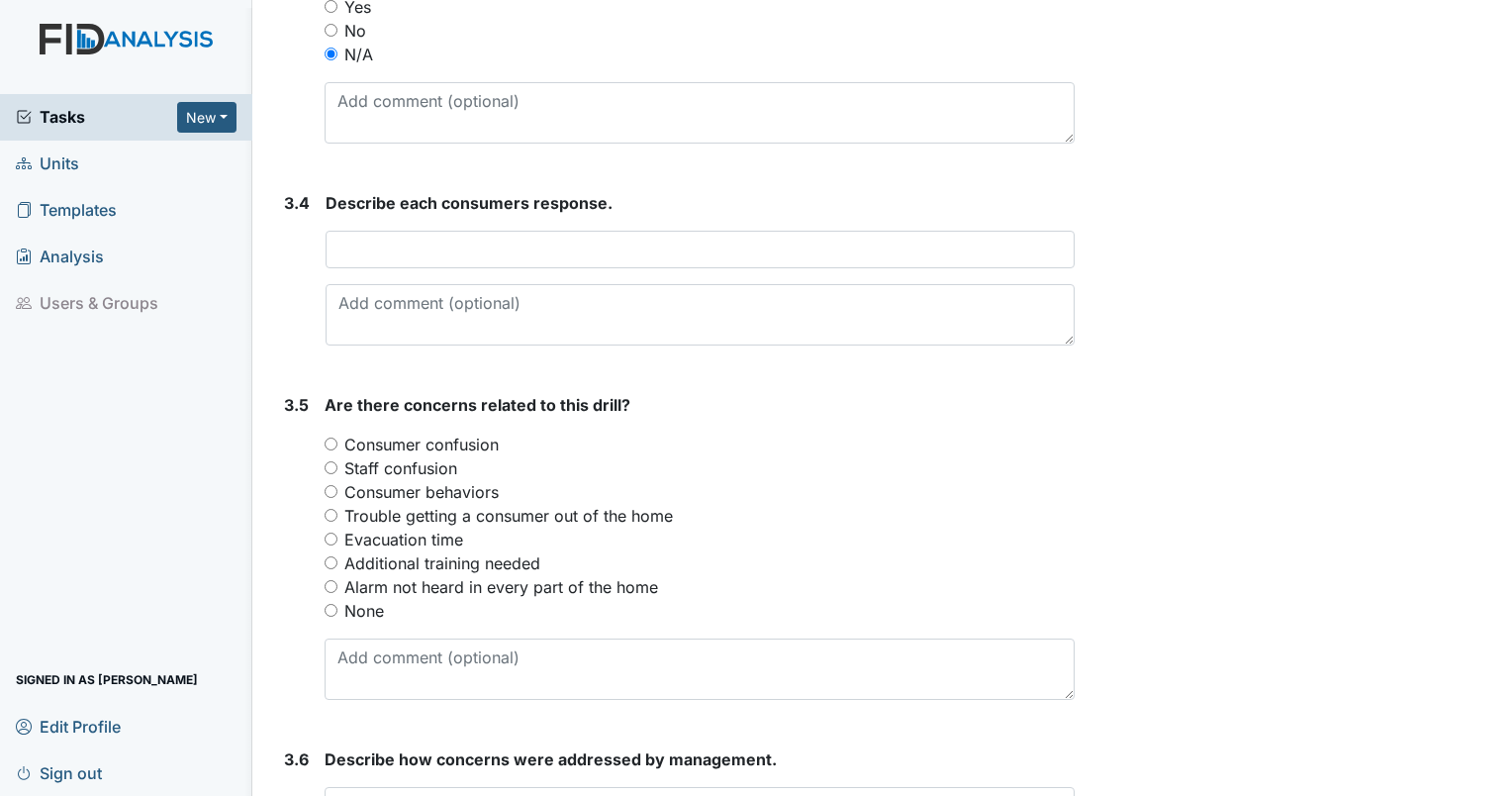 scroll, scrollTop: 2277, scrollLeft: 0, axis: vertical 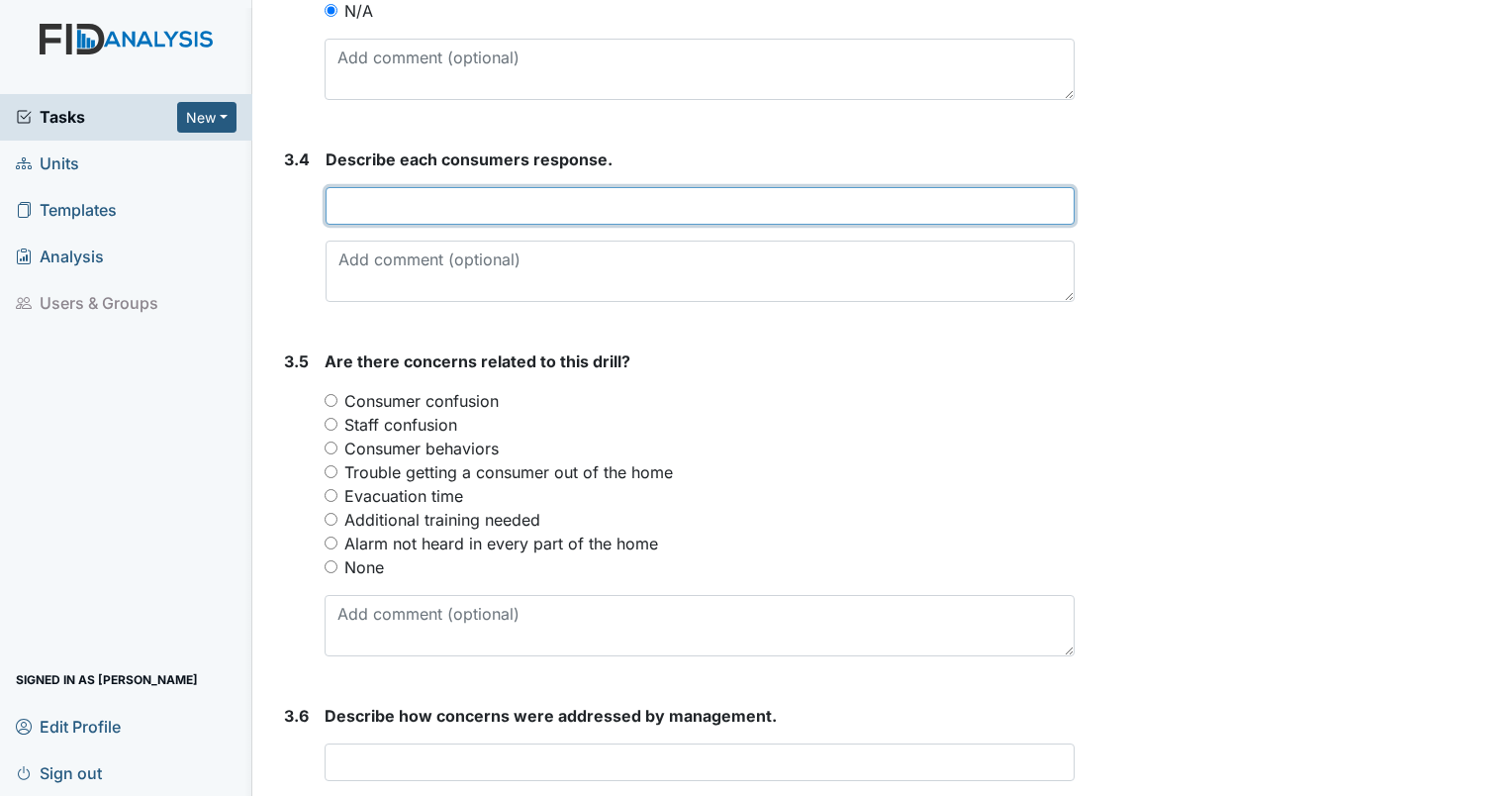 click at bounding box center (700, 206) 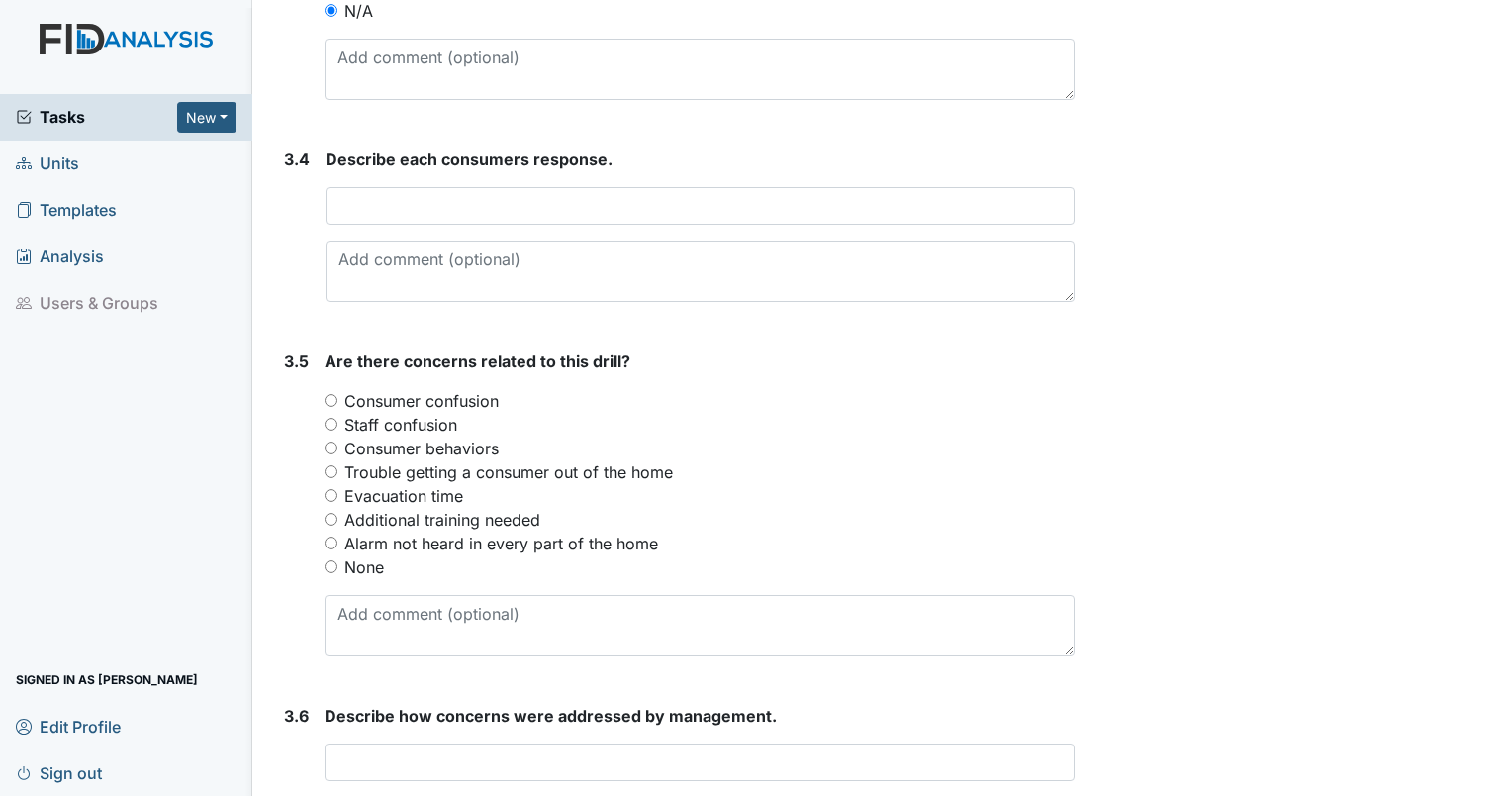 click on "Are there concerns related to this drill?
You must select one of the below options.
Consumer confusion
Staff confusion
Consumer behaviors
Trouble getting a consumer out of the home
Evacuation time
Additional training needed
Alarm not heard in every part of the home
None" at bounding box center [700, 503] 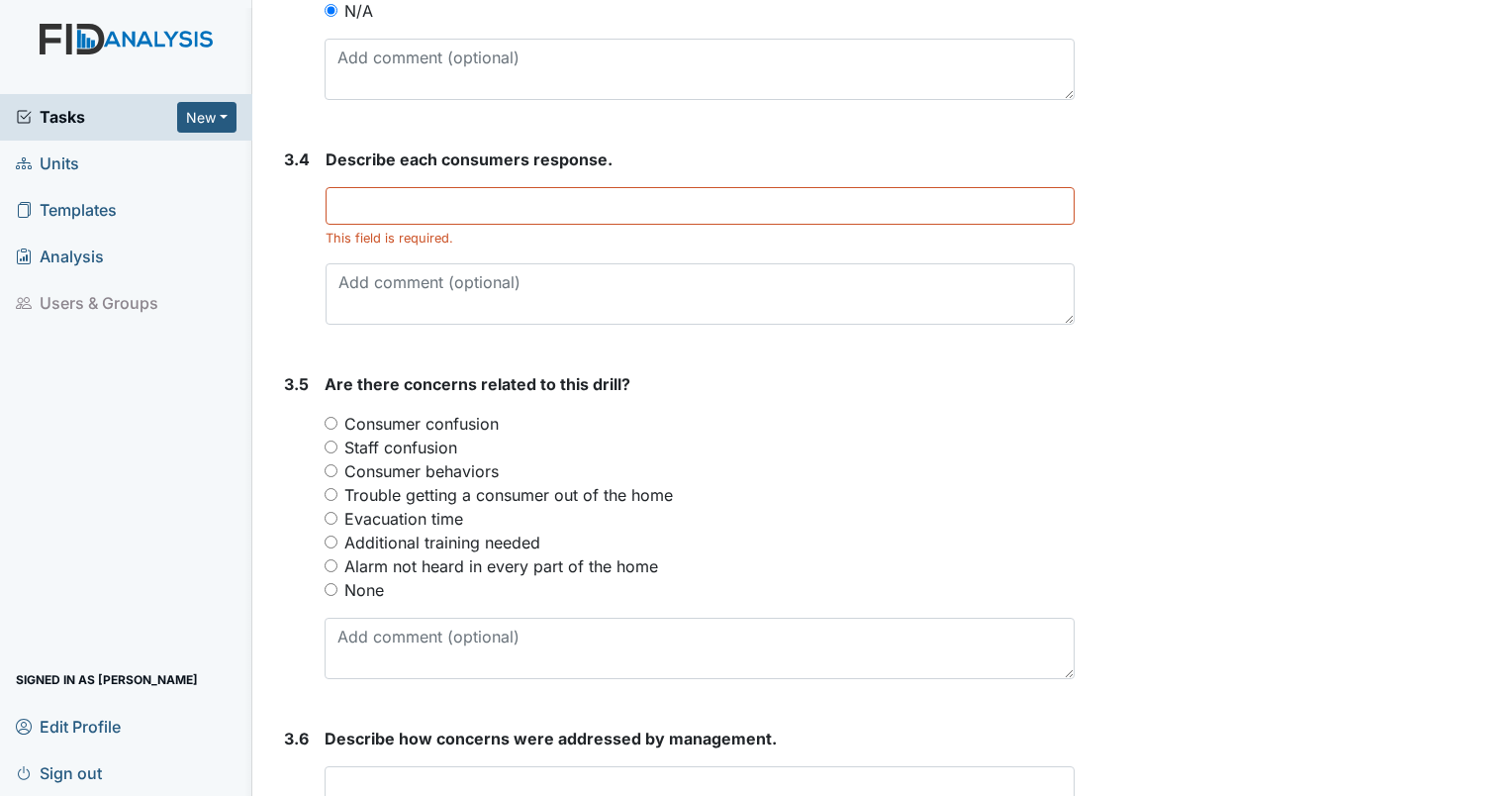 click on "Consumer confusion" at bounding box center [331, 423] 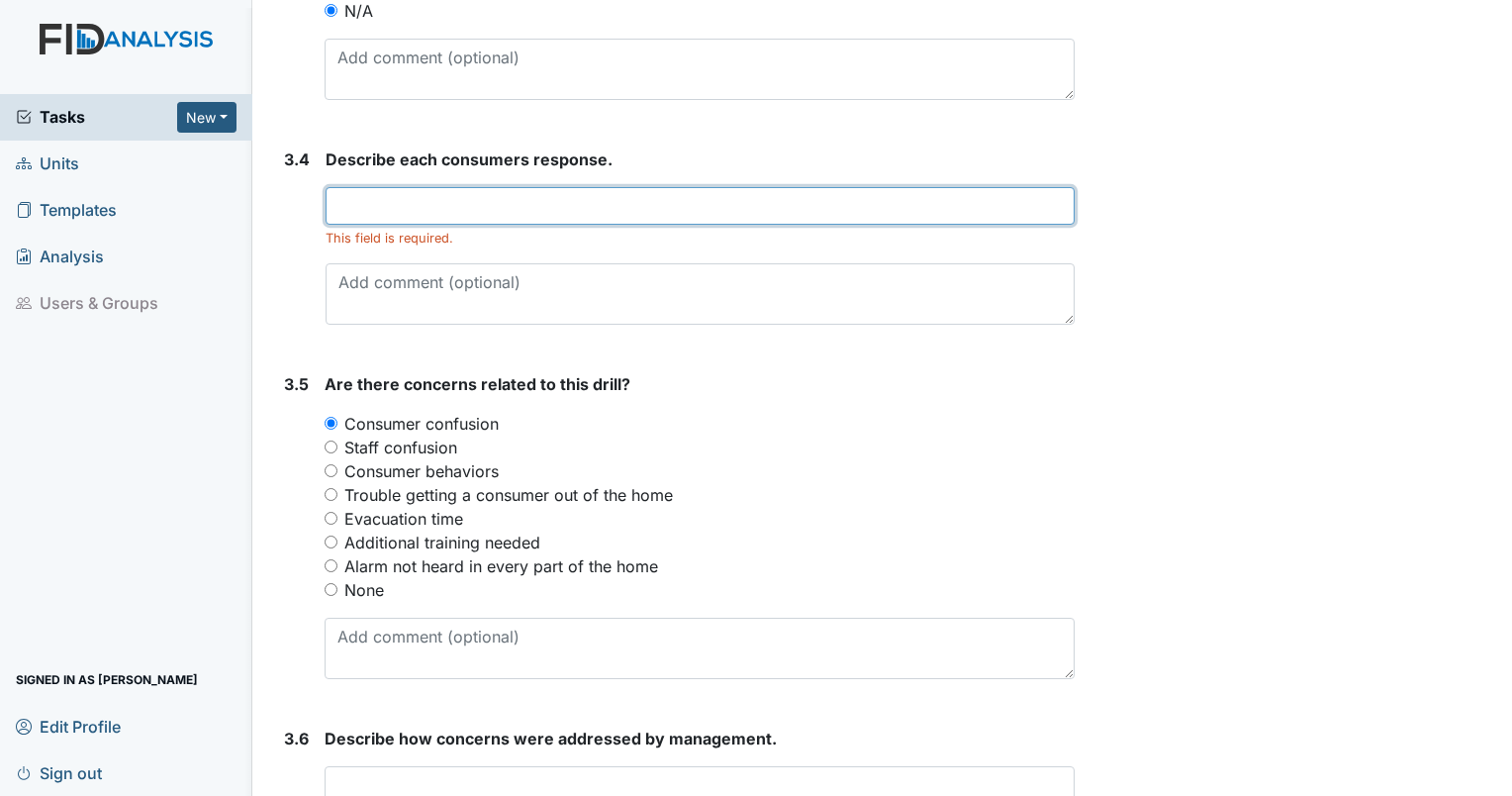 click at bounding box center [700, 206] 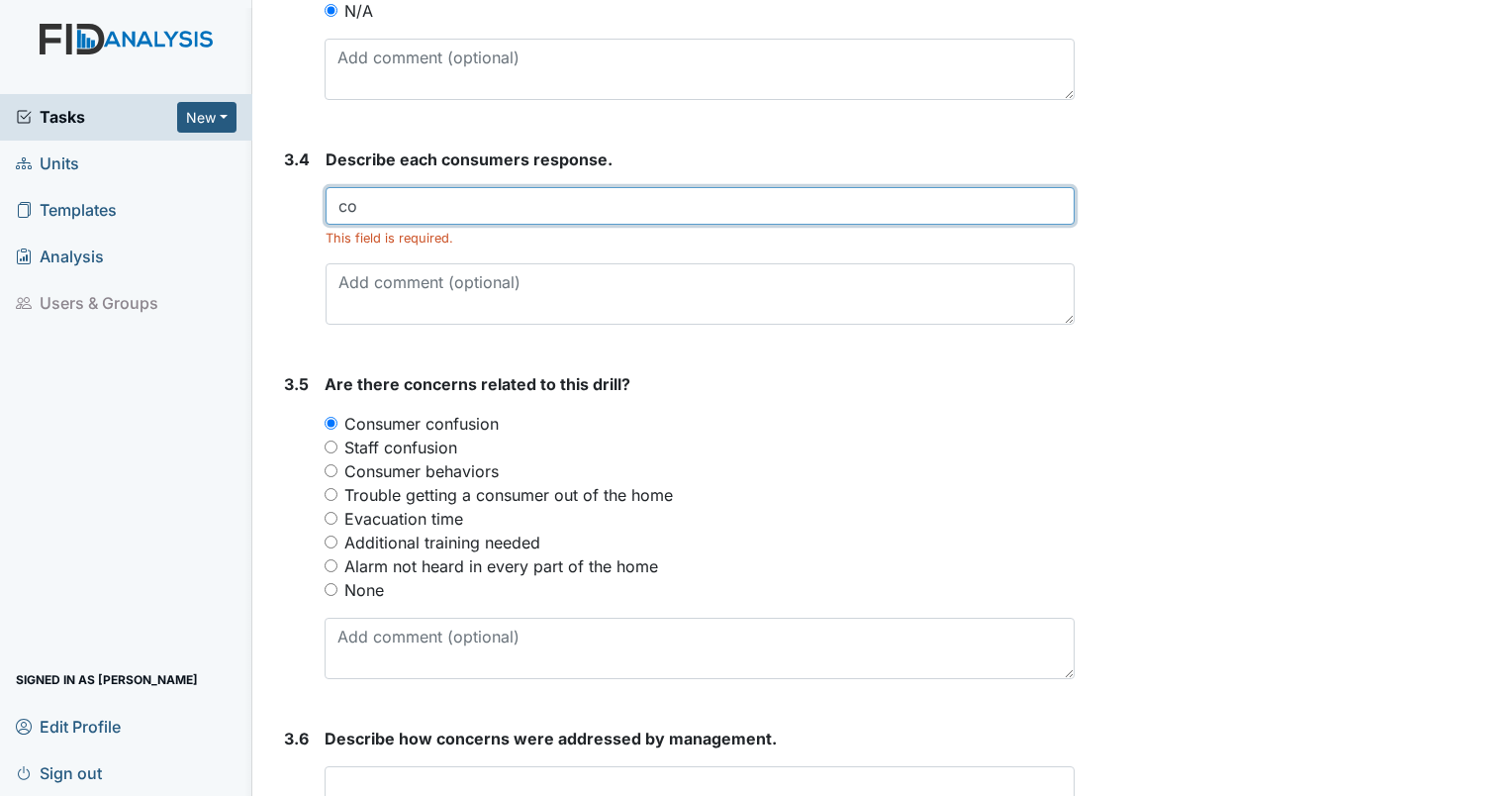 type on "c" 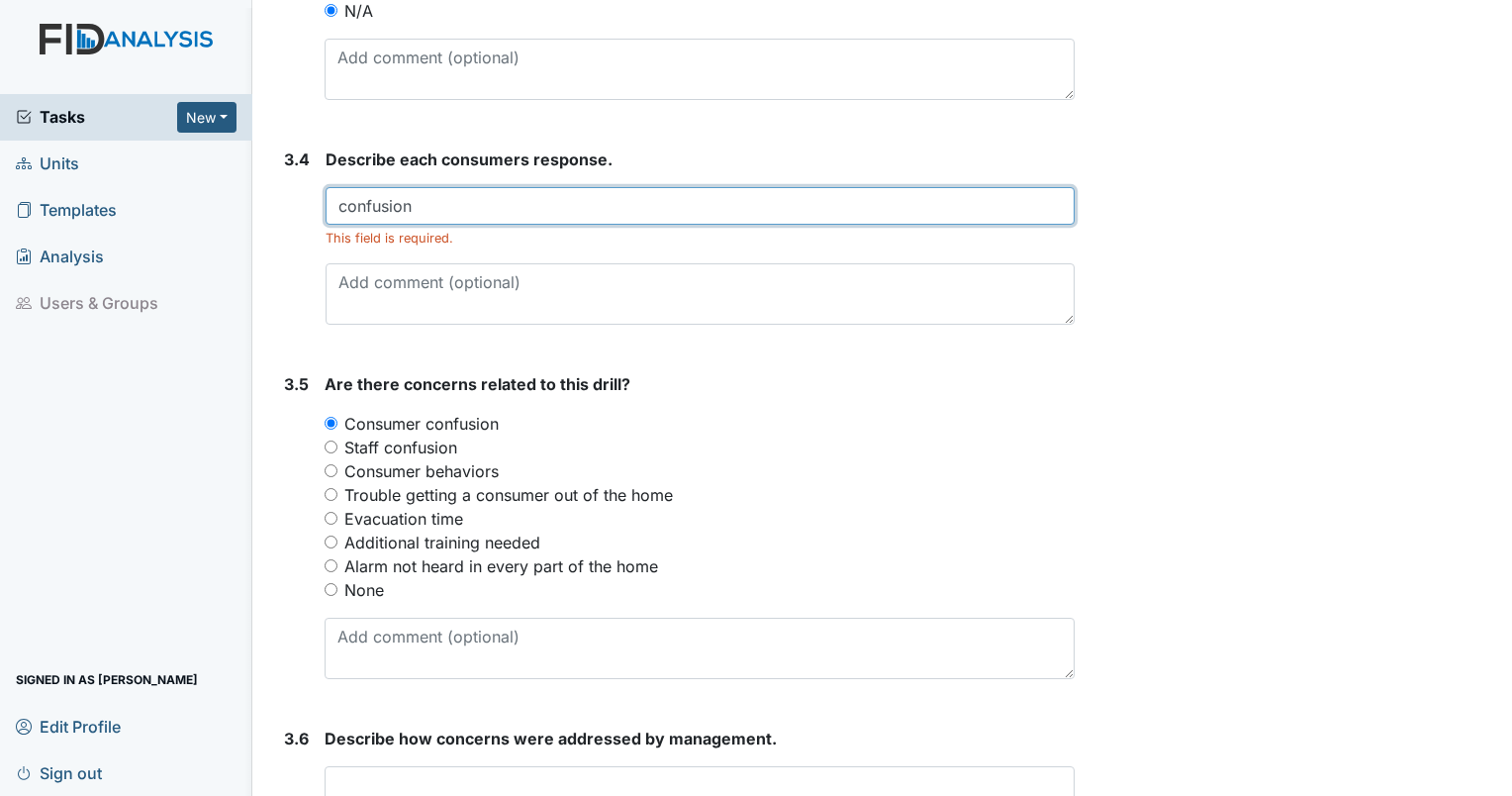 type on "confusion" 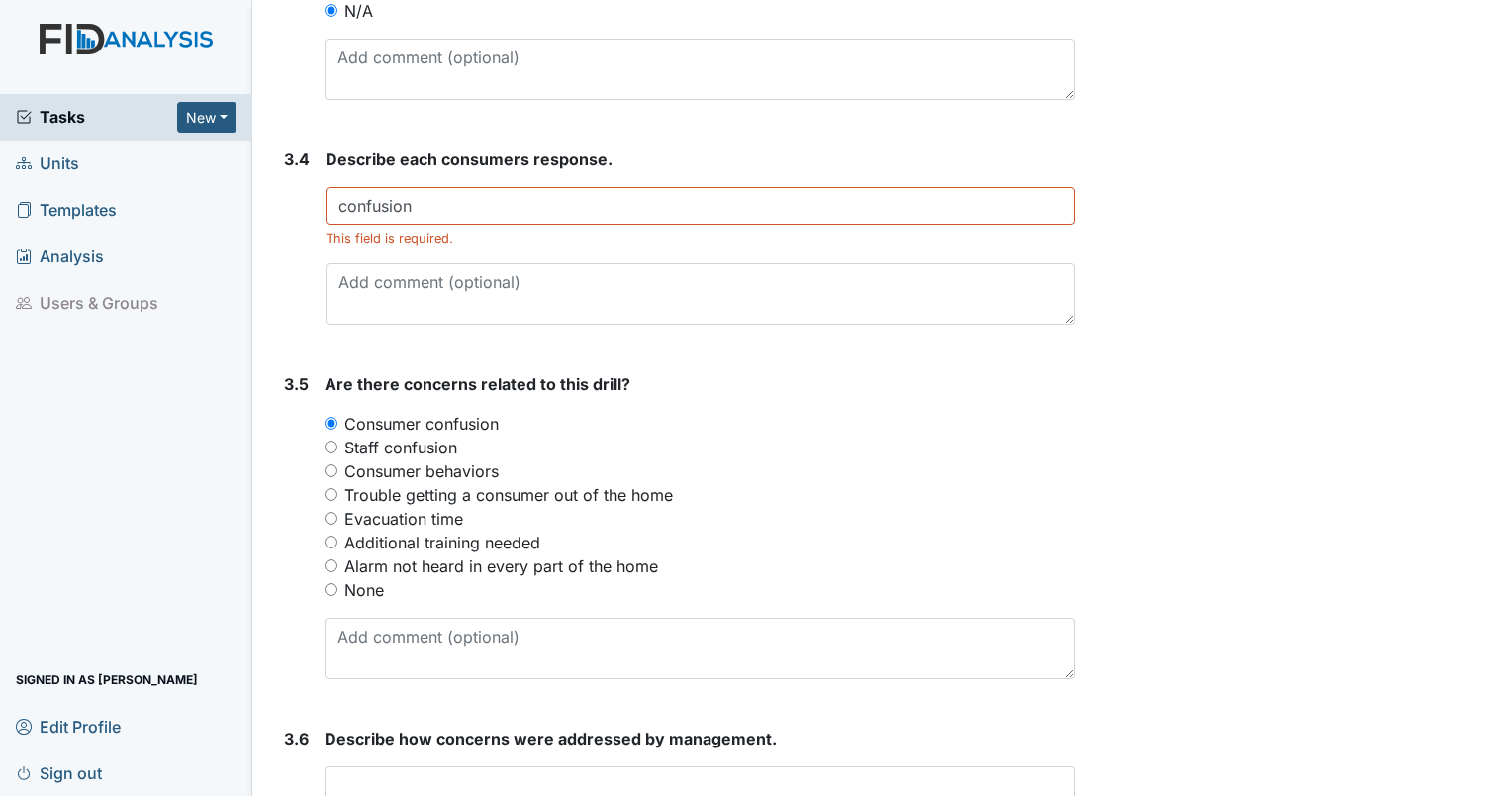 click on "Archive Task
×
Are you sure you want to archive this task? It will appear as incomplete on reports.
Archive
Delete Task
×
Are you sure you want to delete this task?
Delete
Save
Ericka Holley assigned on Jul 23, 2025." at bounding box center (1296, -647) 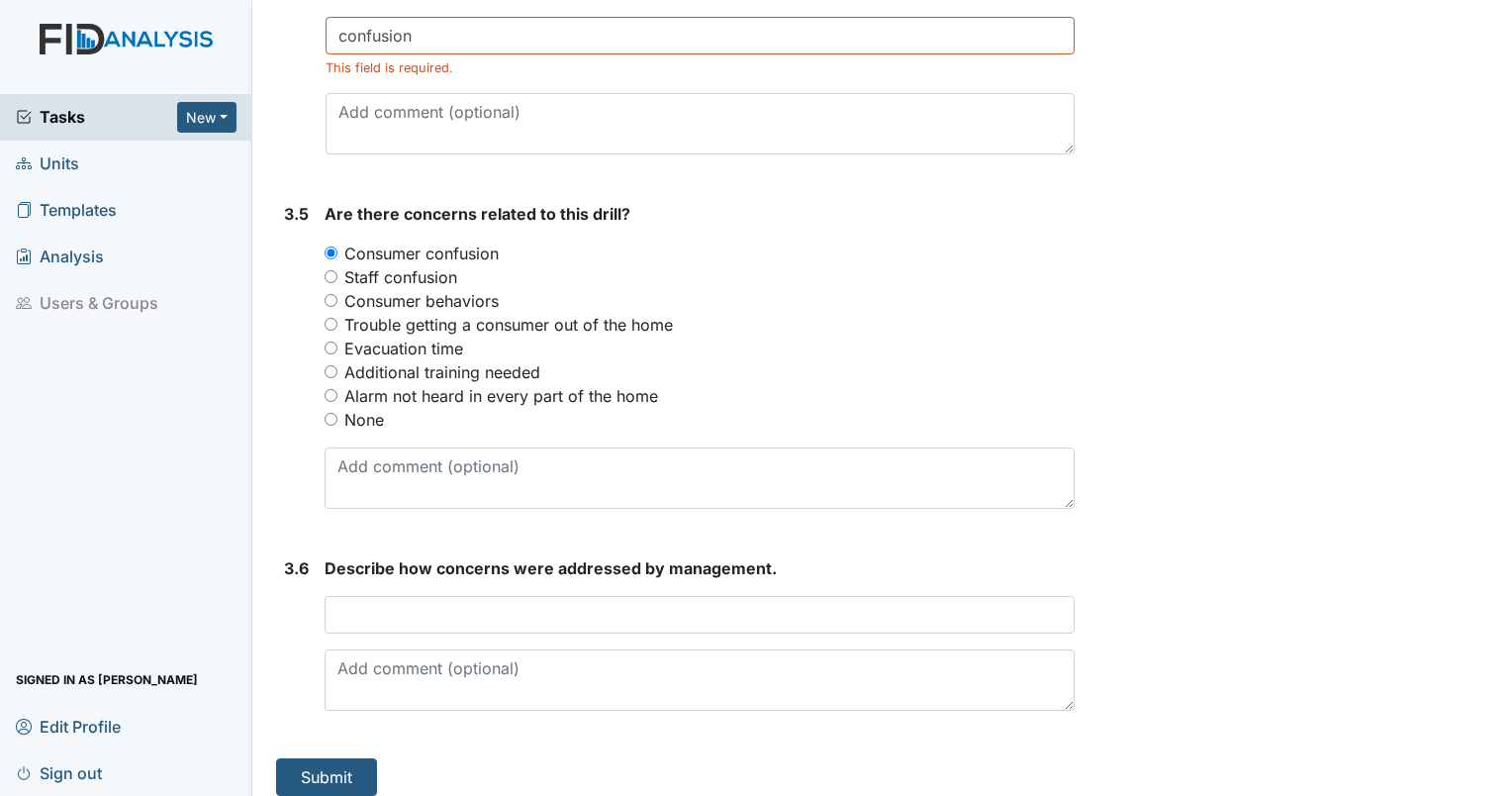 scroll, scrollTop: 2459, scrollLeft: 0, axis: vertical 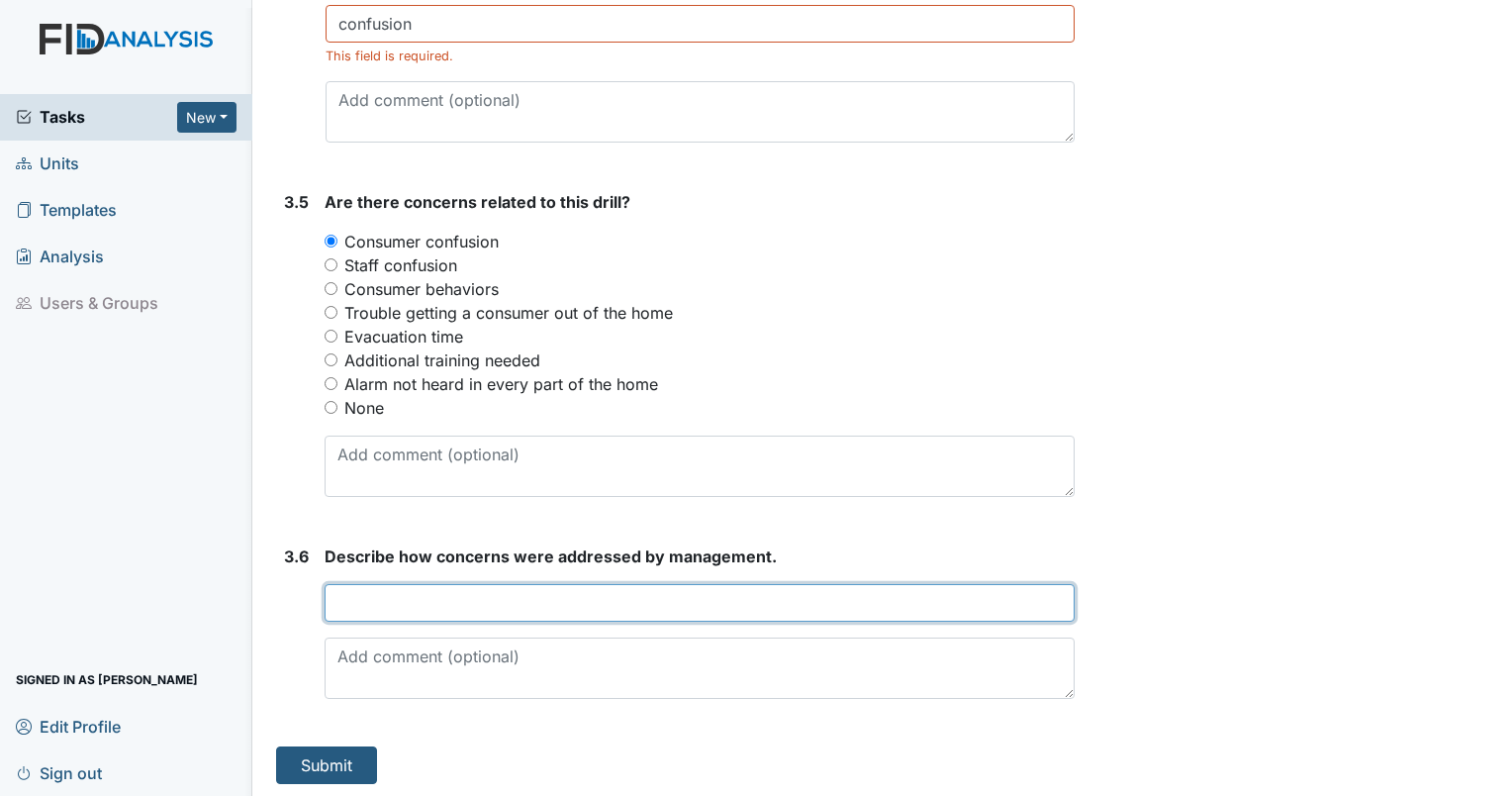 click at bounding box center (700, 603) 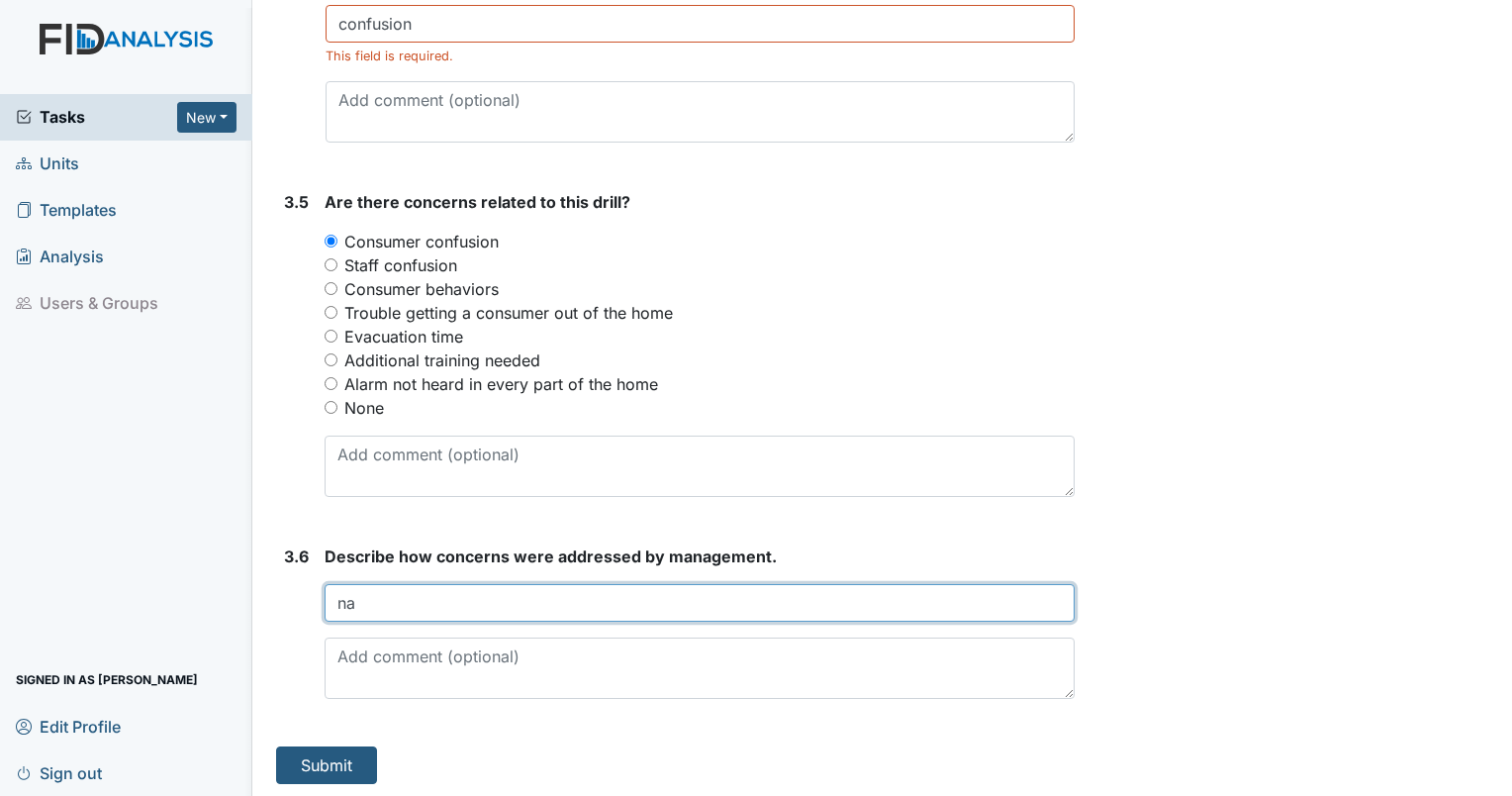 type on "n" 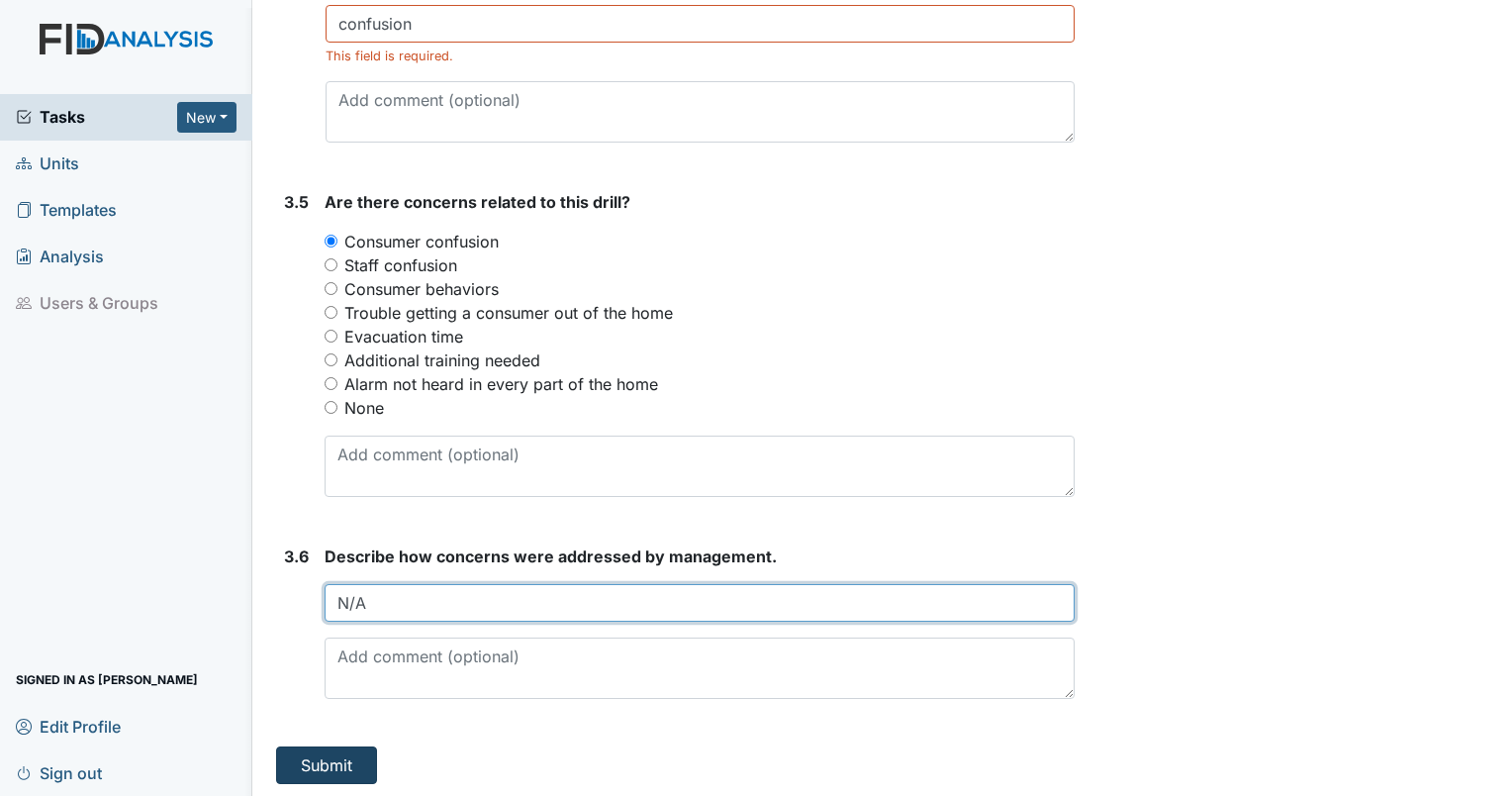 type on "N/A" 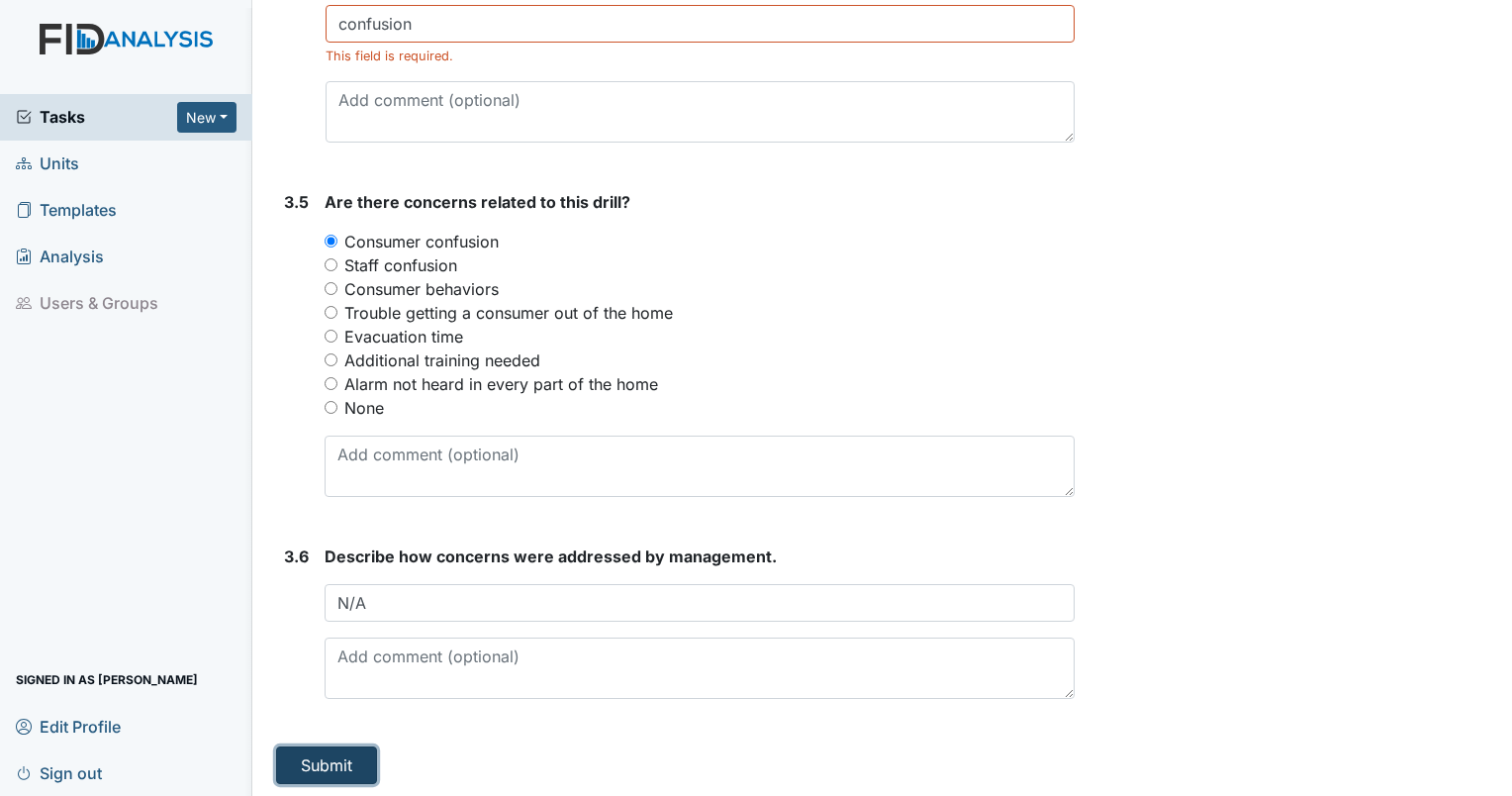 click on "Submit" at bounding box center [327, 765] 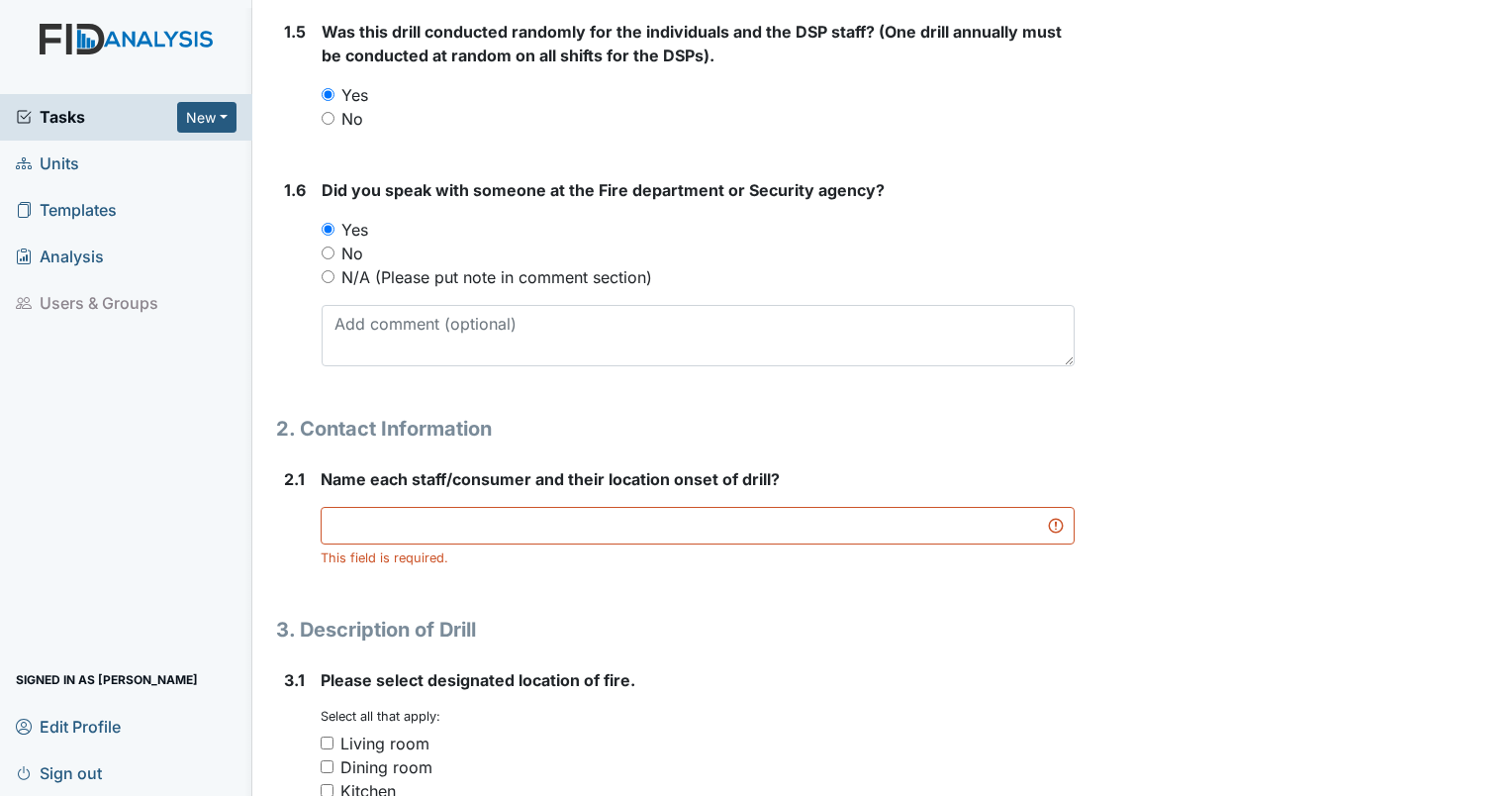 scroll, scrollTop: 799, scrollLeft: 0, axis: vertical 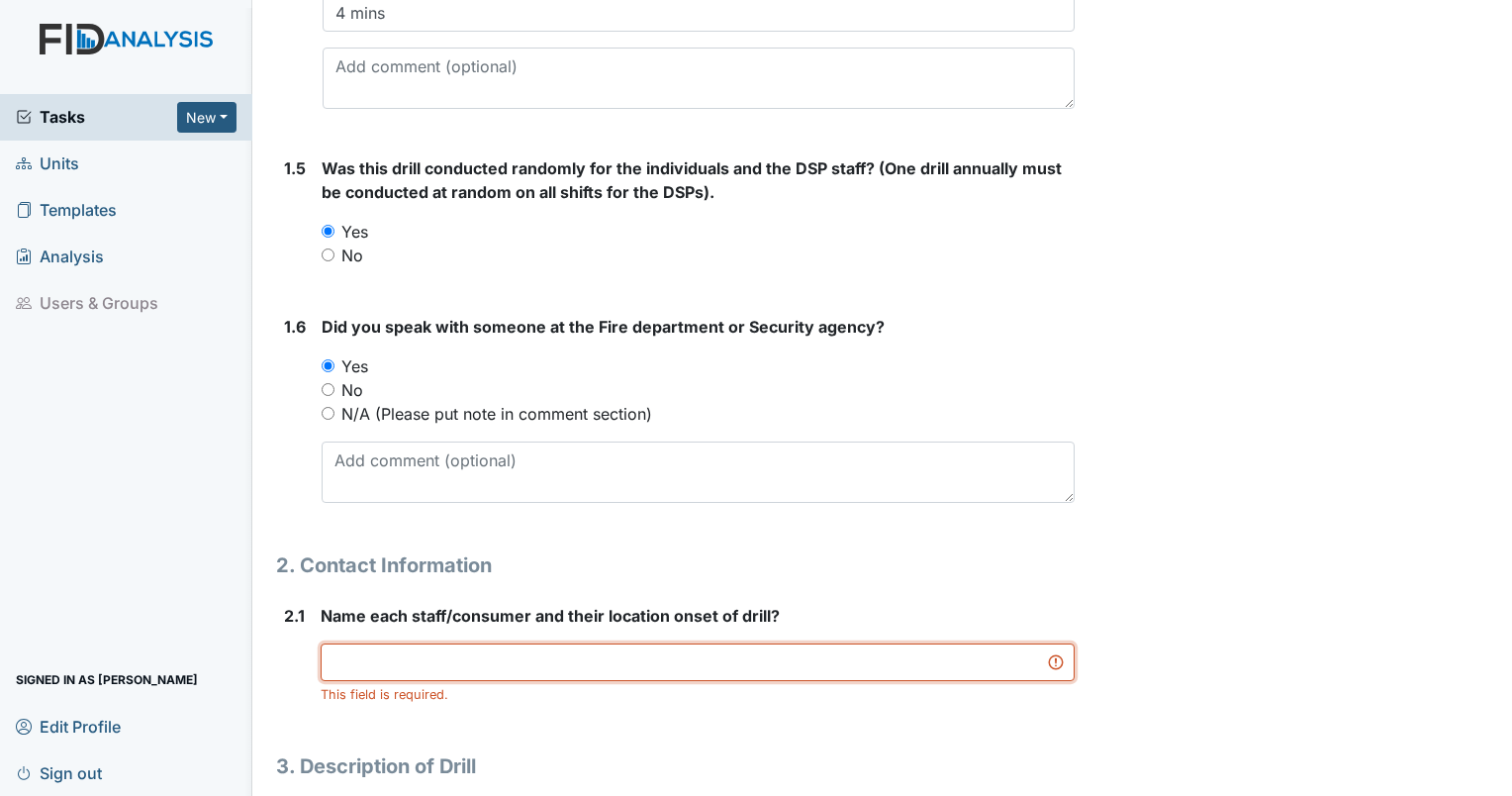 click at bounding box center [698, 662] 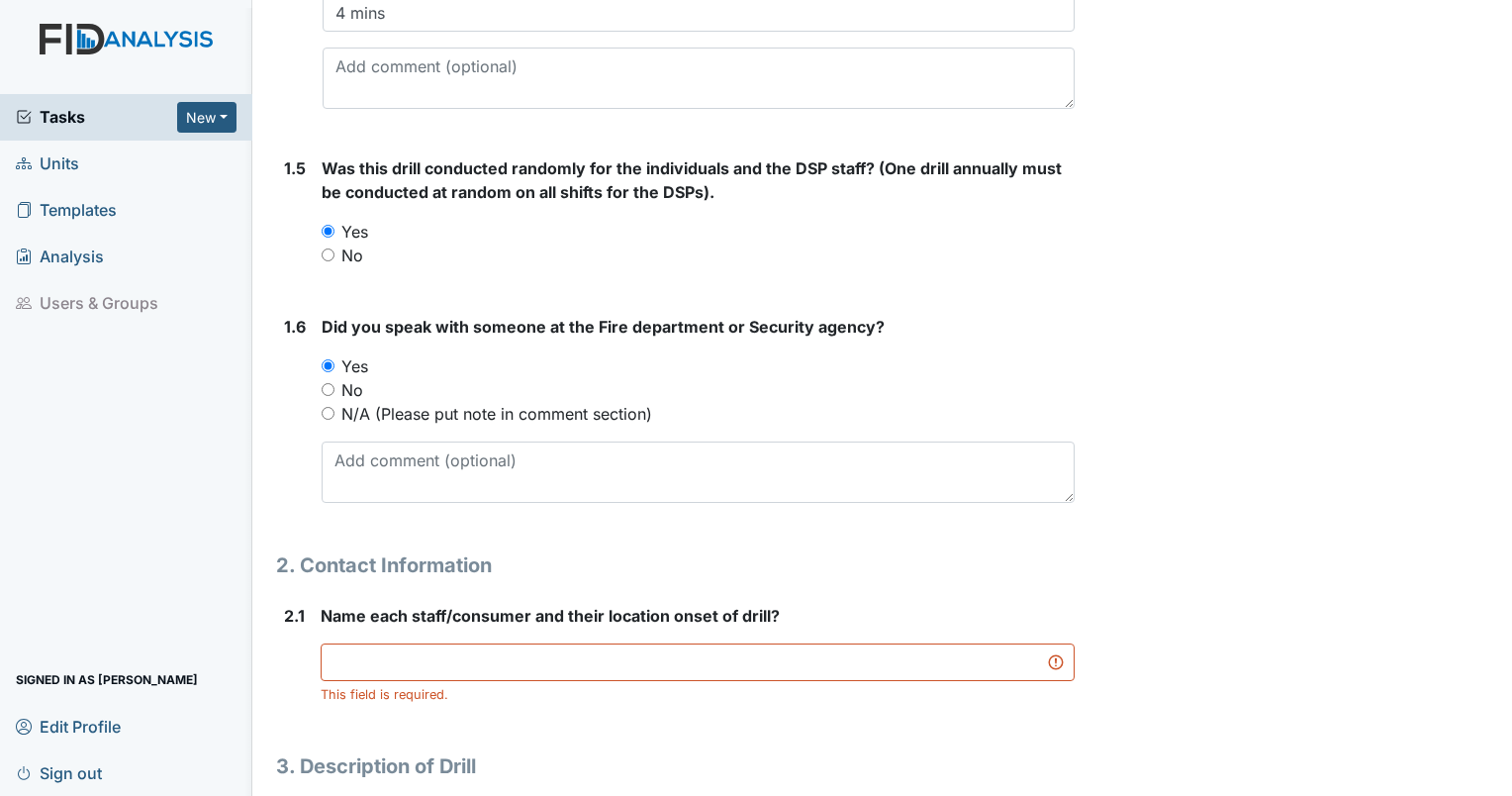 click on "Archive Task
×
Are you sure you want to archive this task? It will appear as incomplete on reports.
Archive
Delete Task
×
Are you sure you want to delete this task?
Delete
Save
Ericka Holley assigned on Jul 23, 2025." at bounding box center (1296, 842) 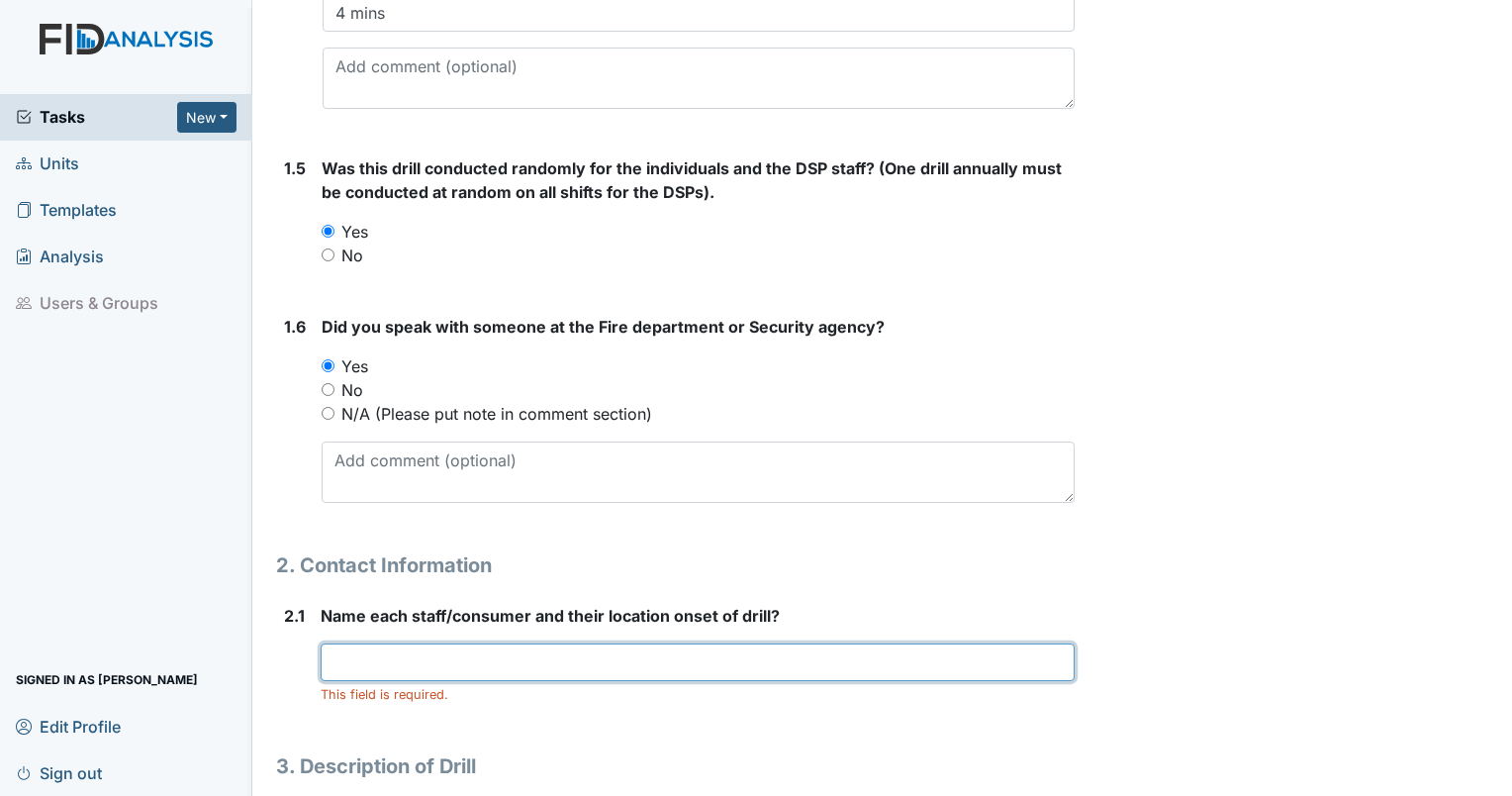 click at bounding box center (698, 662) 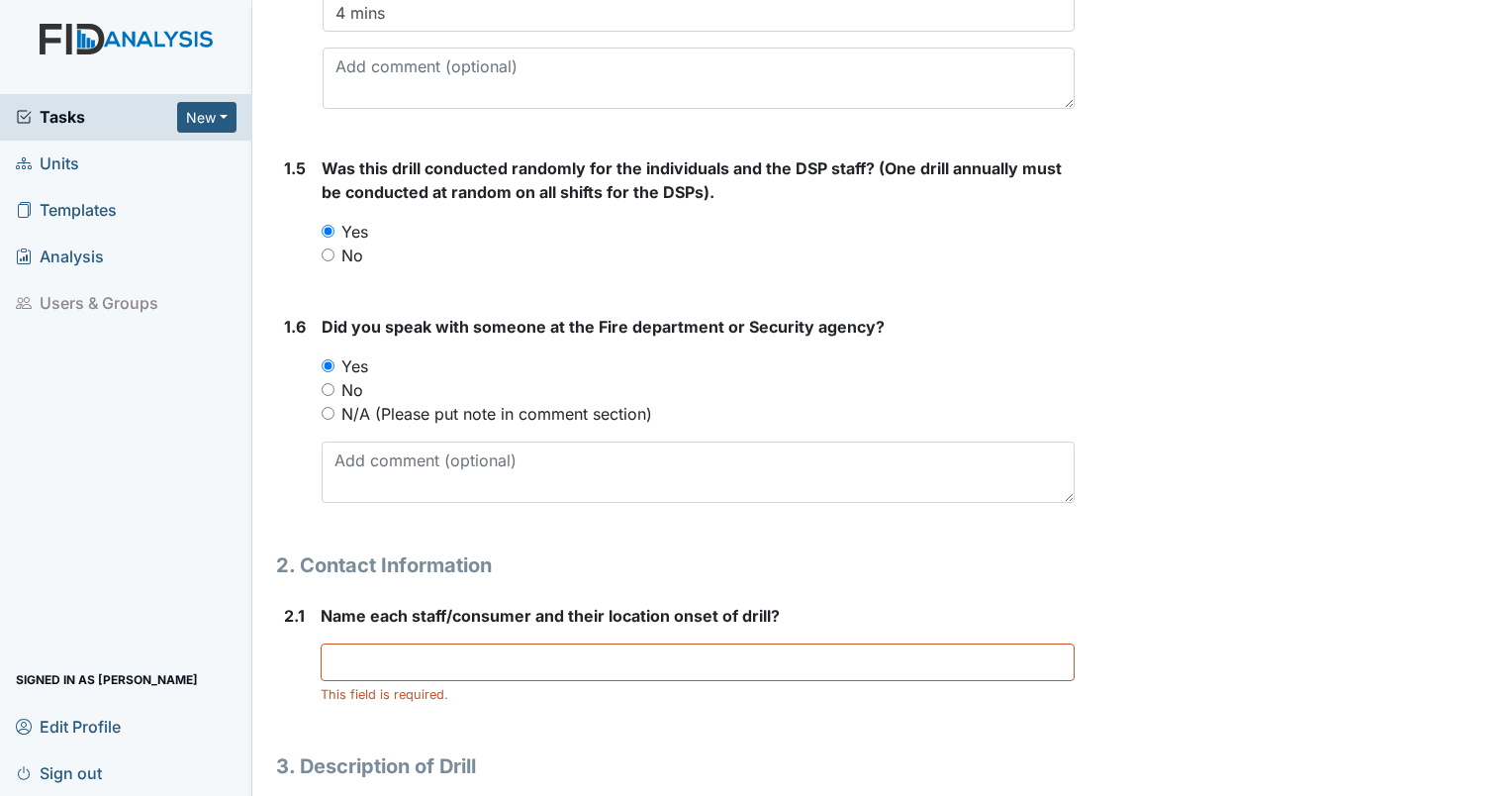 click on "Archive Task
×
Are you sure you want to archive this task? It will appear as incomplete on reports.
Archive
Delete Task
×
Are you sure you want to delete this task?
Delete
Save
Ericka Holley assigned on Jul 23, 2025." at bounding box center (1296, 842) 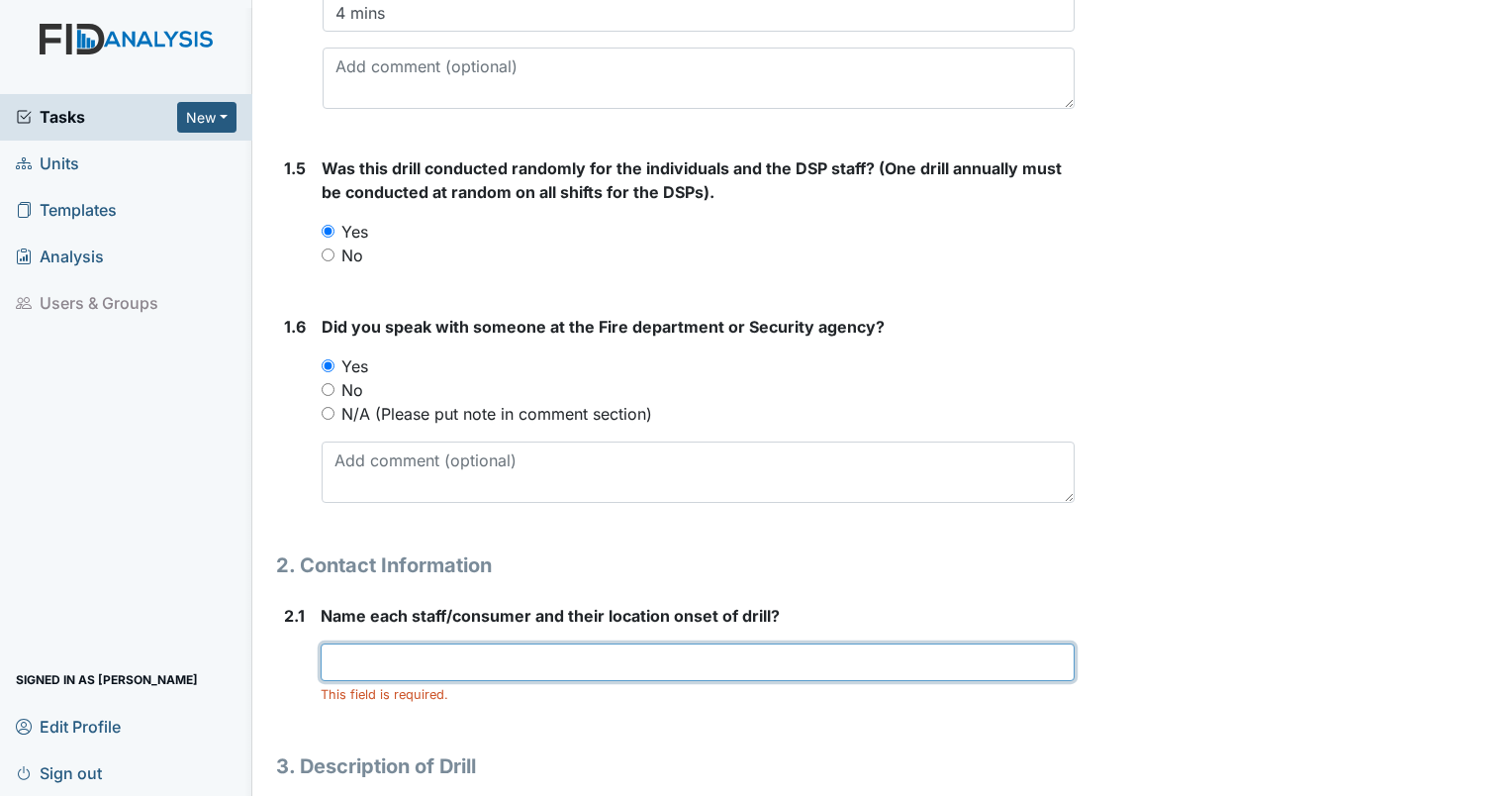 click at bounding box center (698, 662) 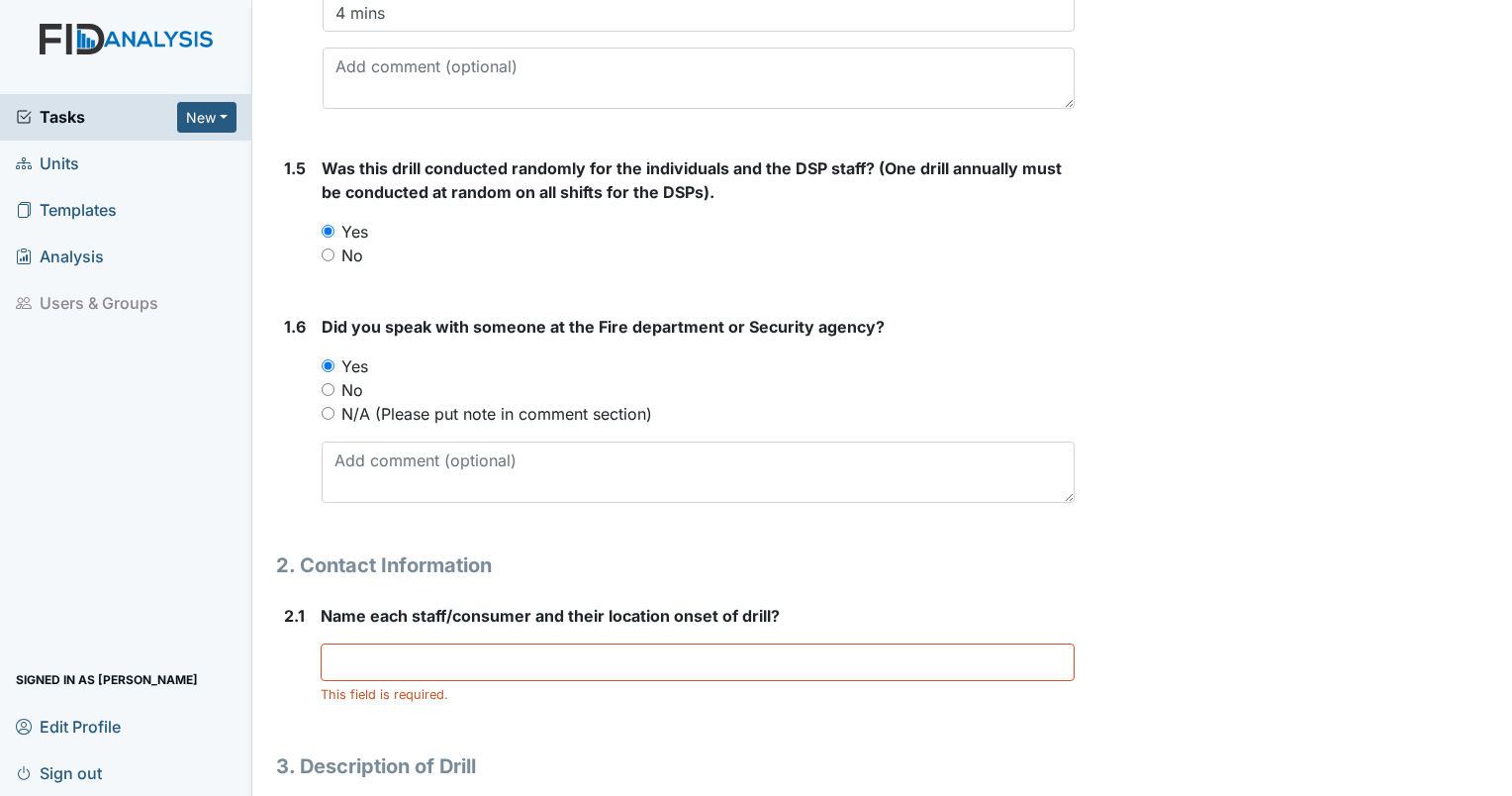 click on "Archive Task
×
Are you sure you want to archive this task? It will appear as incomplete on reports.
Archive
Delete Task
×
Are you sure you want to delete this task?
Delete
Save
Ericka Holley assigned on Jul 23, 2025." at bounding box center (1296, 842) 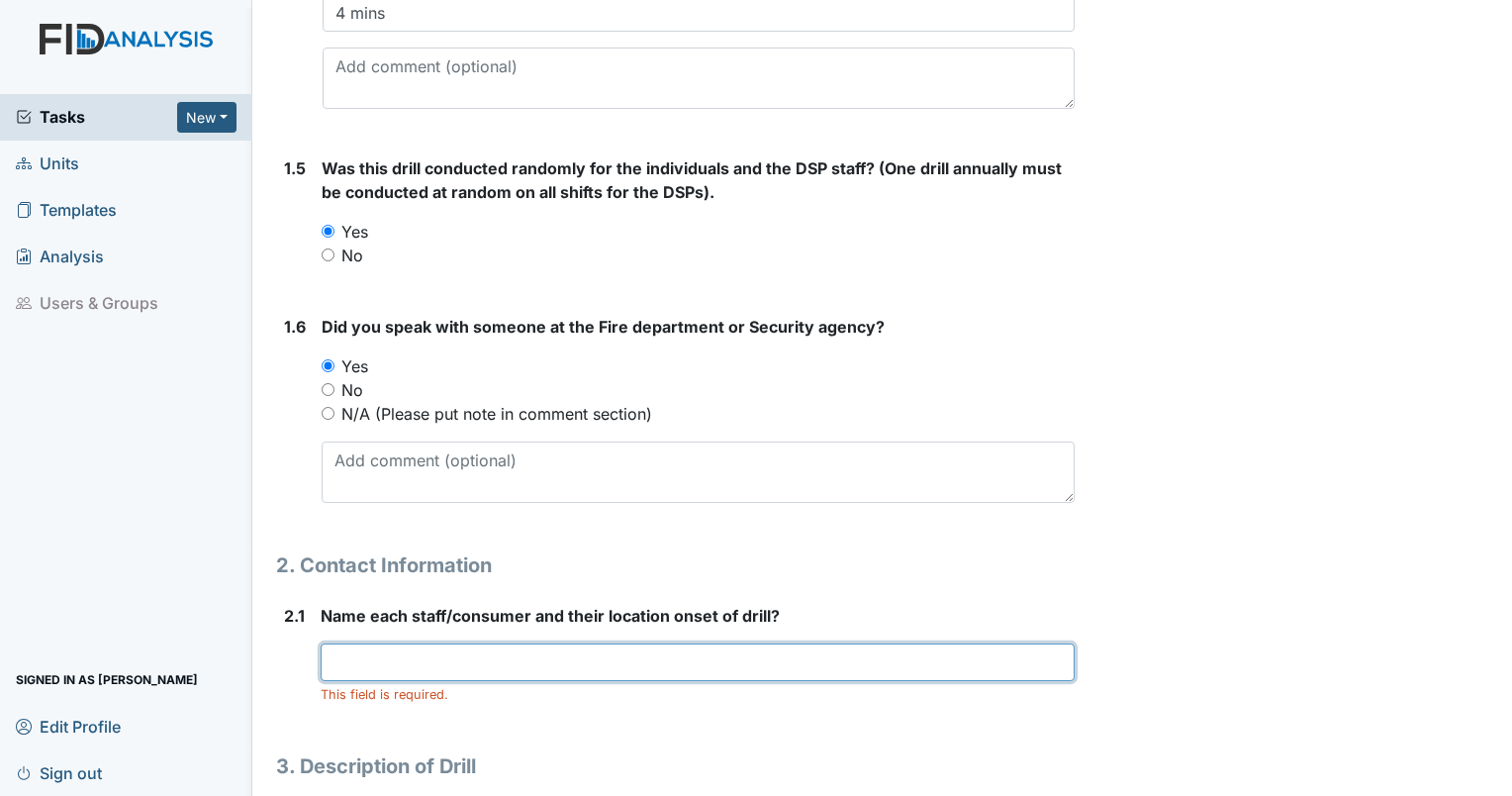 click at bounding box center [698, 662] 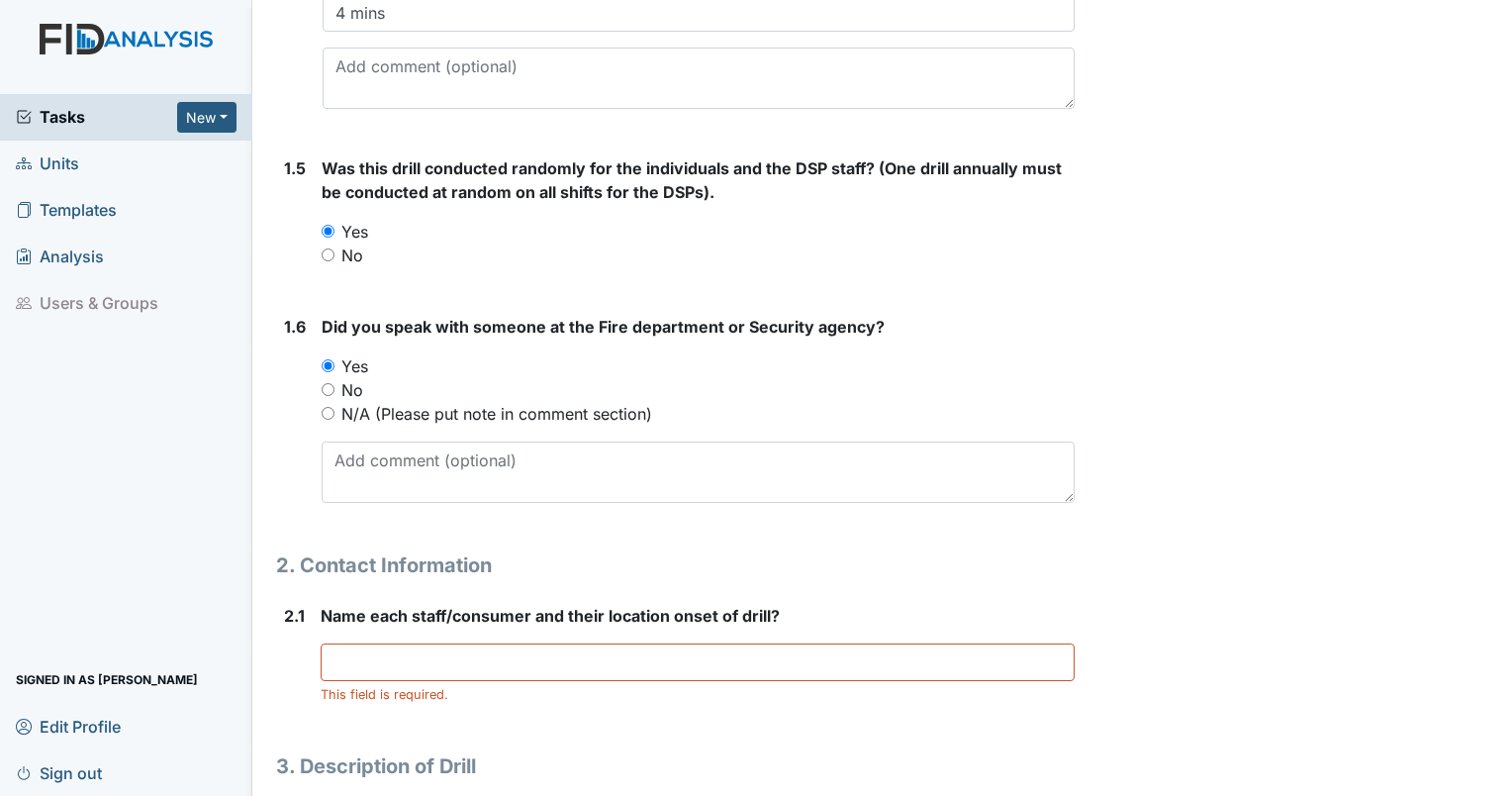 click on "Archive Task
×
Are you sure you want to archive this task? It will appear as incomplete on reports.
Archive
Delete Task
×
Are you sure you want to delete this task?
Delete
Save
Ericka Holley assigned on Jul 23, 2025." at bounding box center (1296, 842) 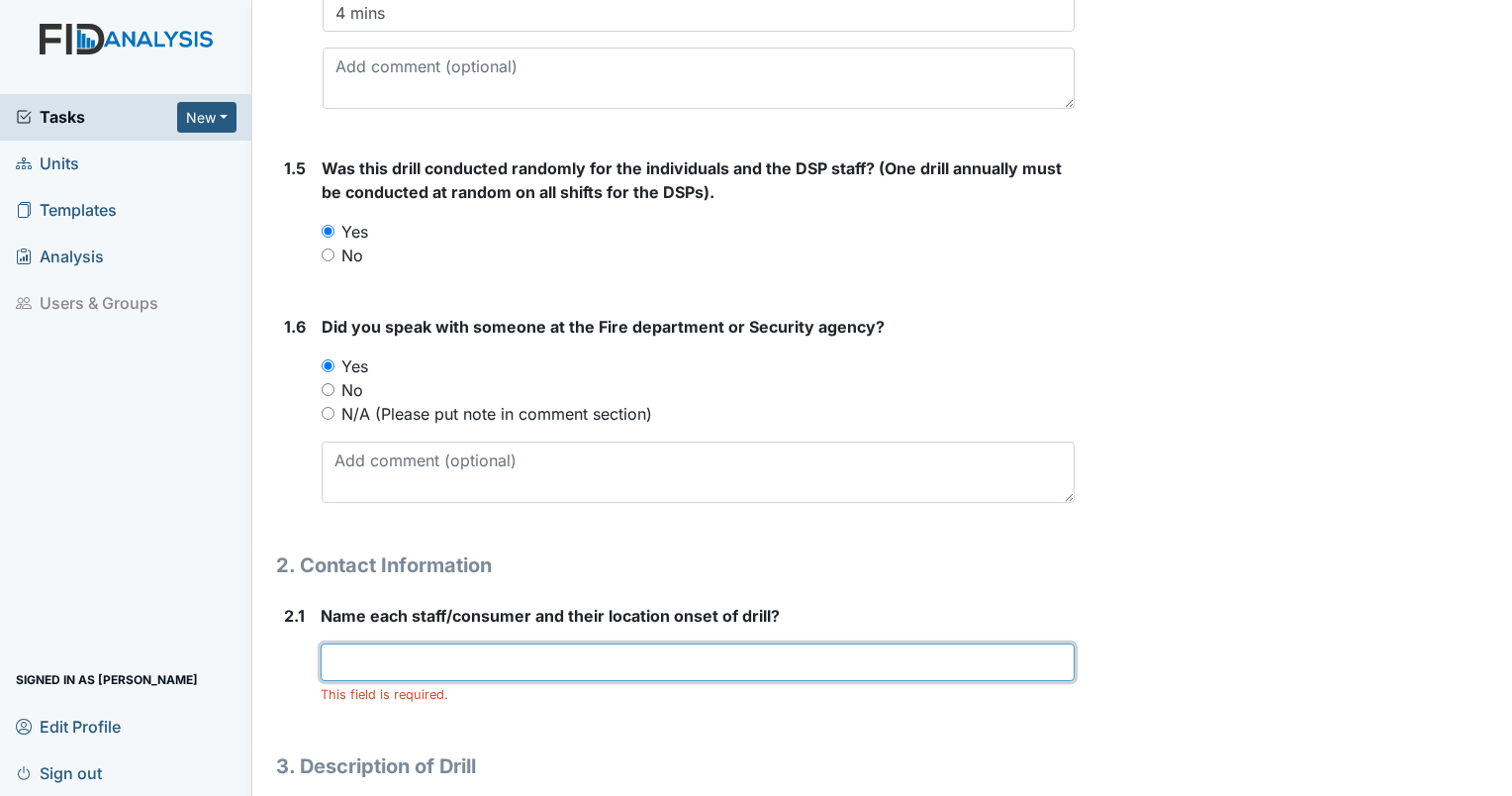 click at bounding box center [698, 662] 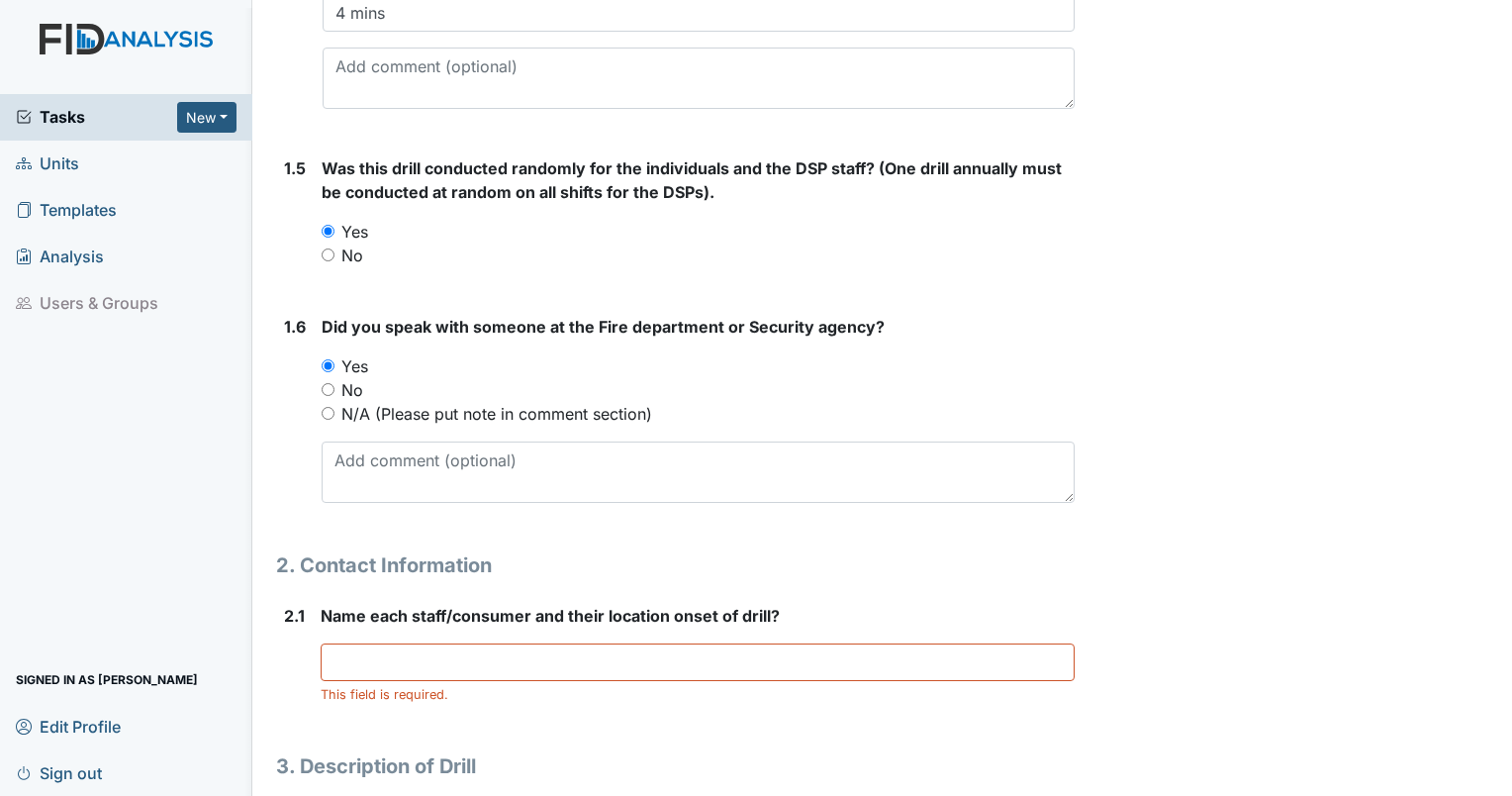 click on "Archive Task
×
Are you sure you want to archive this task? It will appear as incomplete on reports.
Archive
Delete Task
×
Are you sure you want to delete this task?
Delete
Save
Ericka Holley assigned on Jul 23, 2025." at bounding box center [1296, 842] 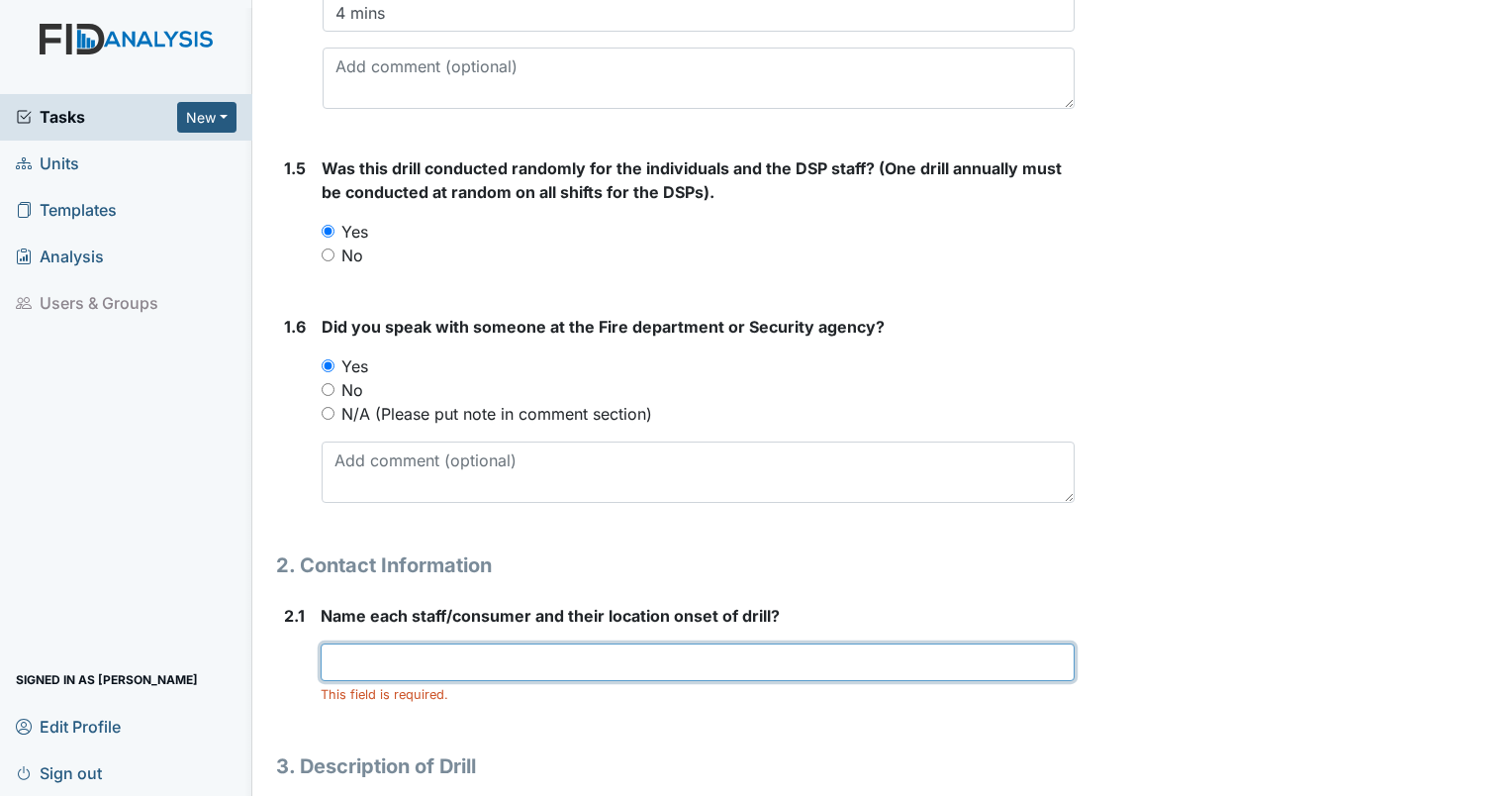 click at bounding box center (698, 662) 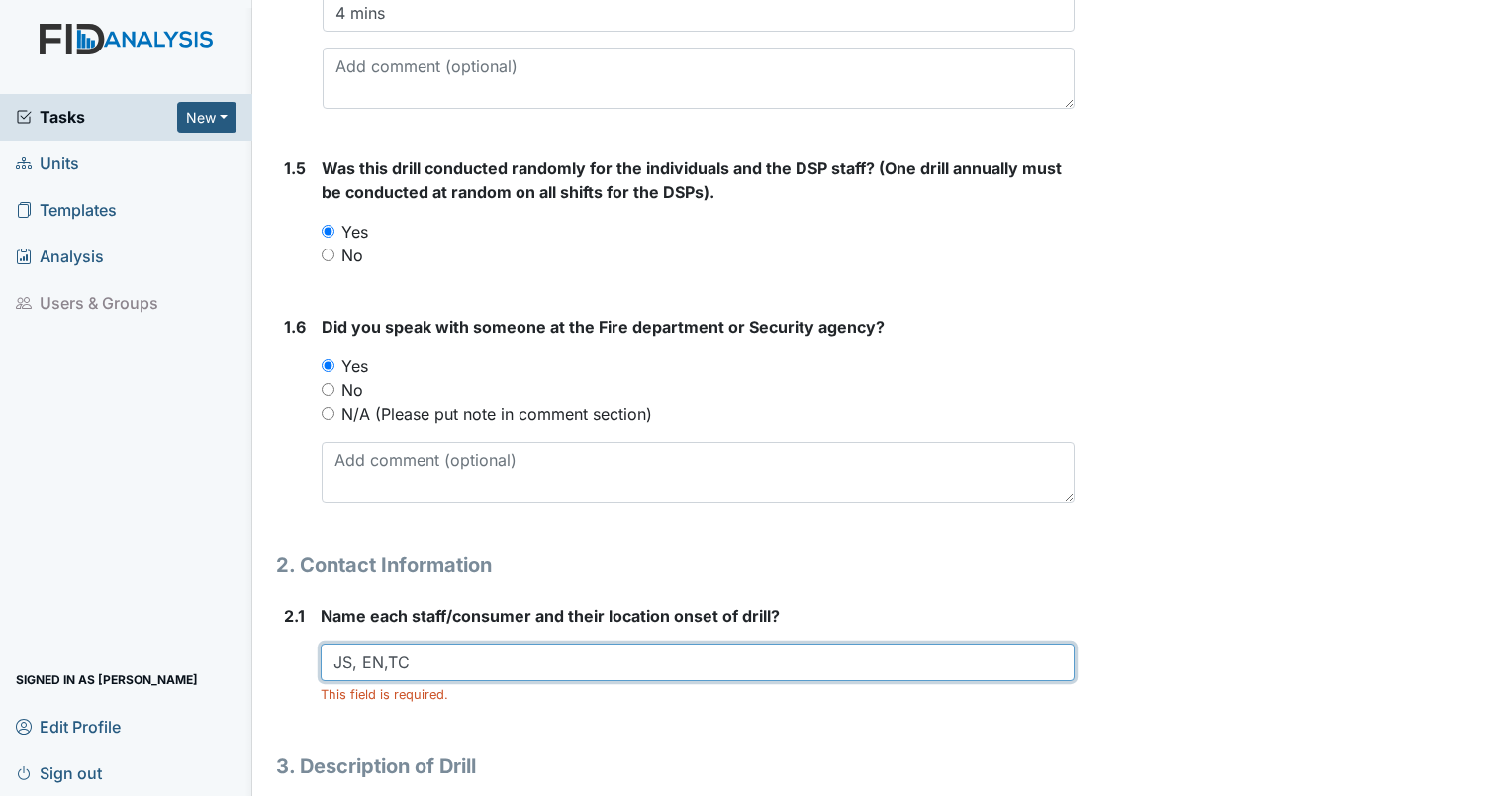 click on "JS, EN,TC" at bounding box center (698, 662) 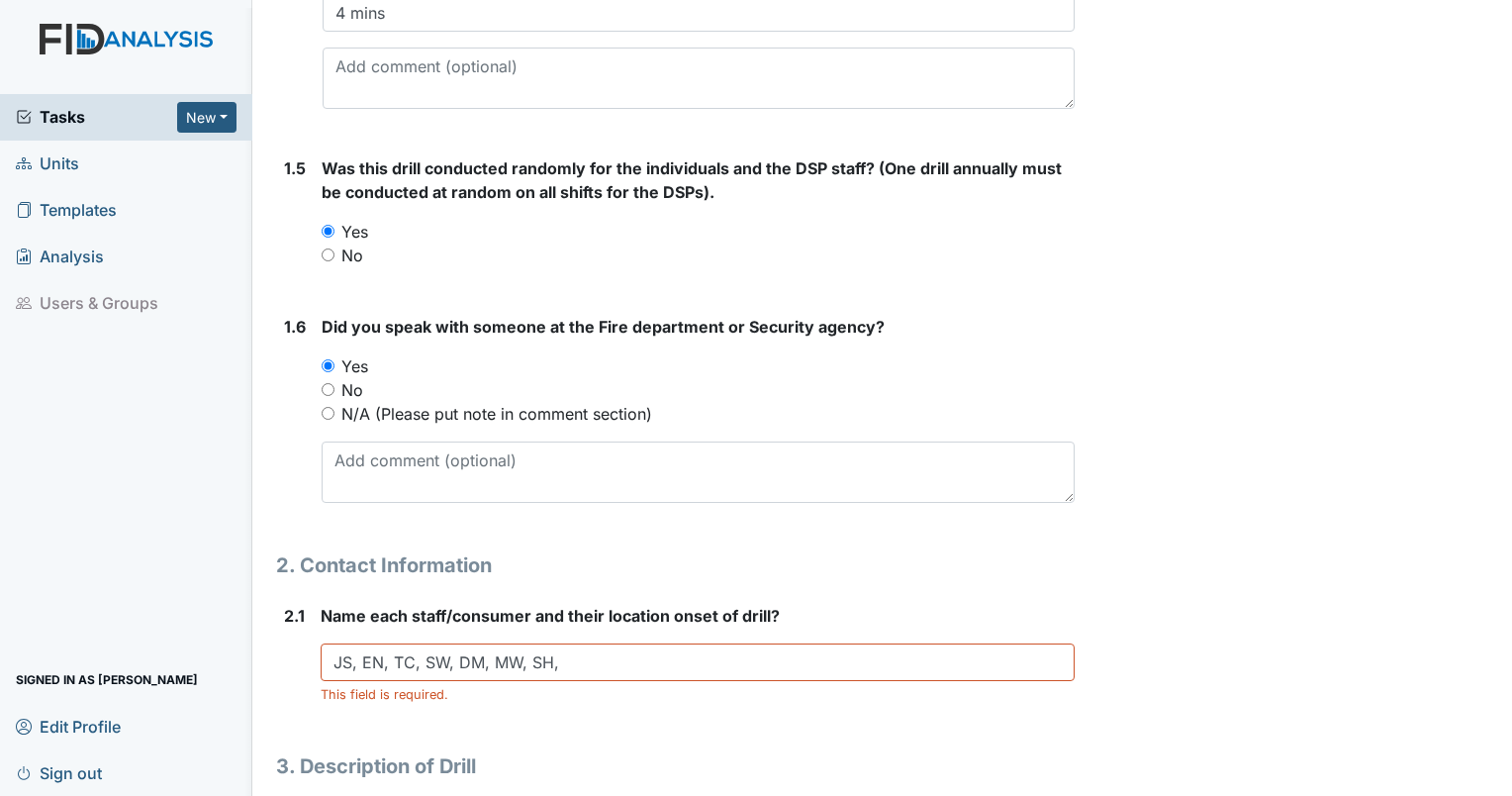 click on "Name each staff/consumer and their location onset of drill?
JS, EN, TC, SW, DM, MW, SH,
This field is required." at bounding box center [698, 653] 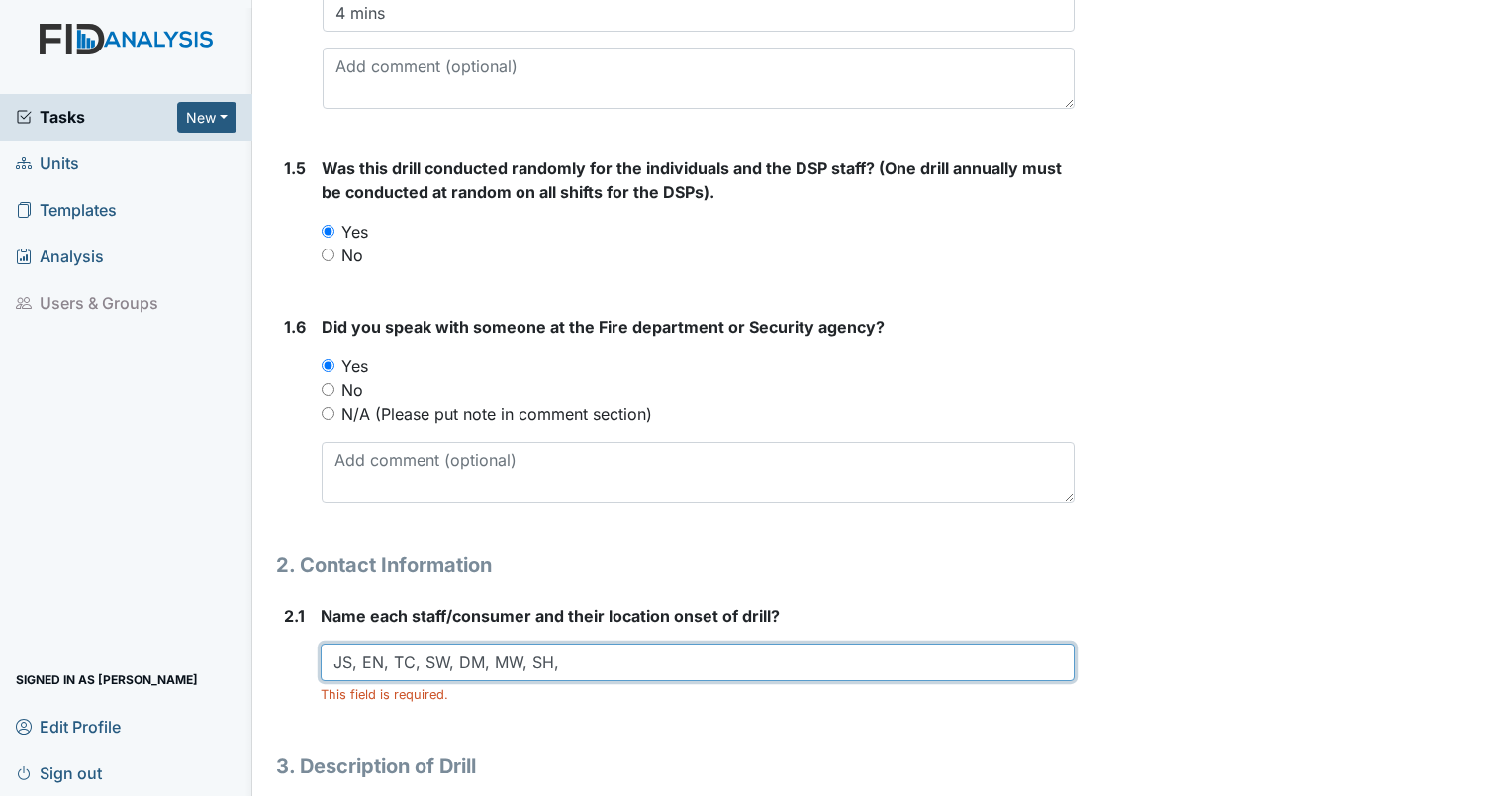 click on "JS, EN, TC, SW, DM, MW, SH," at bounding box center [698, 662] 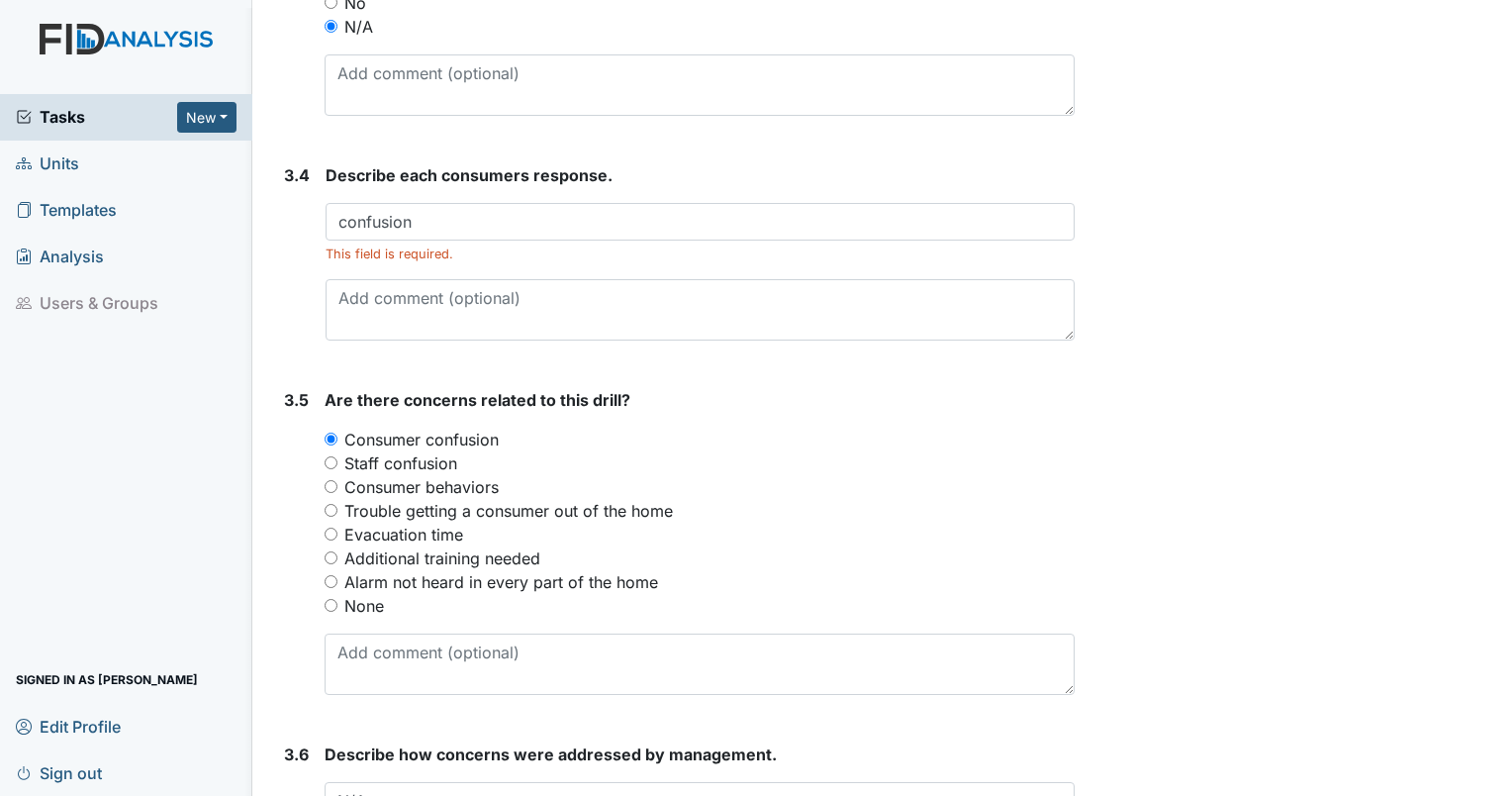 scroll, scrollTop: 2482, scrollLeft: 0, axis: vertical 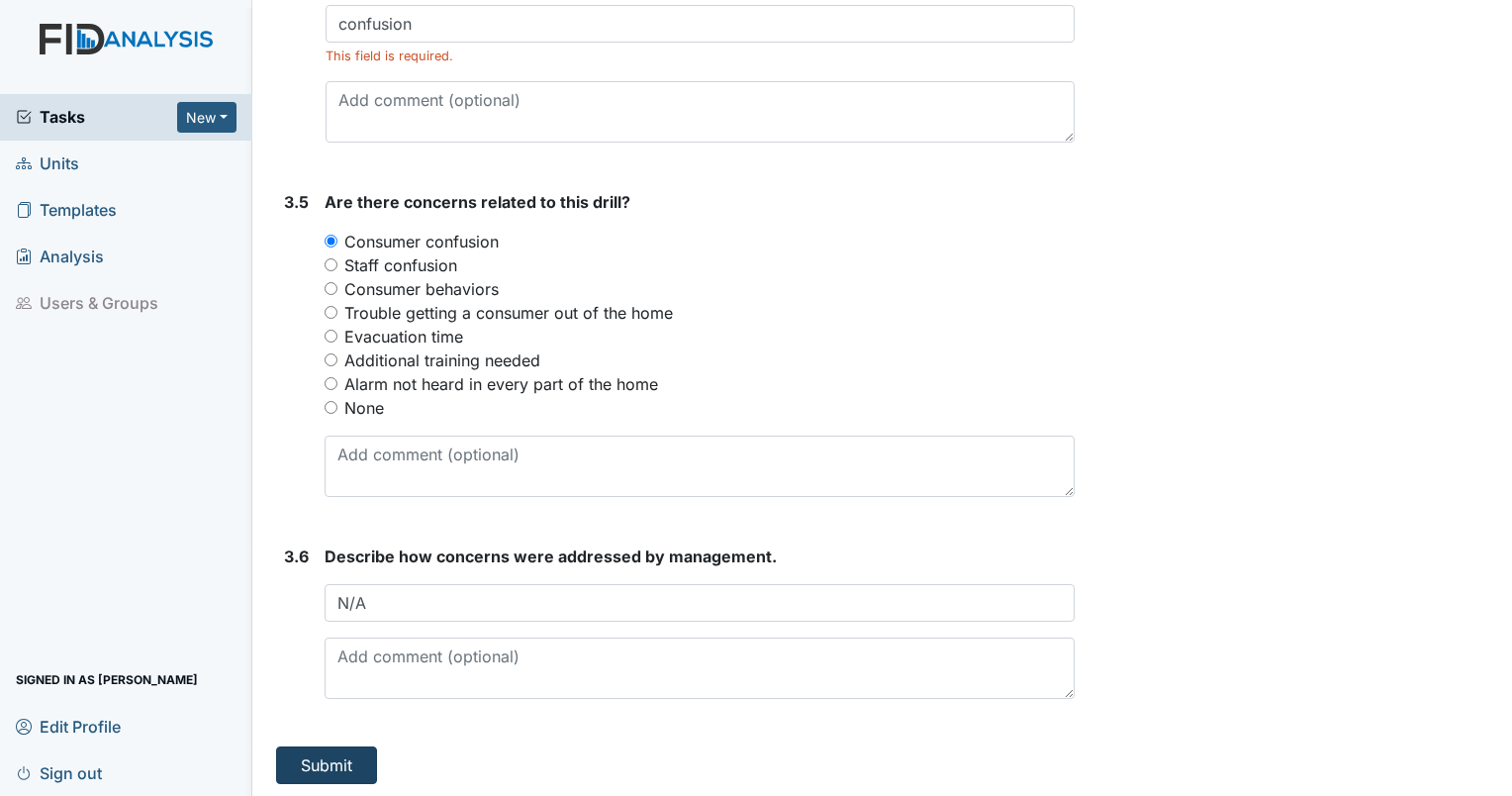 type on "JS, EN, TC, SW, DM, MW, SH, ALL IN THE CLASSROOM" 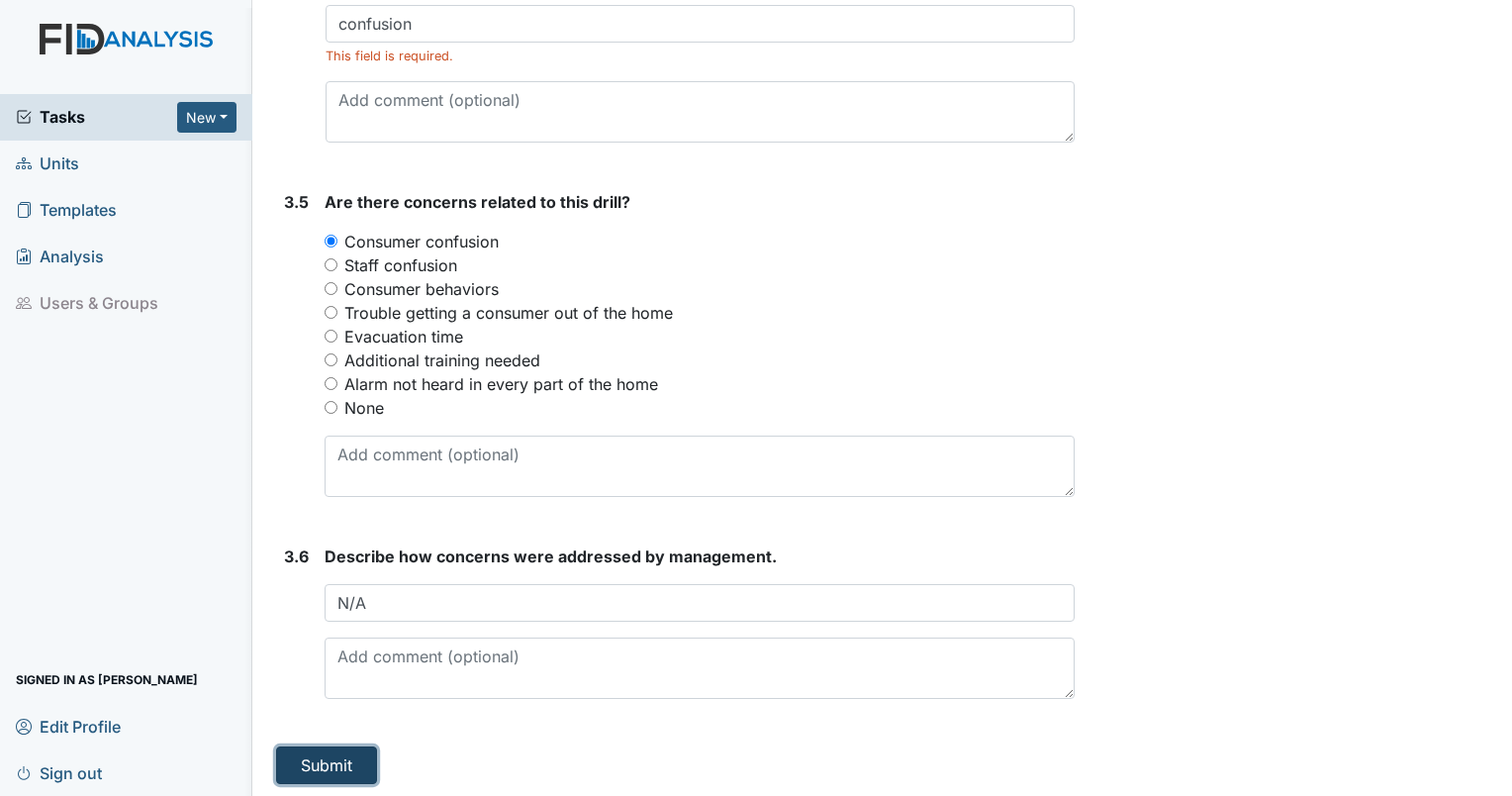 click on "Submit" at bounding box center (327, 765) 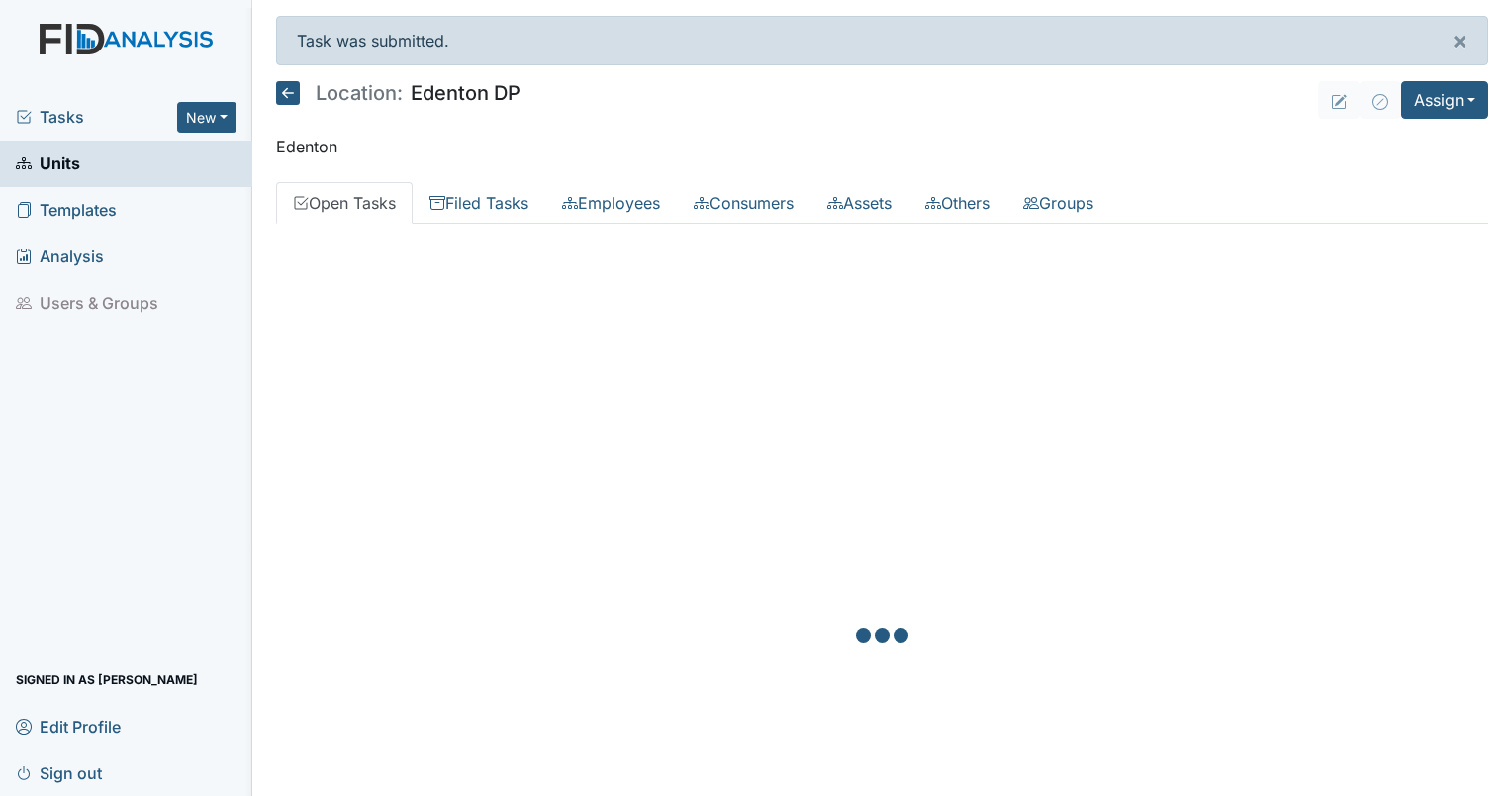scroll, scrollTop: 0, scrollLeft: 0, axis: both 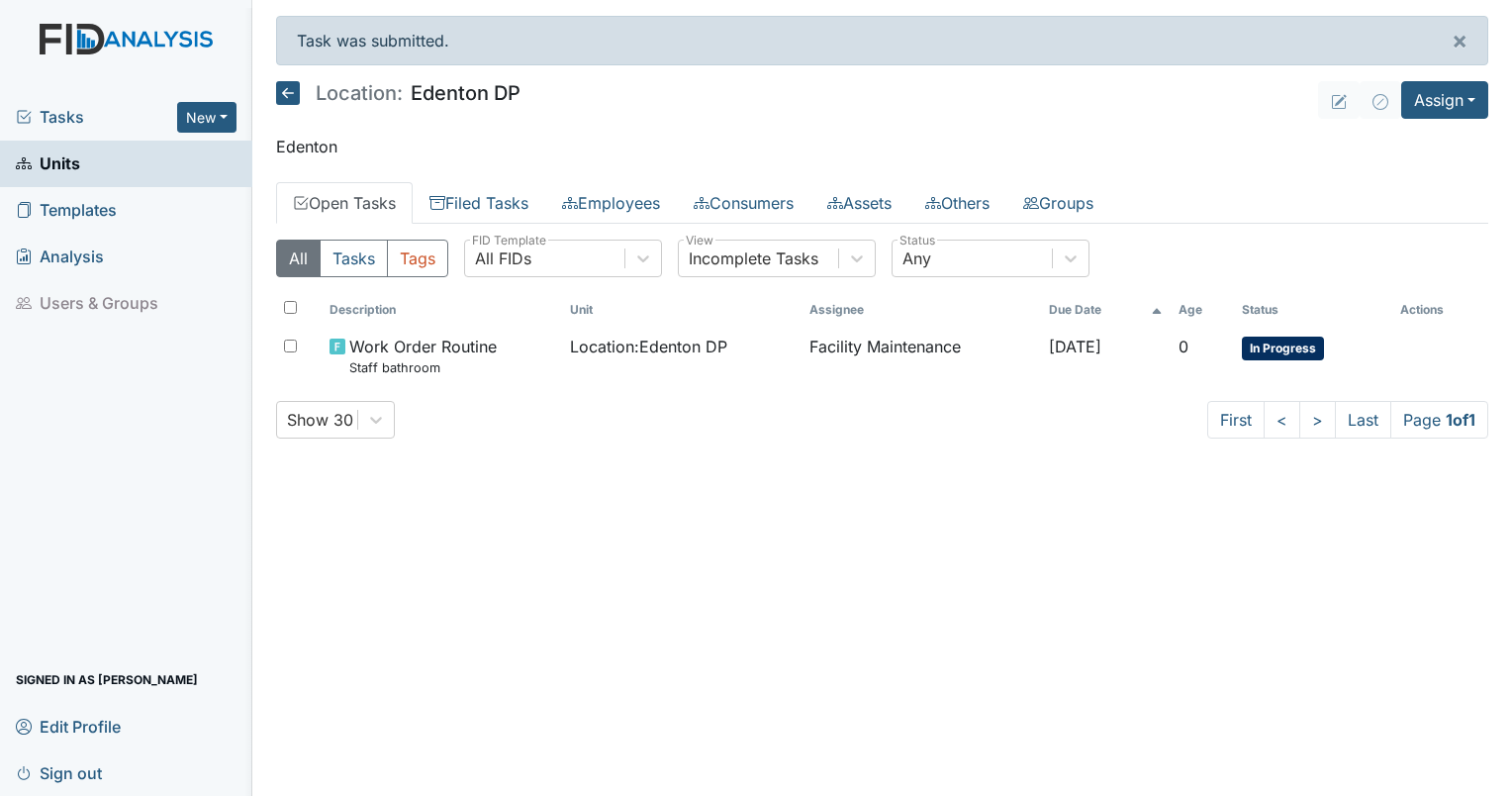 click 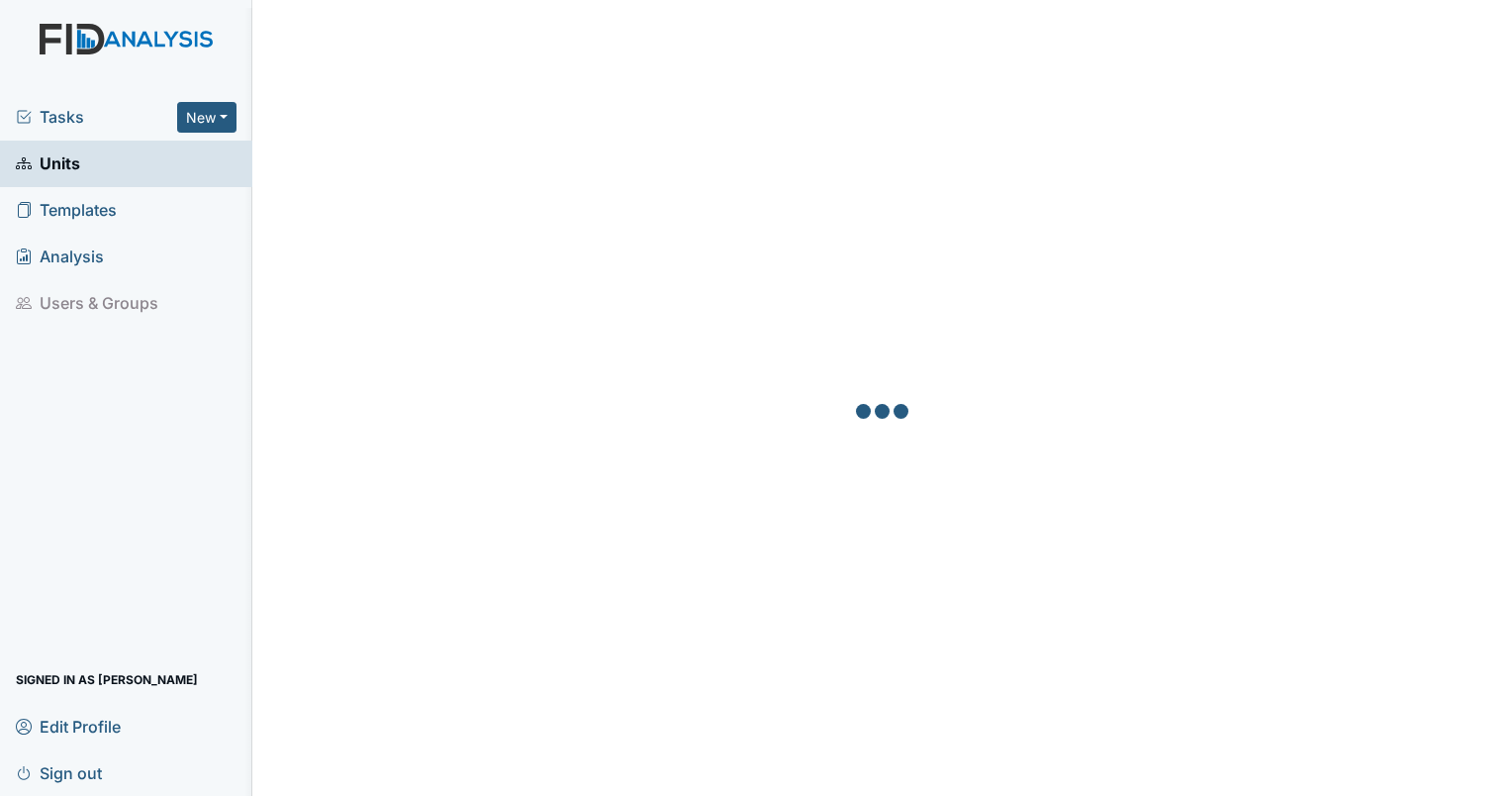 scroll, scrollTop: 0, scrollLeft: 0, axis: both 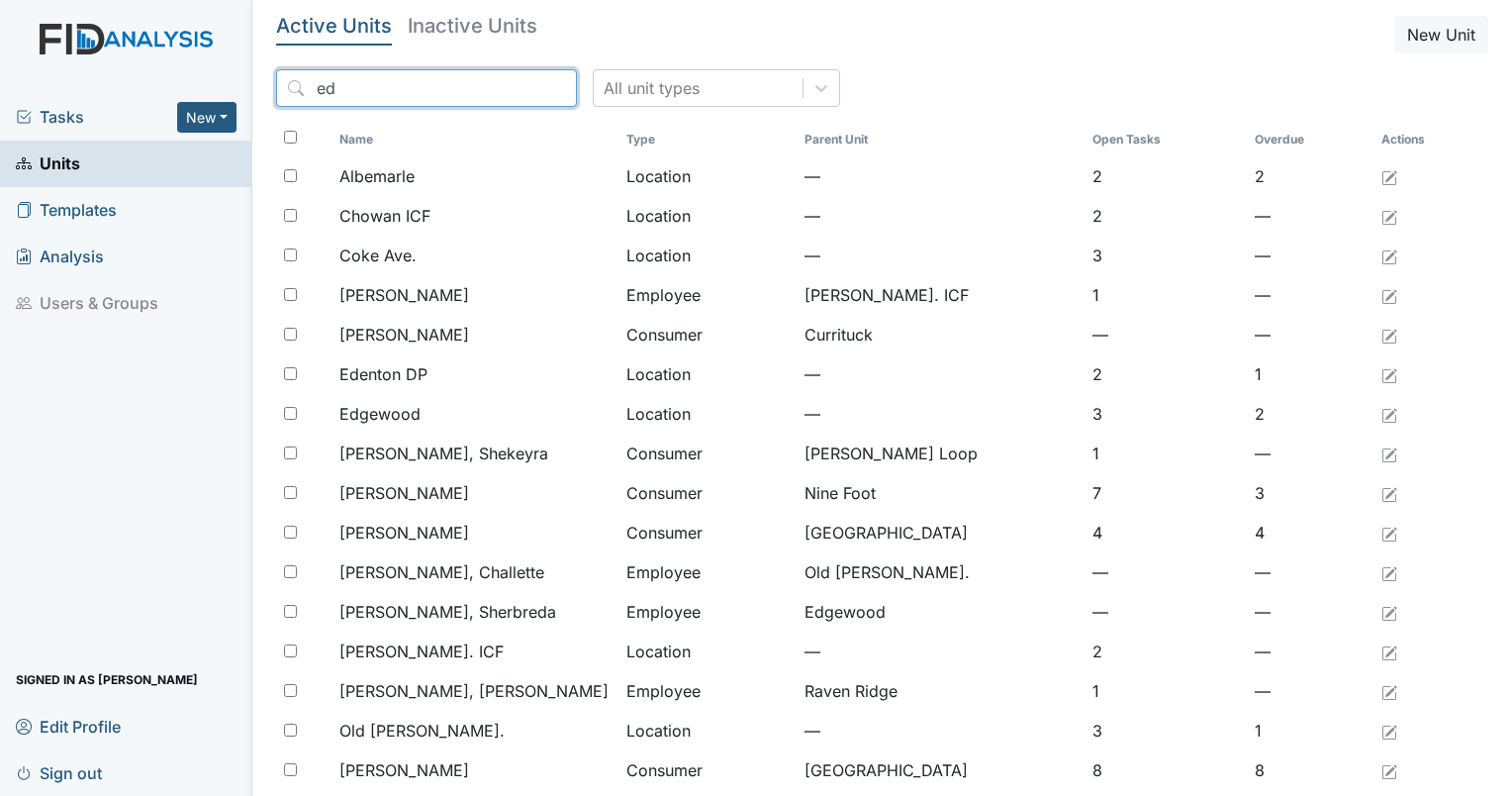 click on "ed" at bounding box center [426, 88] 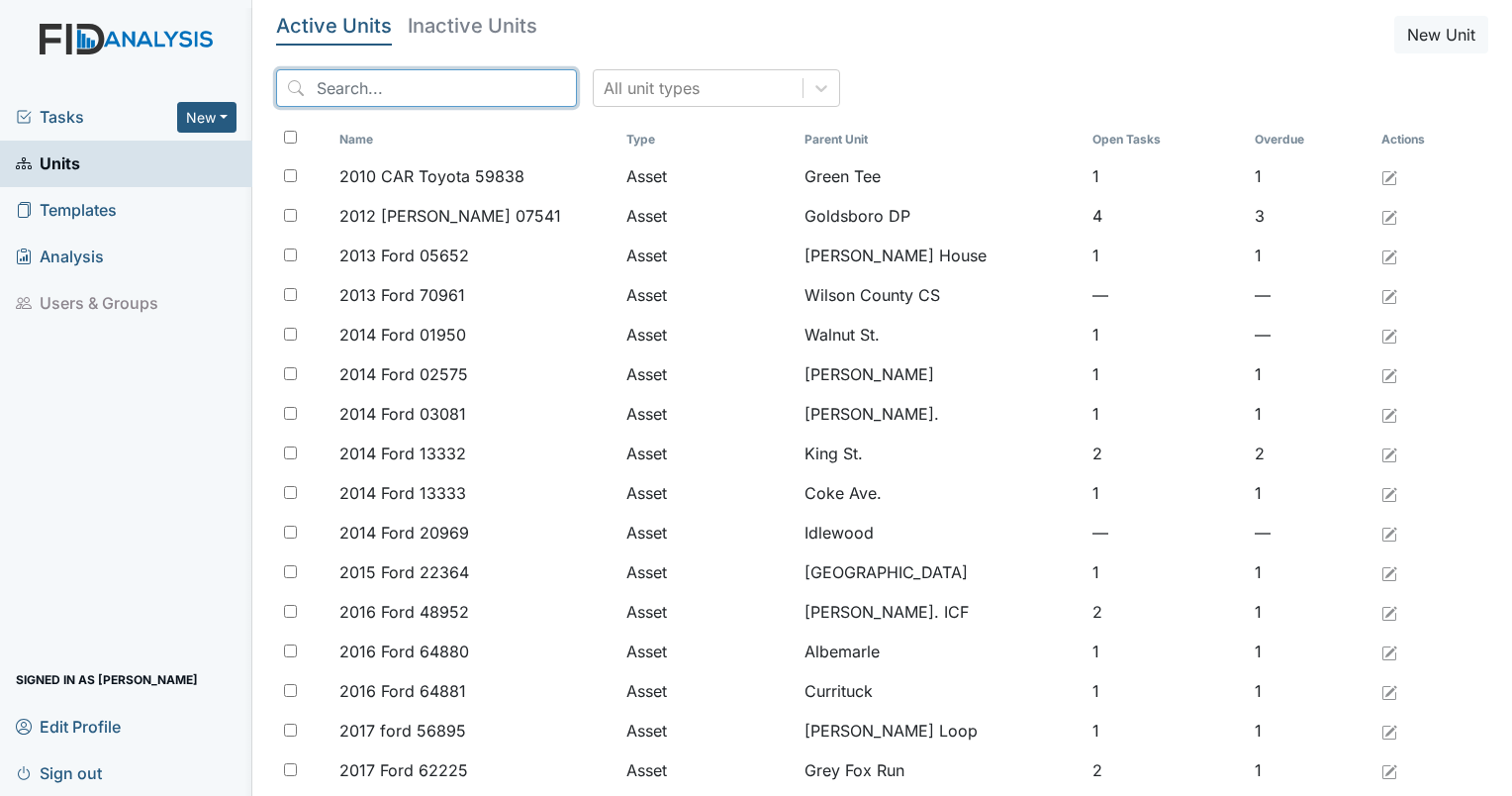 click at bounding box center [426, 88] 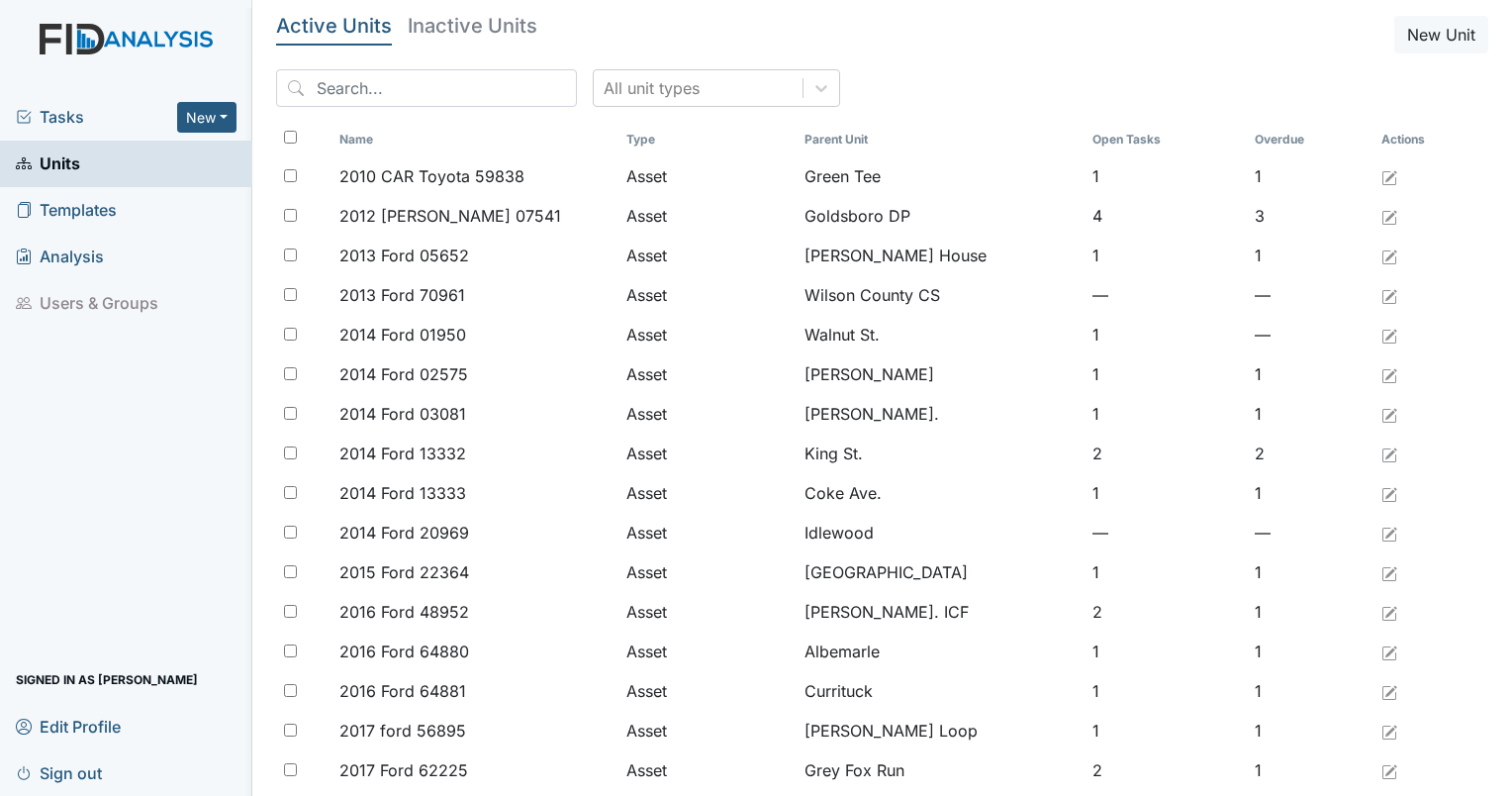 click on "All unit types" at bounding box center (882, 96) 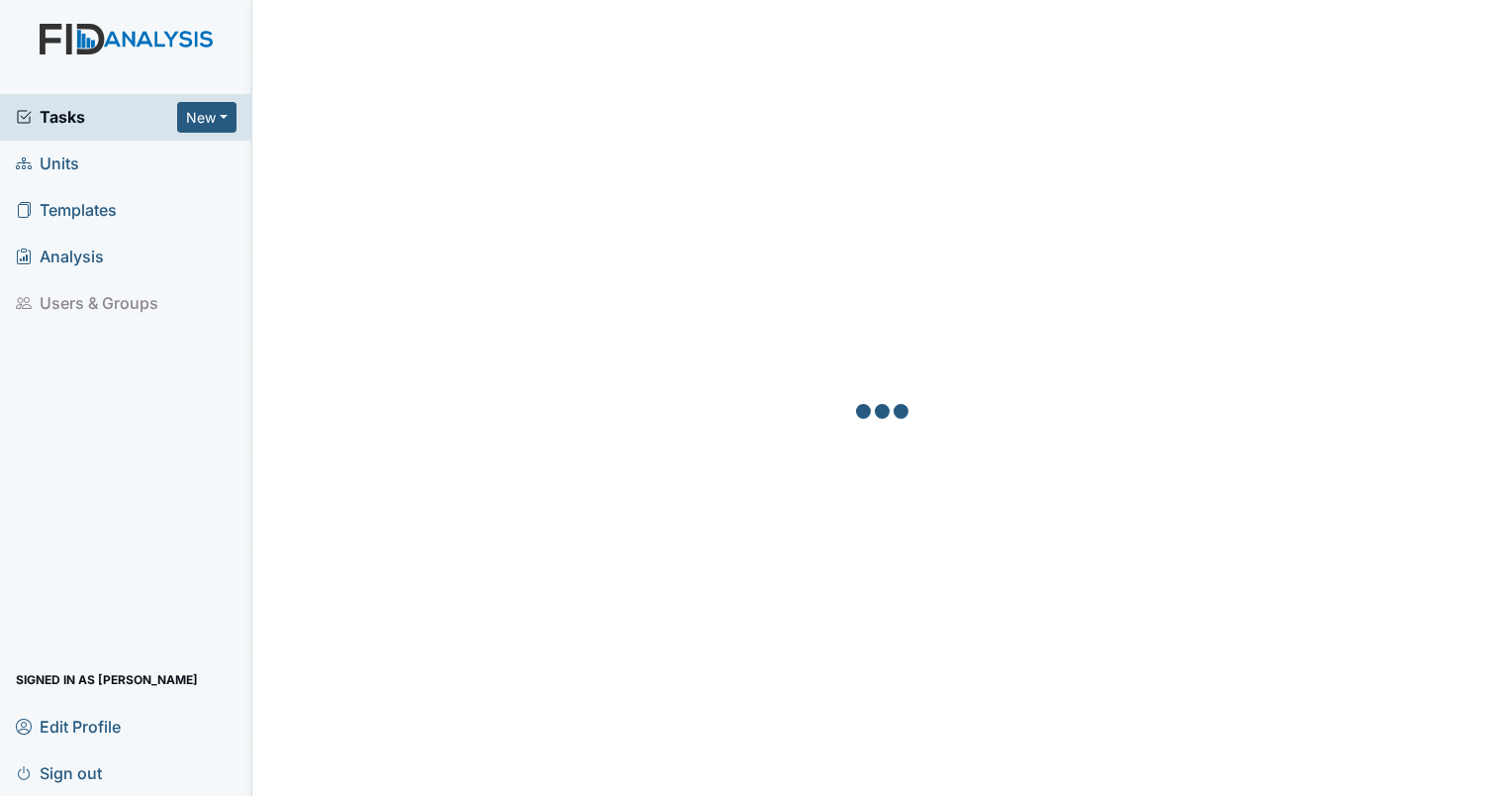 scroll, scrollTop: 0, scrollLeft: 0, axis: both 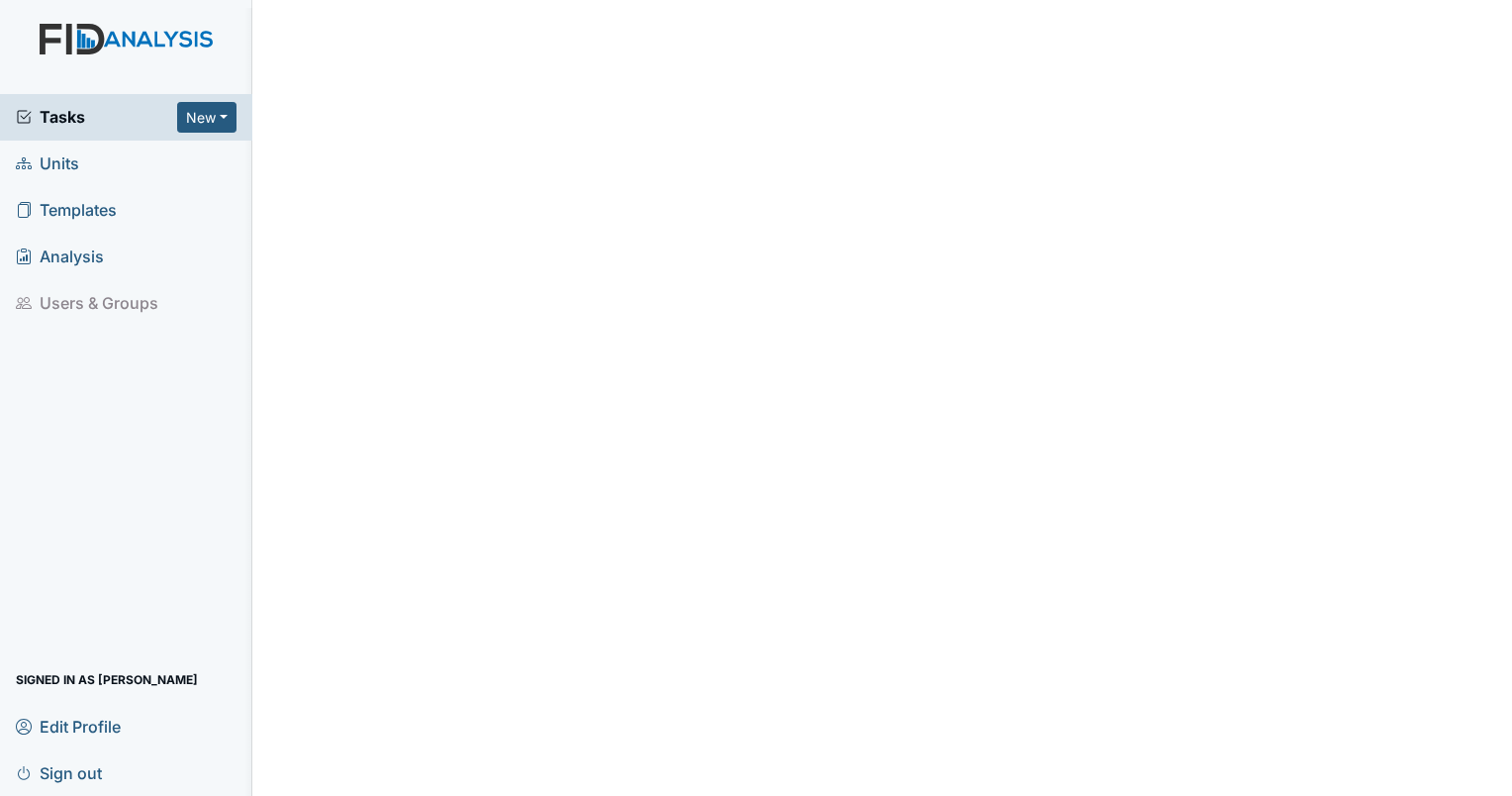 click on "Units" at bounding box center [47, 163] 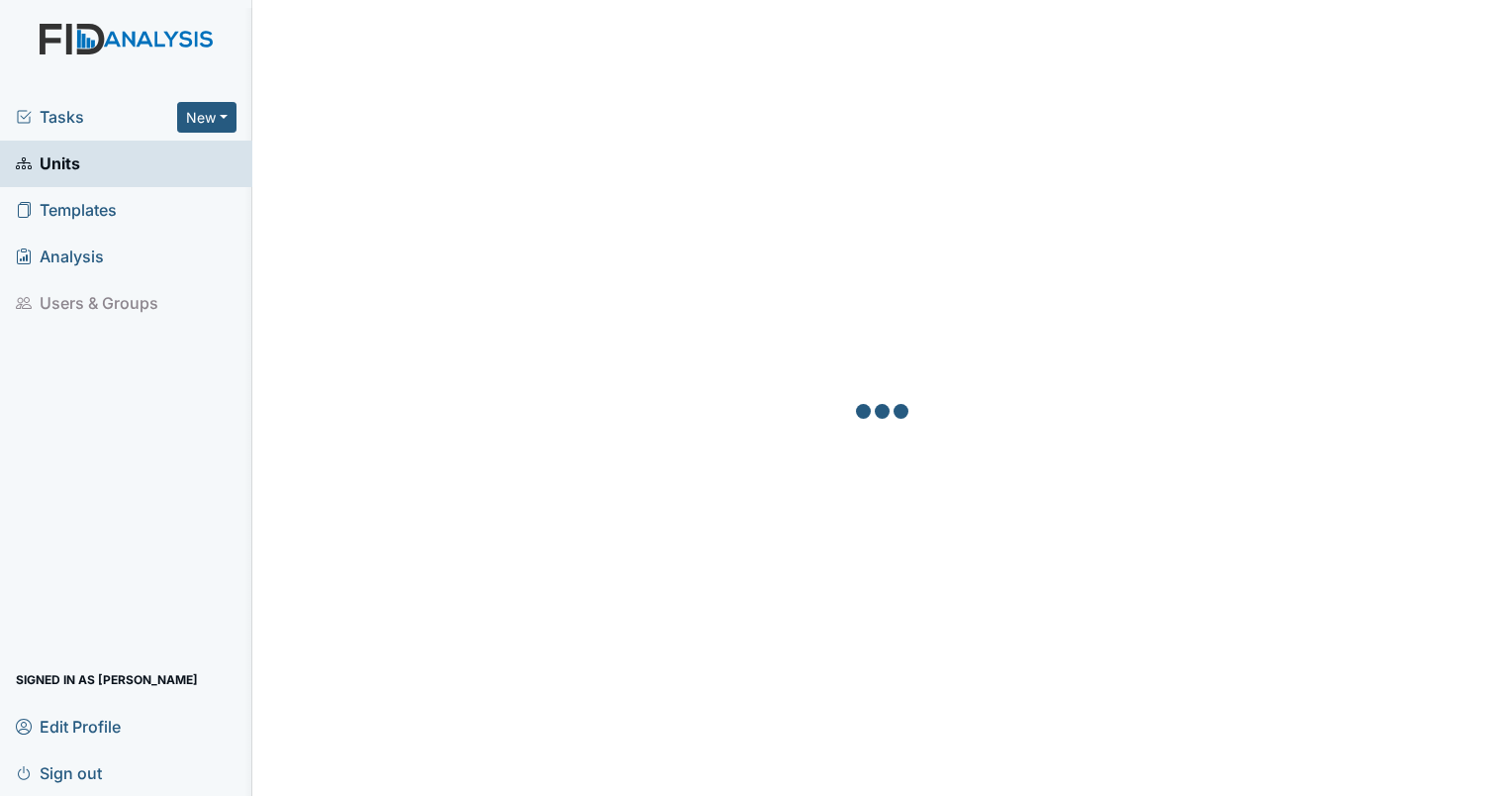 scroll, scrollTop: 0, scrollLeft: 0, axis: both 